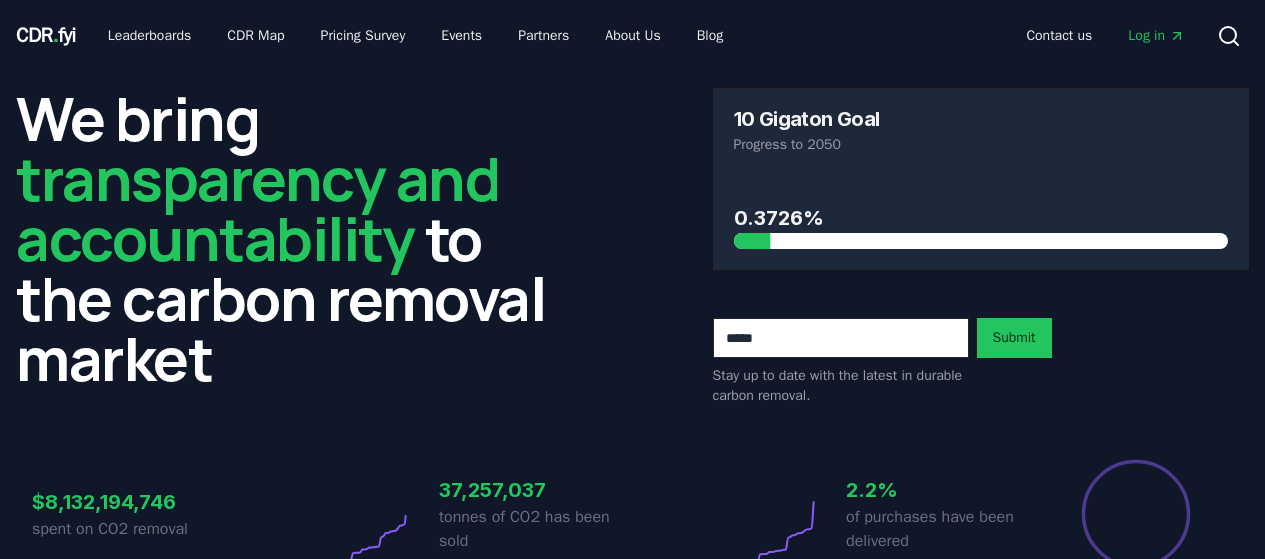 scroll, scrollTop: 0, scrollLeft: 0, axis: both 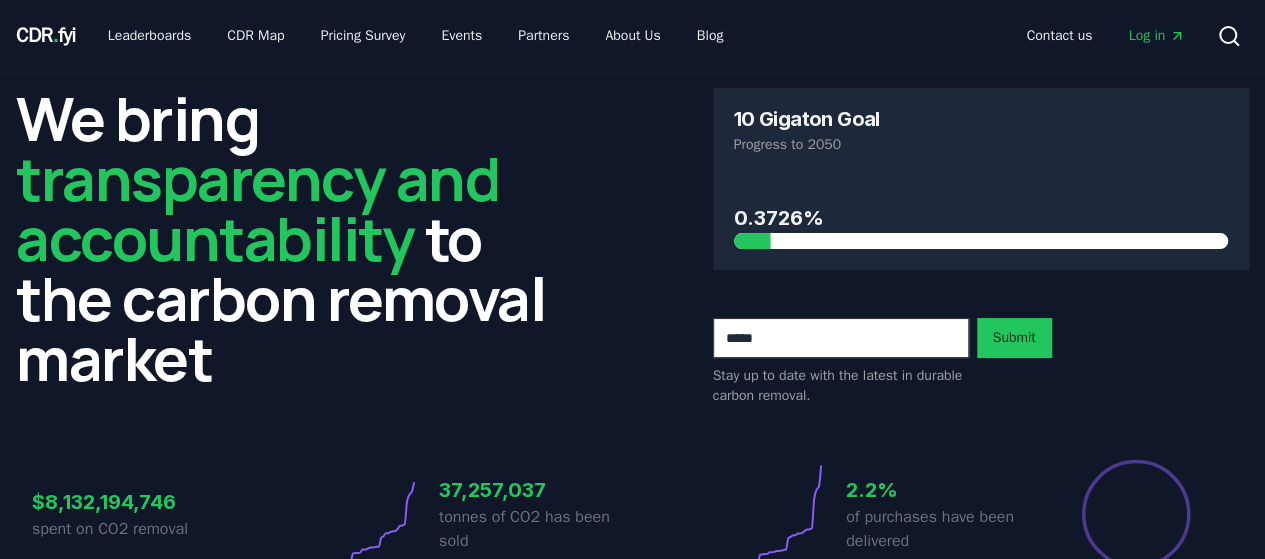 click on "Log in" at bounding box center (1156, 36) 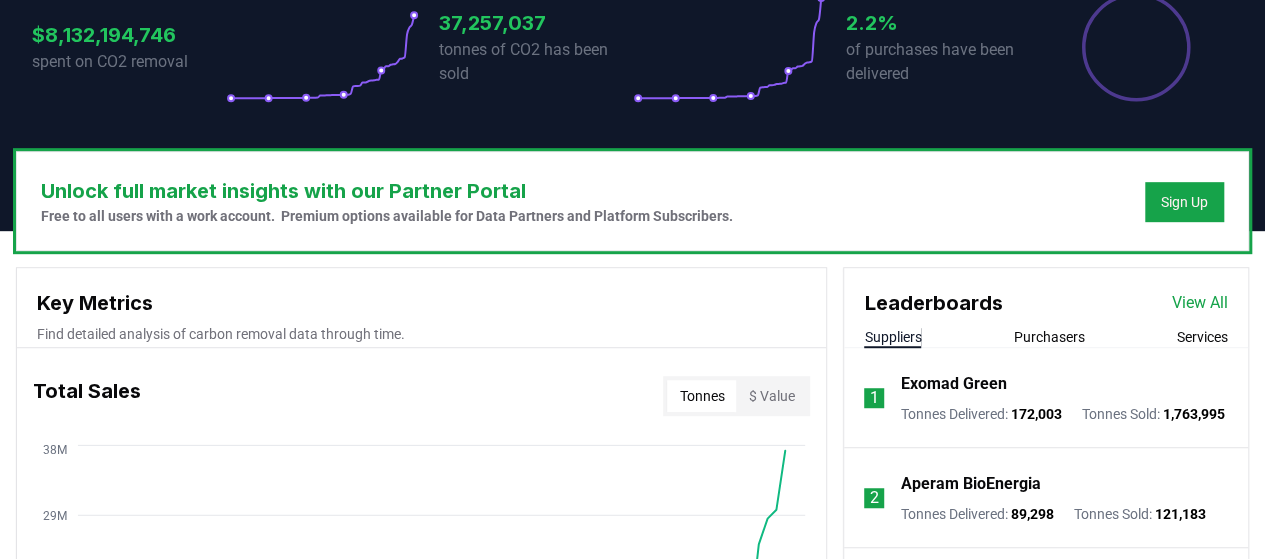 scroll, scrollTop: 464, scrollLeft: 0, axis: vertical 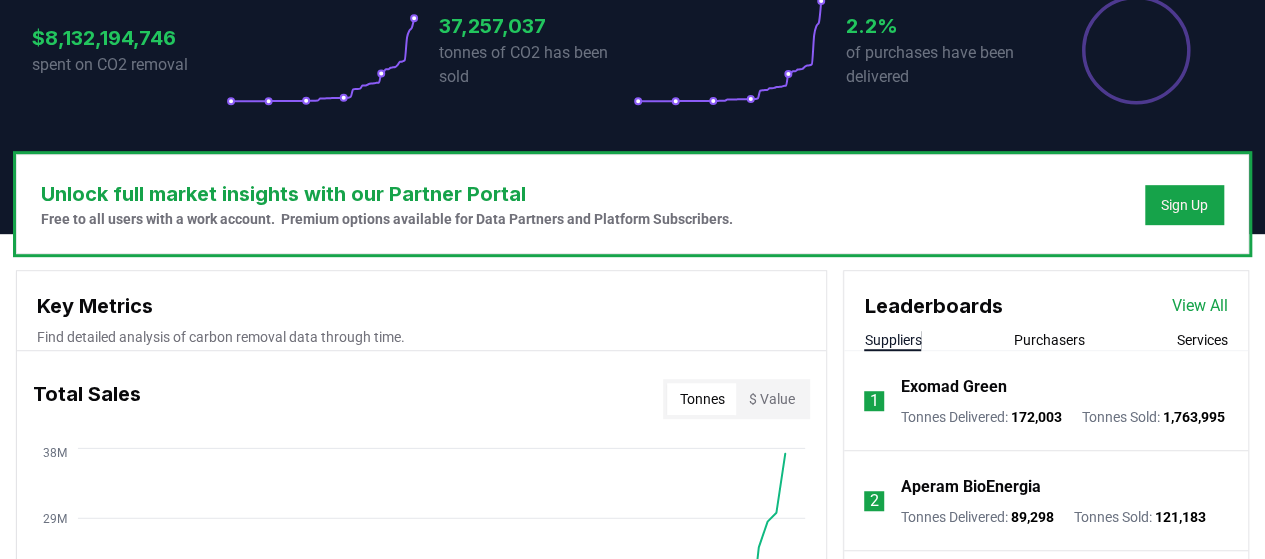 click on "Purchasers" at bounding box center [1049, 340] 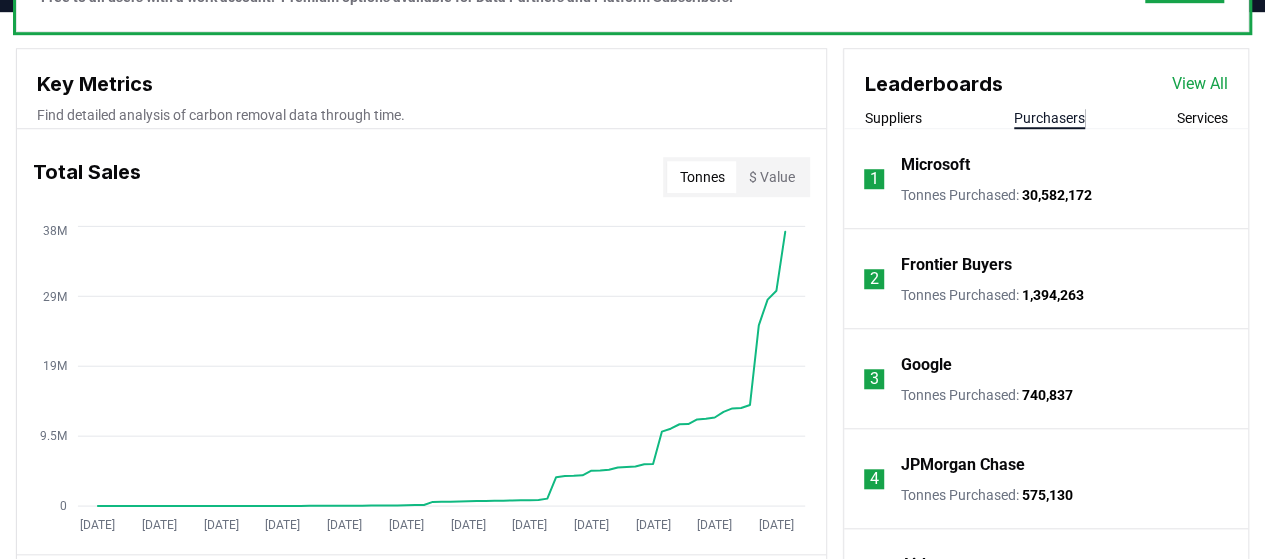 scroll, scrollTop: 688, scrollLeft: 0, axis: vertical 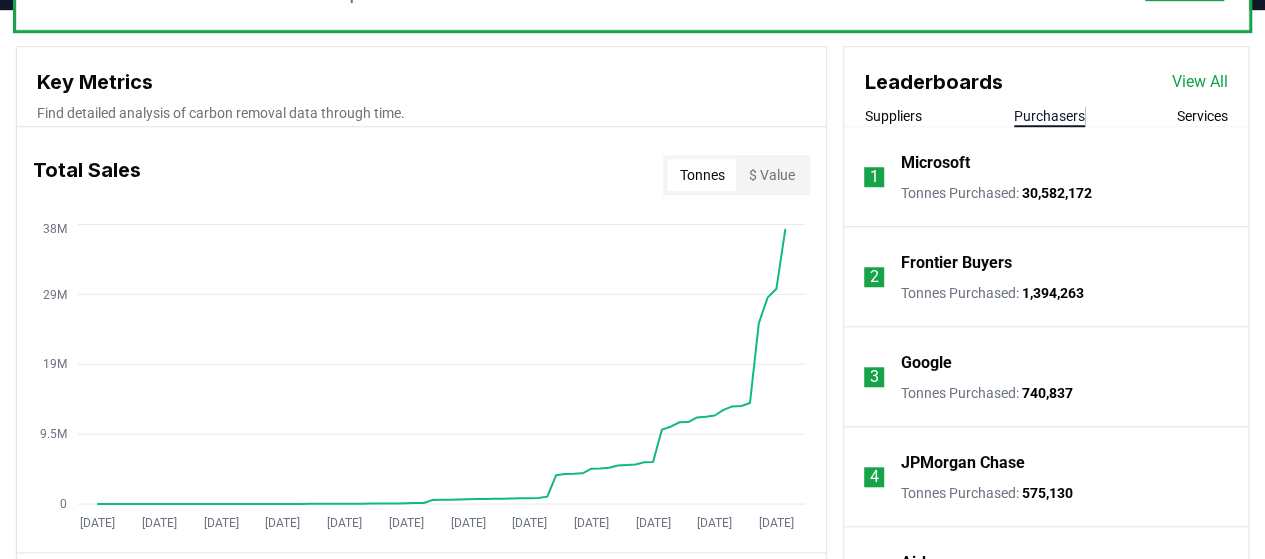 click on "Google" at bounding box center (925, 363) 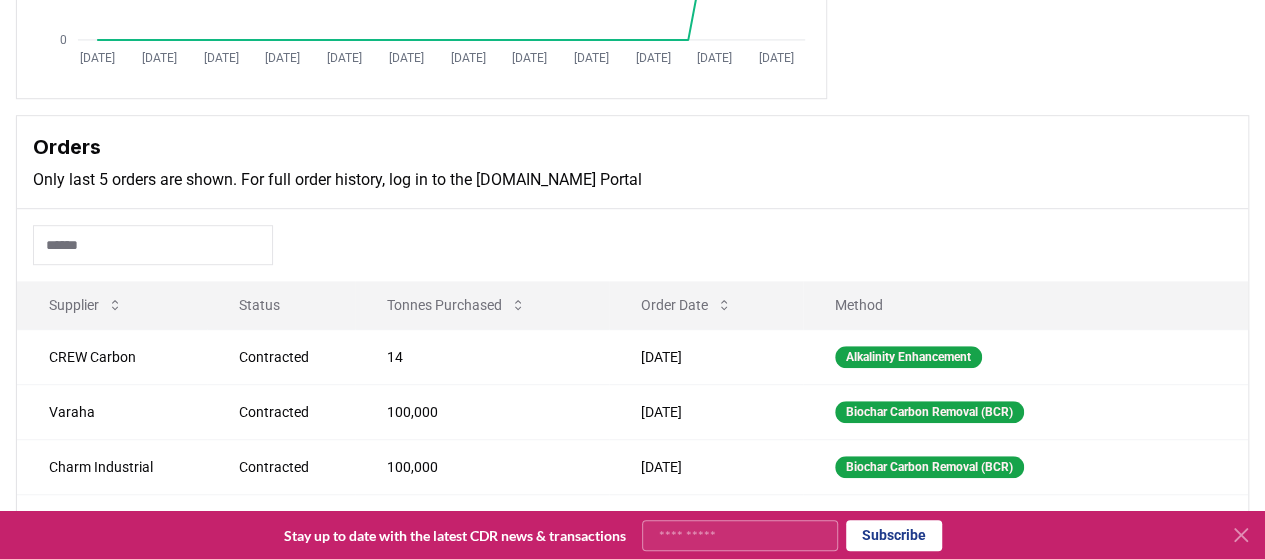 scroll, scrollTop: 514, scrollLeft: 0, axis: vertical 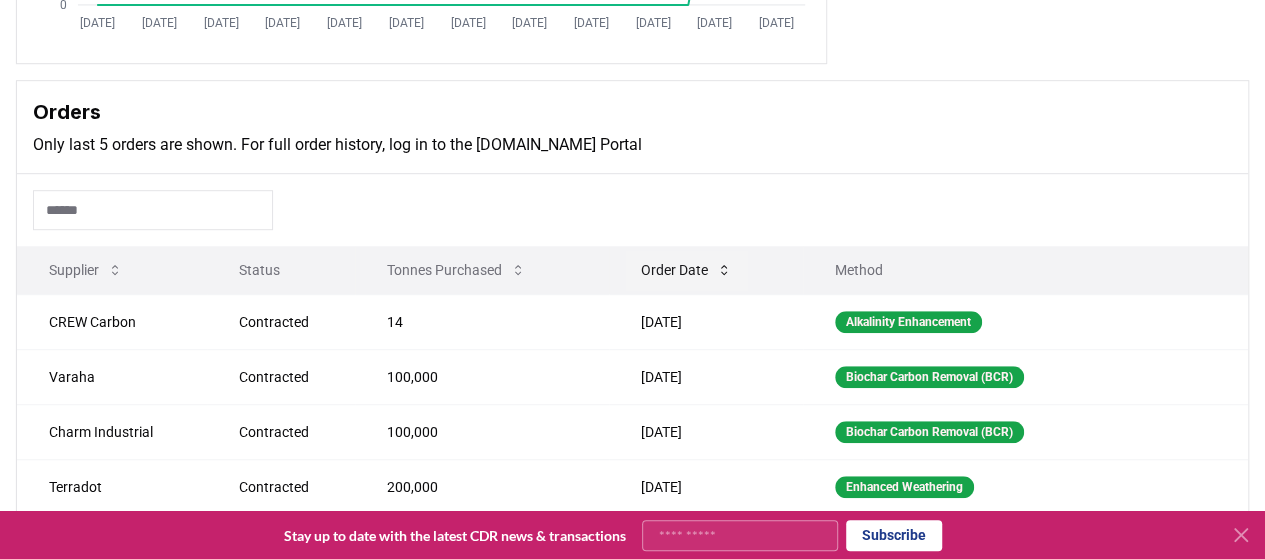 click on "Order Date" at bounding box center [686, 270] 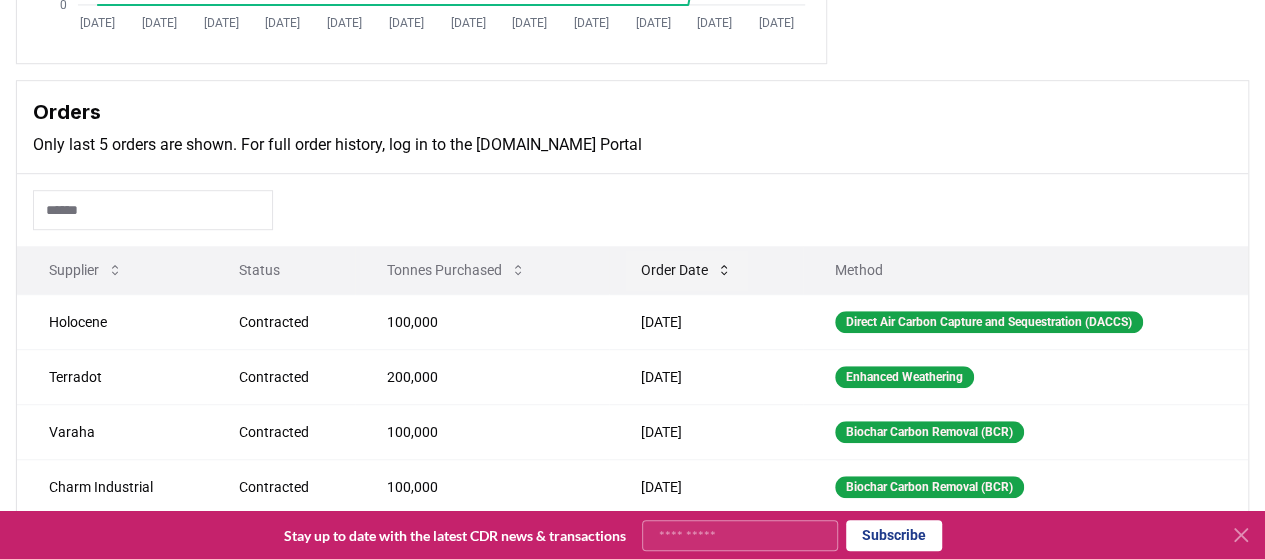 click on "Order Date" at bounding box center (686, 270) 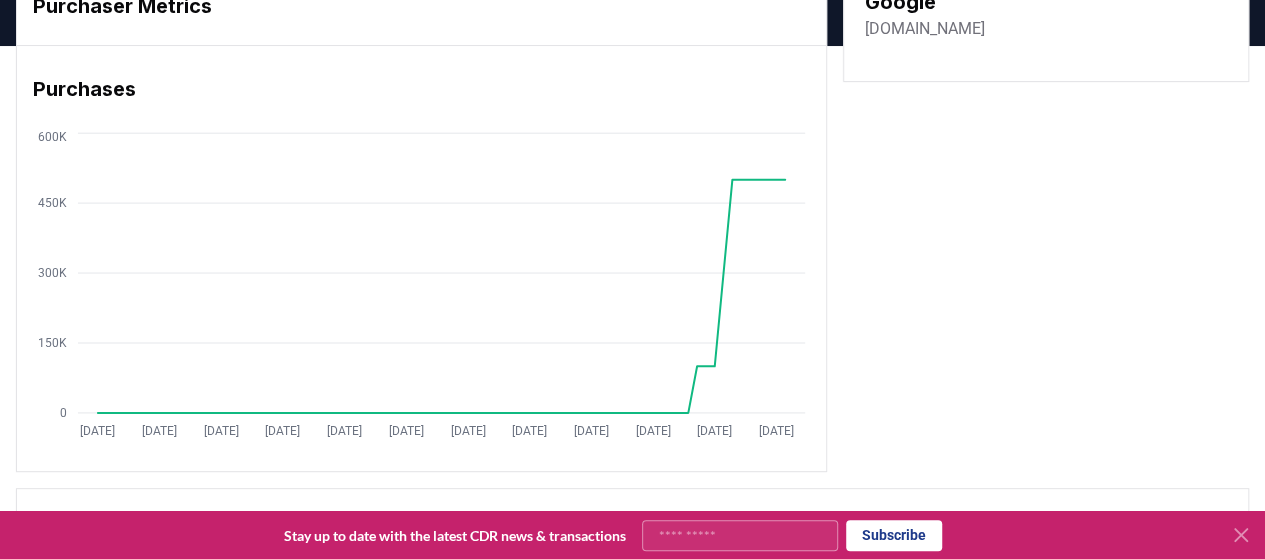 scroll, scrollTop: 0, scrollLeft: 0, axis: both 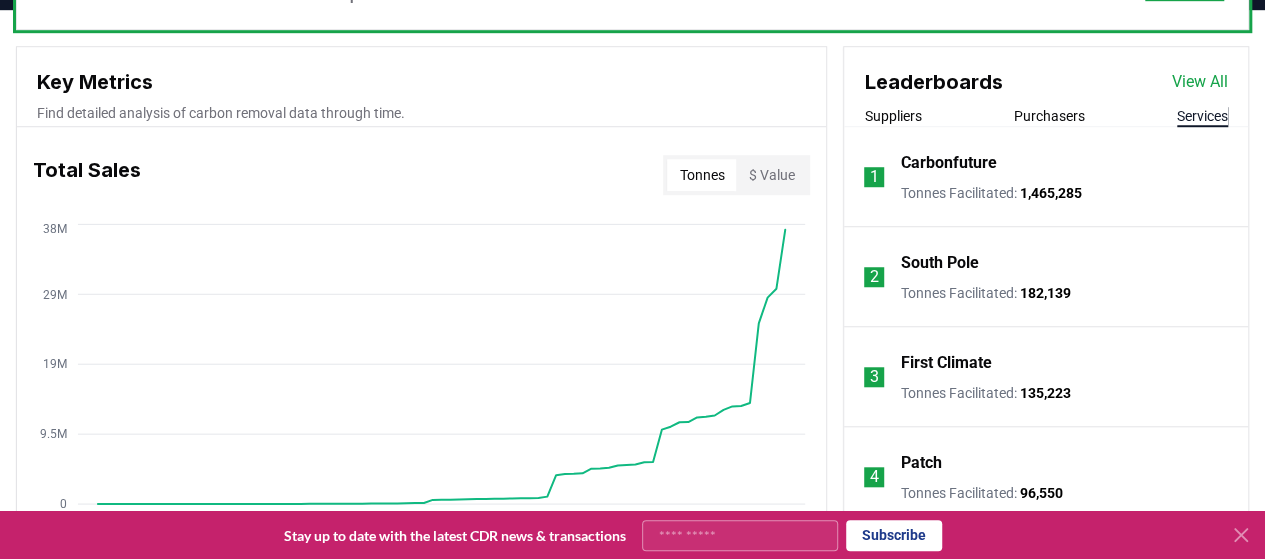 click on "Services" at bounding box center [1202, 116] 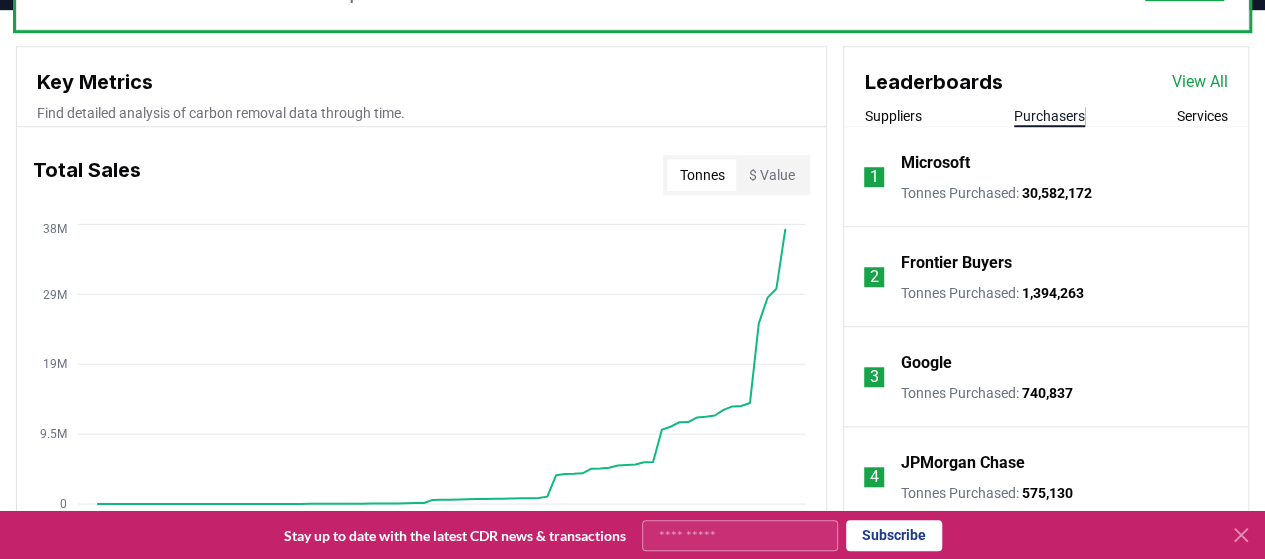 click on "Purchasers" at bounding box center [1049, 116] 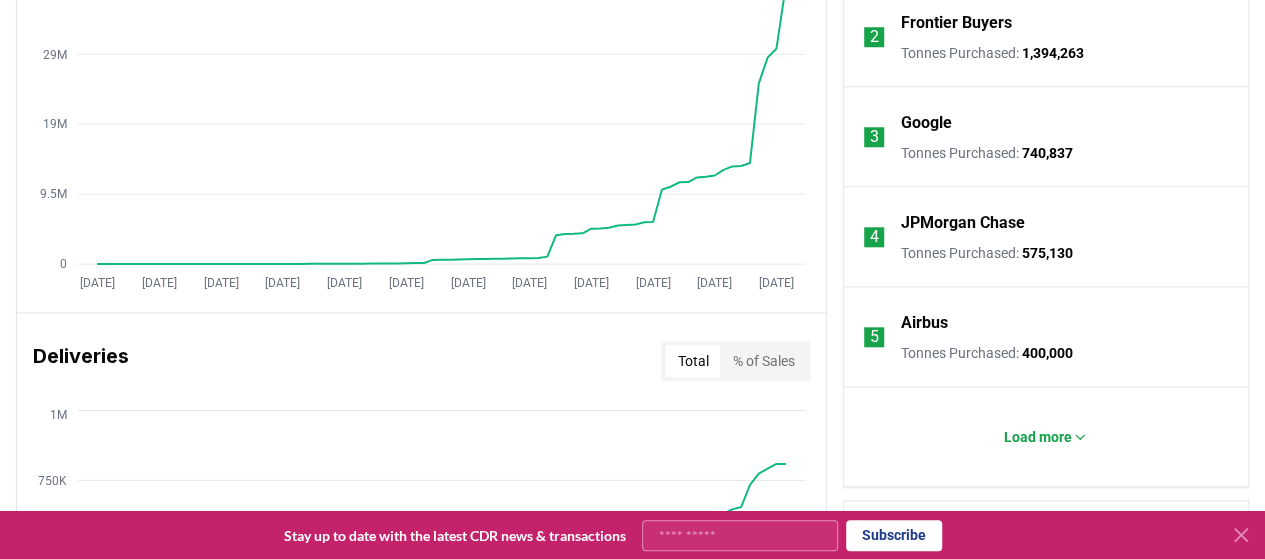 scroll, scrollTop: 930, scrollLeft: 0, axis: vertical 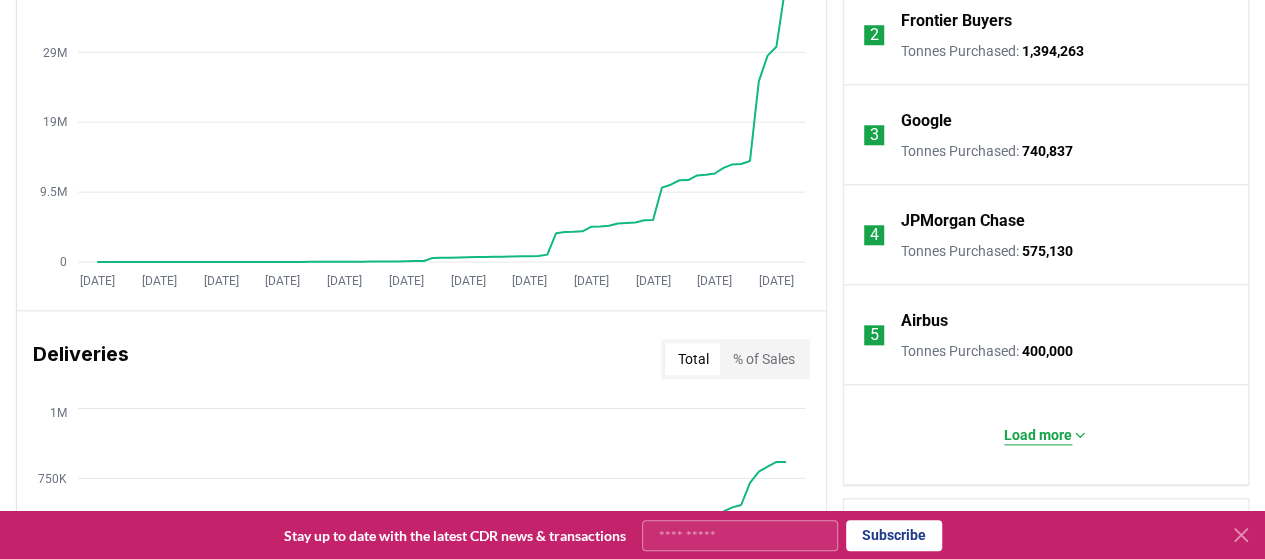 click on "Load more" at bounding box center (1038, 435) 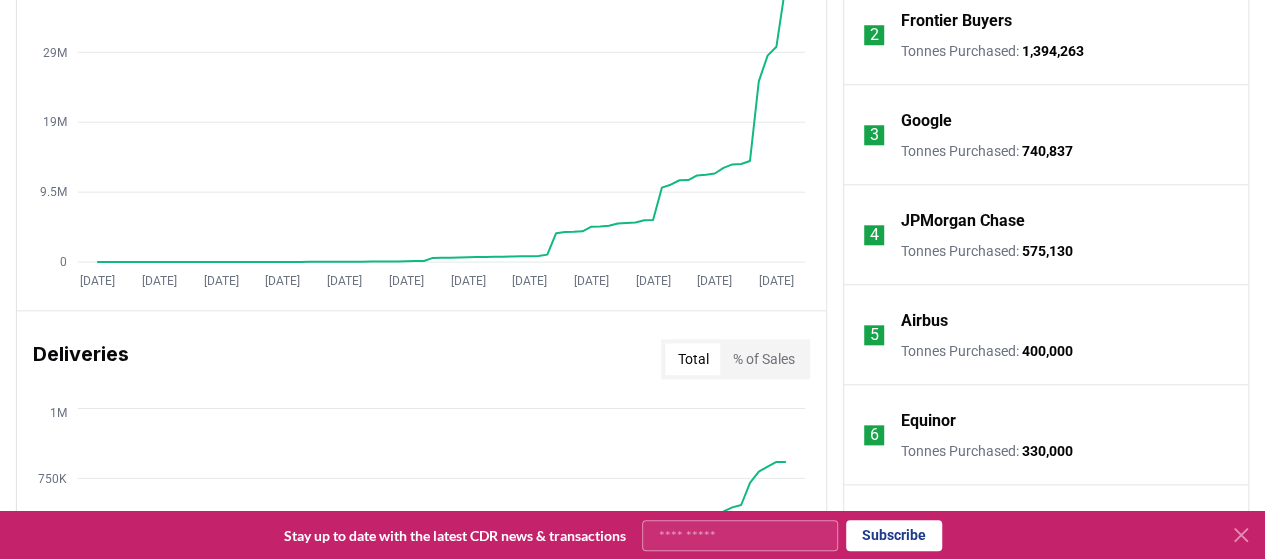 click on "Key Metrics Find detailed analysis of carbon removal data through time. Total Sales Tonnes $ Value Jan 2019 Aug 2019 Mar 2020 Oct 2020 May 2021 Dec 2021 Jul 2022 Feb 2023 Sep 2023 Apr 2024 Nov 2024 Jun 2025 0 9.5M 19M 29M 38M Deliveries Total % of Sales Jan 2019 Aug 2019 Mar 2020 Oct 2020 May 2021 Dec 2021 Jul 2022 Feb 2023 Sep 2023 Apr 2024 Nov 2024 Jun 2025 0 250K 500K 750K 1M Price Index By Method Aggregate $350 $700 $1.1K $1.4K Purchasers 596 Suppliers 576 Marketplaces, Registries, & Services 221 Orders 5191 Leaderboards View All Suppliers Purchasers Services 1 Microsoft Tonnes Purchased :   30,582,172 2 Frontier Buyers Tonnes Purchased :   1,394,263 3 Google Tonnes Purchased :   740,837 4 JPMorgan Chase Tonnes Purchased :   575,130 5 Airbus Tonnes Purchased :   400,000 6 Equinor Tonnes Purchased :   330,000 7 Amazon Tonnes Purchased :   250,000 8 NextGen CDR Tonnes Purchased :   212,000 9 BCG Tonnes Purchased :   206,448 10 SkiesFifty Tonnes Purchased :   200,000 Latest Purchases Microsoft   purchased" at bounding box center (632, 546) 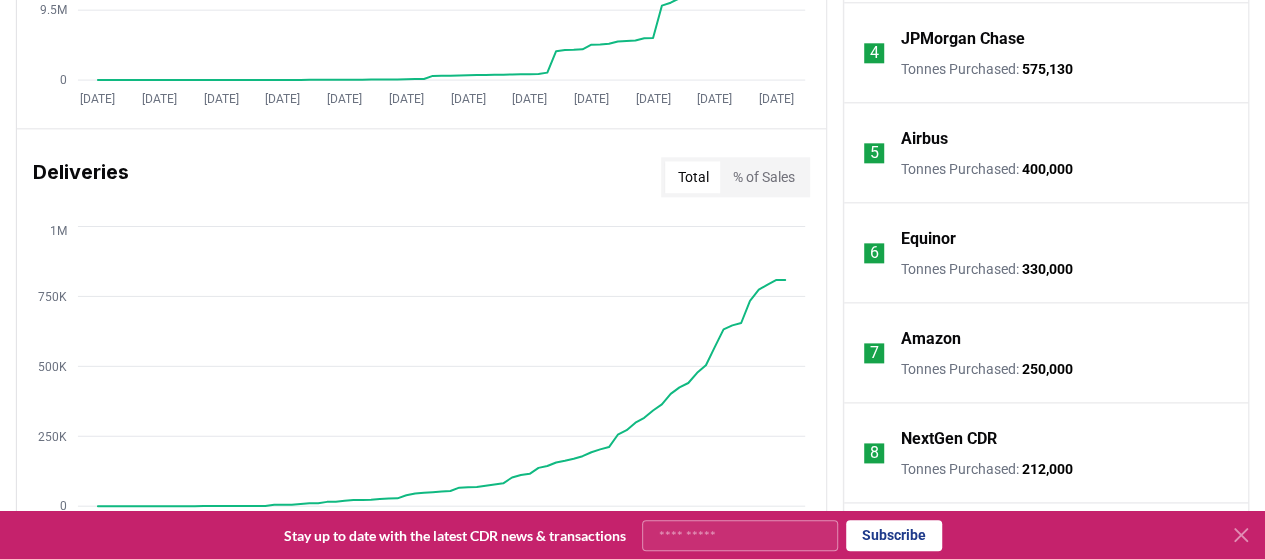 scroll, scrollTop: 1113, scrollLeft: 0, axis: vertical 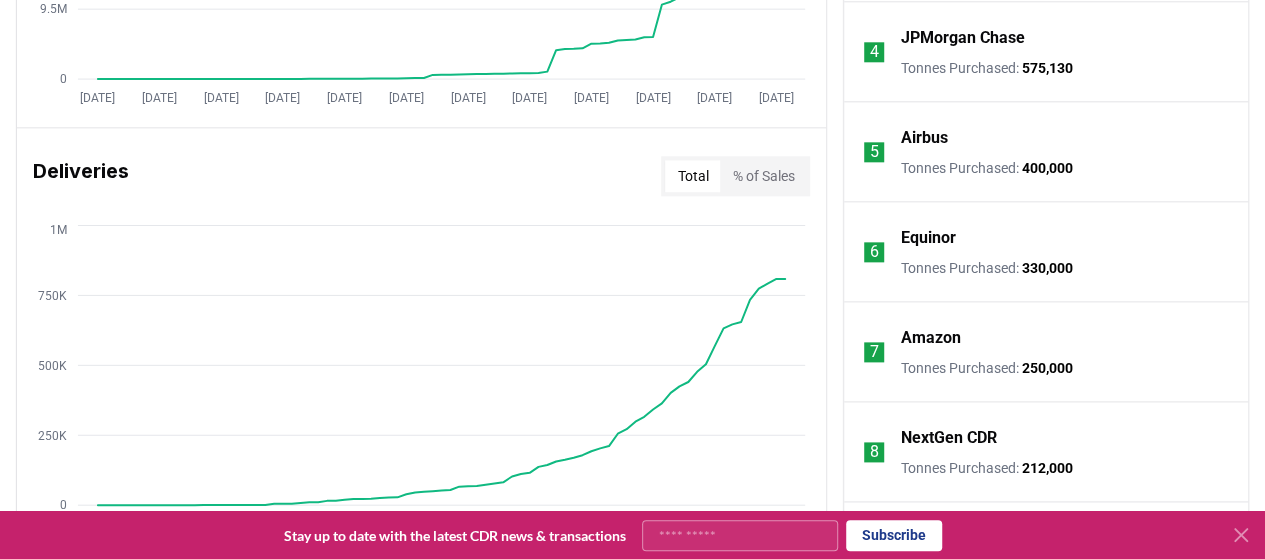 click on "Key Metrics Find detailed analysis of carbon removal data through time. Total Sales Tonnes $ Value Jan 2019 Aug 2019 Mar 2020 Oct 2020 May 2021 Dec 2021 Jul 2022 Feb 2023 Sep 2023 Apr 2024 Nov 2024 Jun 2025 0 9.5M 19M 29M 38M Deliveries Total % of Sales Jan 2019 Aug 2019 Mar 2020 Oct 2020 May 2021 Dec 2021 Jul 2022 Feb 2023 Sep 2023 Apr 2024 Nov 2024 Jun 2025 0 250K 500K 750K 1M Price Index By Method Aggregate $350 $700 $1.1K $1.4K Purchasers 596 Suppliers 576 Marketplaces, Registries, & Services 221 Orders 5191 Leaderboards View All Suppliers Purchasers Services 1 Microsoft Tonnes Purchased :   30,582,172 2 Frontier Buyers Tonnes Purchased :   1,394,263 3 Google Tonnes Purchased :   740,837 4 JPMorgan Chase Tonnes Purchased :   575,130 5 Airbus Tonnes Purchased :   400,000 6 Equinor Tonnes Purchased :   330,000 7 Amazon Tonnes Purchased :   250,000 8 NextGen CDR Tonnes Purchased :   212,000 9 BCG Tonnes Purchased :   206,448 10 SkiesFifty Tonnes Purchased :   200,000 Latest Purchases Microsoft   purchased" at bounding box center (632, 363) 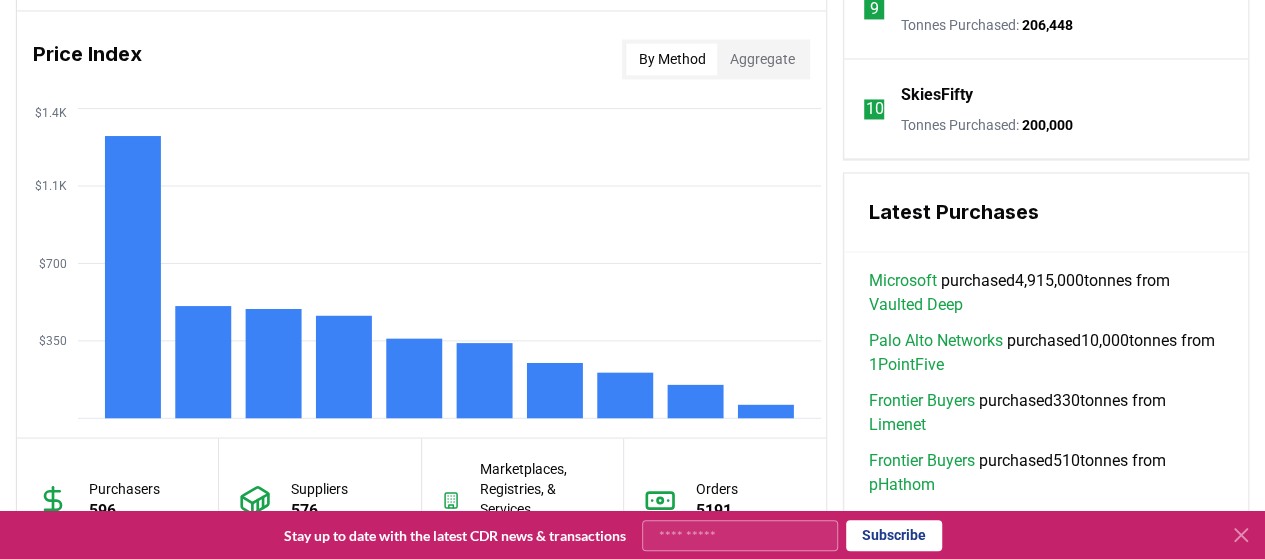 scroll, scrollTop: 1660, scrollLeft: 0, axis: vertical 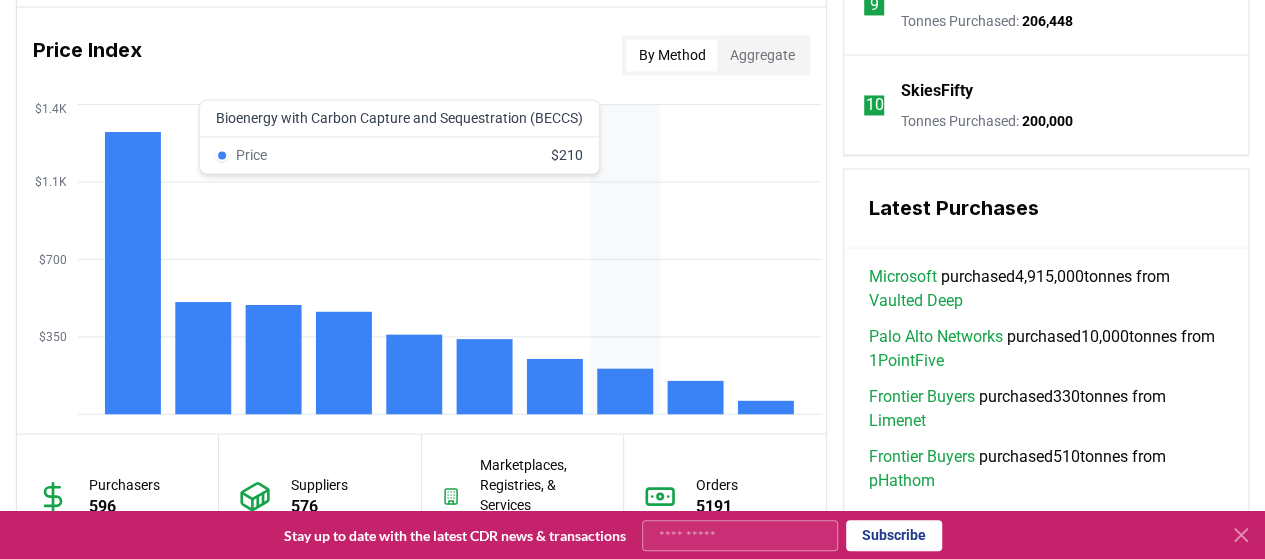 click 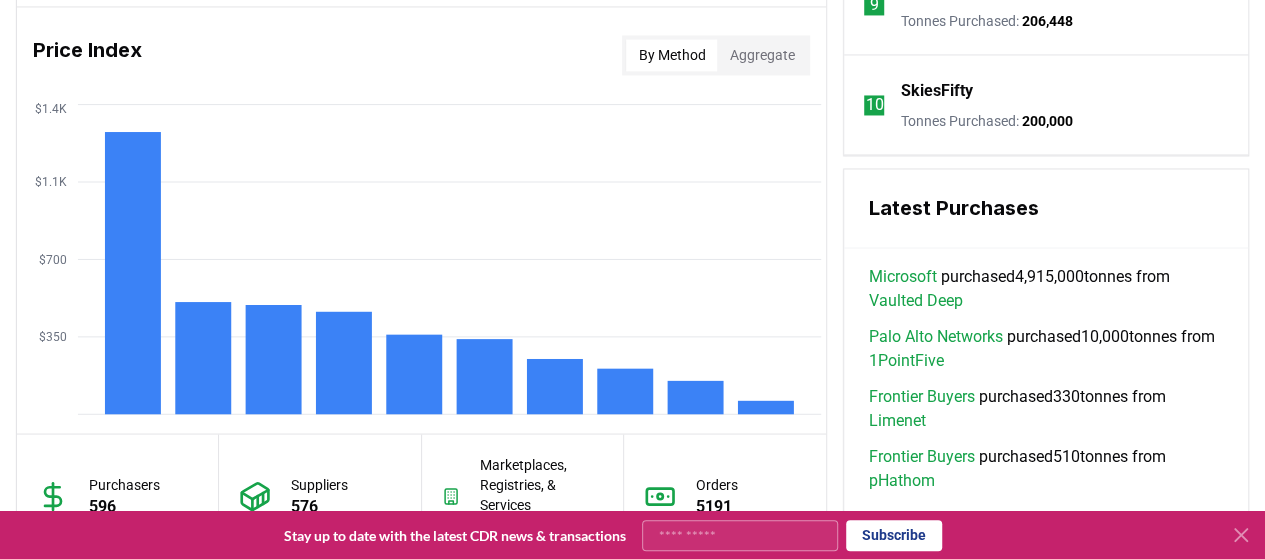 click on "Aggregate" at bounding box center (761, 55) 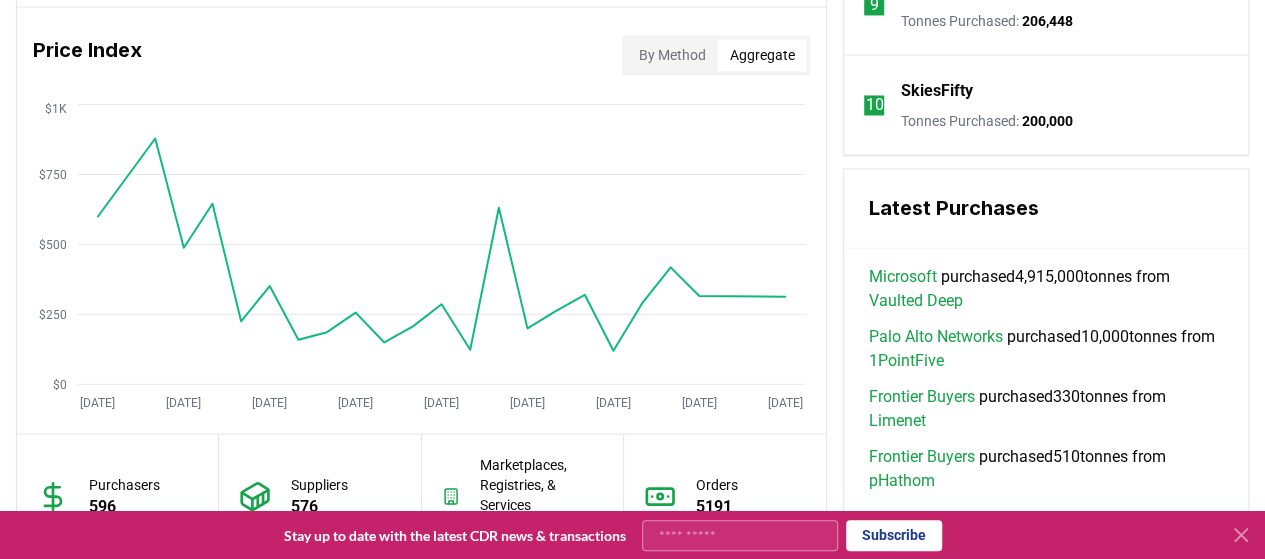 click on "By Method" at bounding box center [671, 55] 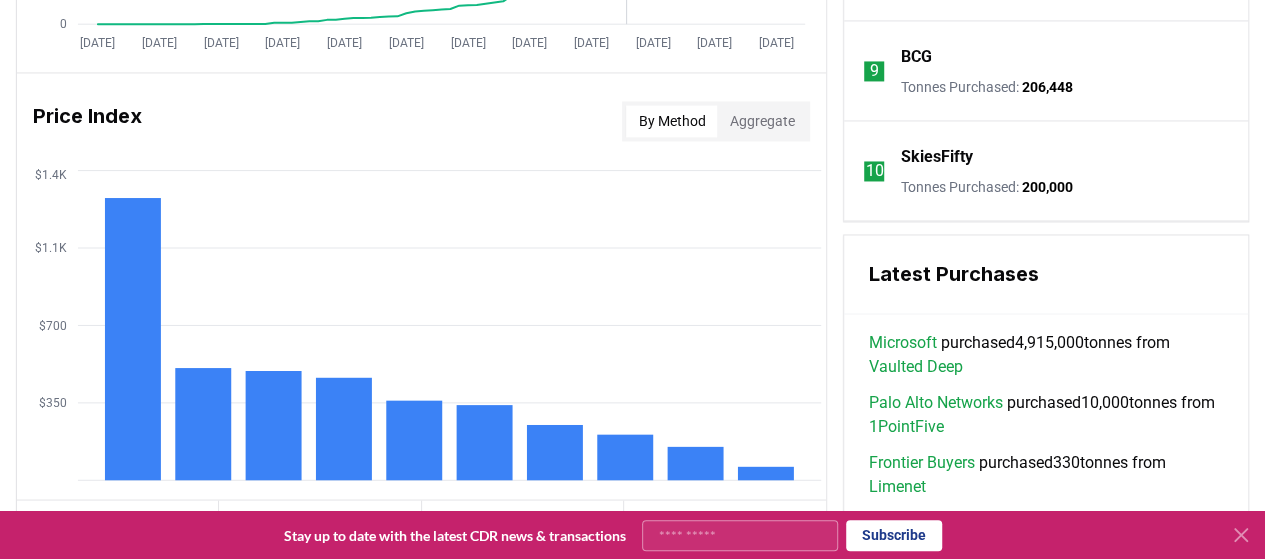 scroll, scrollTop: 1628, scrollLeft: 0, axis: vertical 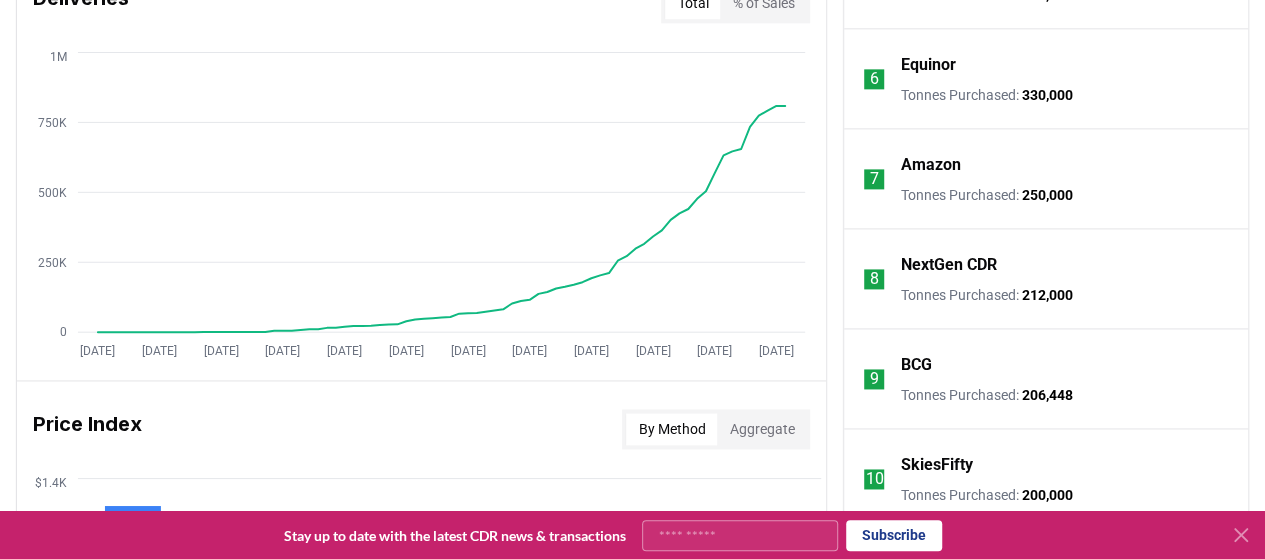 click on "Key Metrics Find detailed analysis of carbon removal data through time. Total Sales Tonnes $ Value Jan 2019 Aug 2019 Mar 2020 Oct 2020 May 2021 Dec 2021 Jul 2022 Feb 2023 Sep 2023 Apr 2024 Nov 2024 Jun 2025 0 9.5M 19M 29M 38M Deliveries Total % of Sales Jan 2019 Aug 2019 Mar 2020 Oct 2020 May 2021 Dec 2021 Jul 2022 Feb 2023 Sep 2023 Apr 2024 Nov 2024 Jun 2025 0 250K 500K 750K 1M Price Index By Method Aggregate $350 $700 $1.1K $1.4K Purchasers 596 Suppliers 576 Marketplaces, Registries, & Services 221 Orders 5191 Leaderboards View All Suppliers Purchasers Services 1 Microsoft Tonnes Purchased :   30,582,172 2 Frontier Buyers Tonnes Purchased :   1,394,263 3 Google Tonnes Purchased :   740,837 4 JPMorgan Chase Tonnes Purchased :   575,130 5 Airbus Tonnes Purchased :   400,000 6 Equinor Tonnes Purchased :   330,000 7 Amazon Tonnes Purchased :   250,000 8 NextGen CDR Tonnes Purchased :   212,000 9 BCG Tonnes Purchased :   206,448 10 SkiesFifty Tonnes Purchased :   200,000 Latest Purchases Microsoft   purchased" at bounding box center (632, 190) 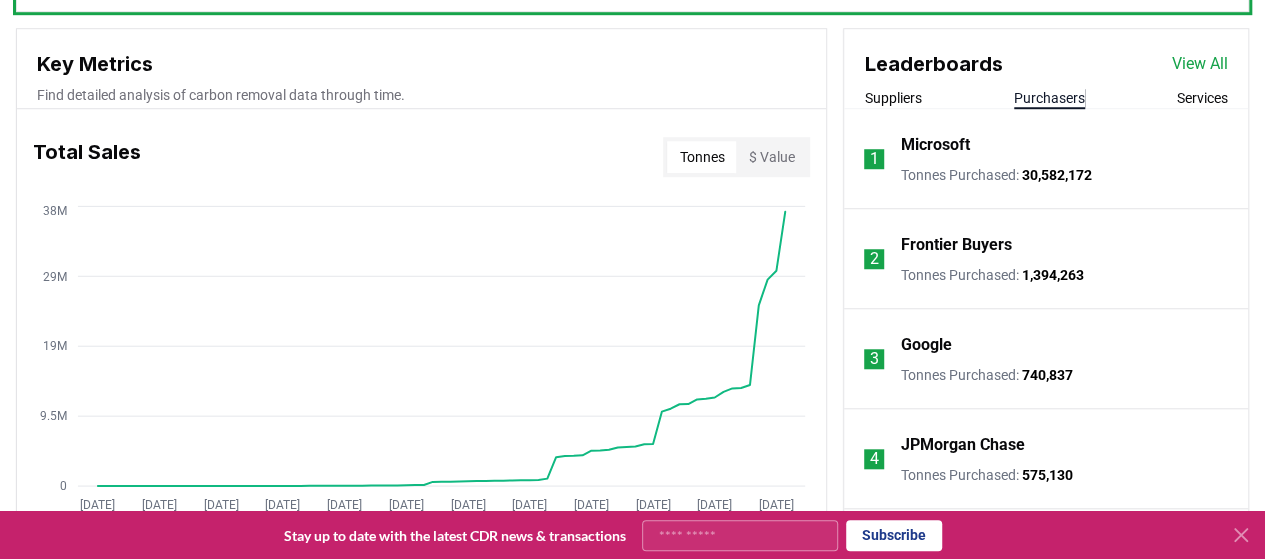 scroll, scrollTop: 702, scrollLeft: 0, axis: vertical 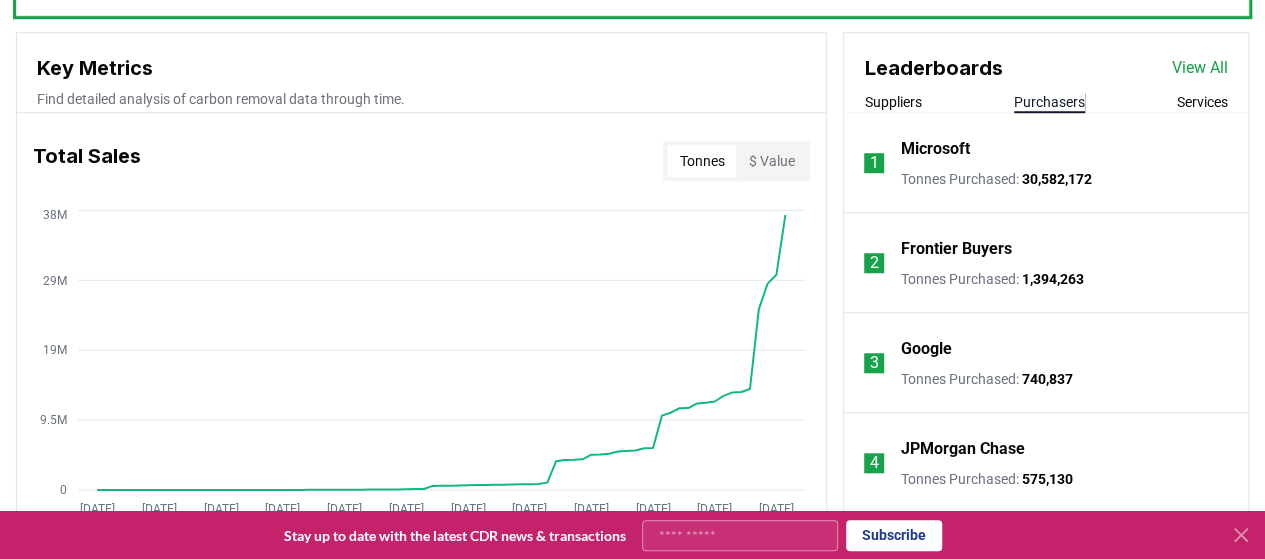 click on "View All" at bounding box center [1200, 68] 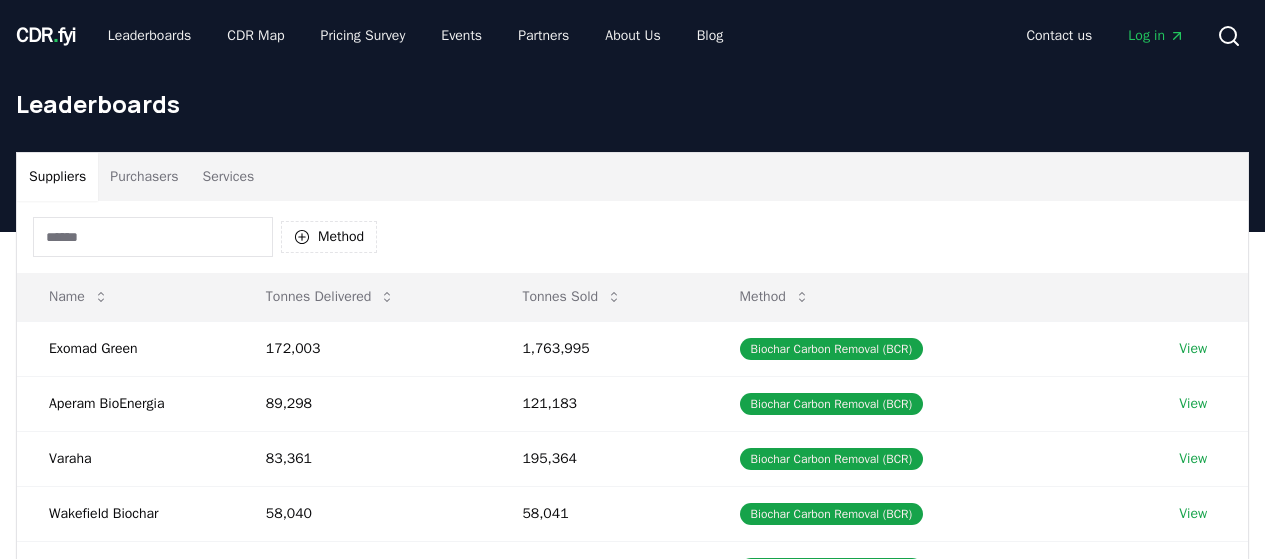 scroll, scrollTop: 0, scrollLeft: 0, axis: both 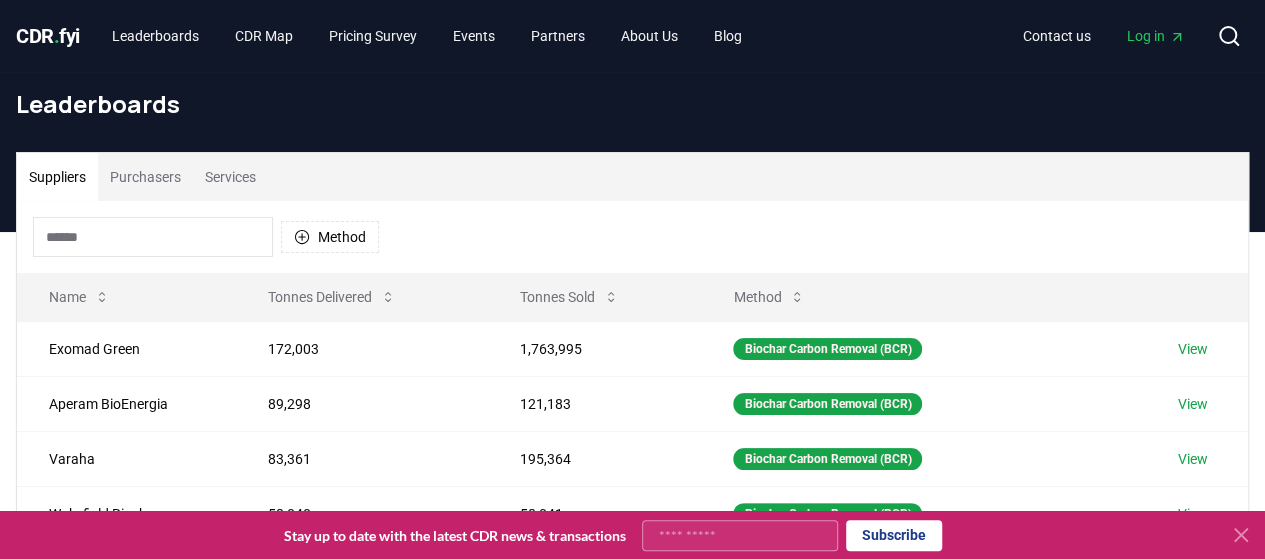 click on "Purchasers" at bounding box center (145, 177) 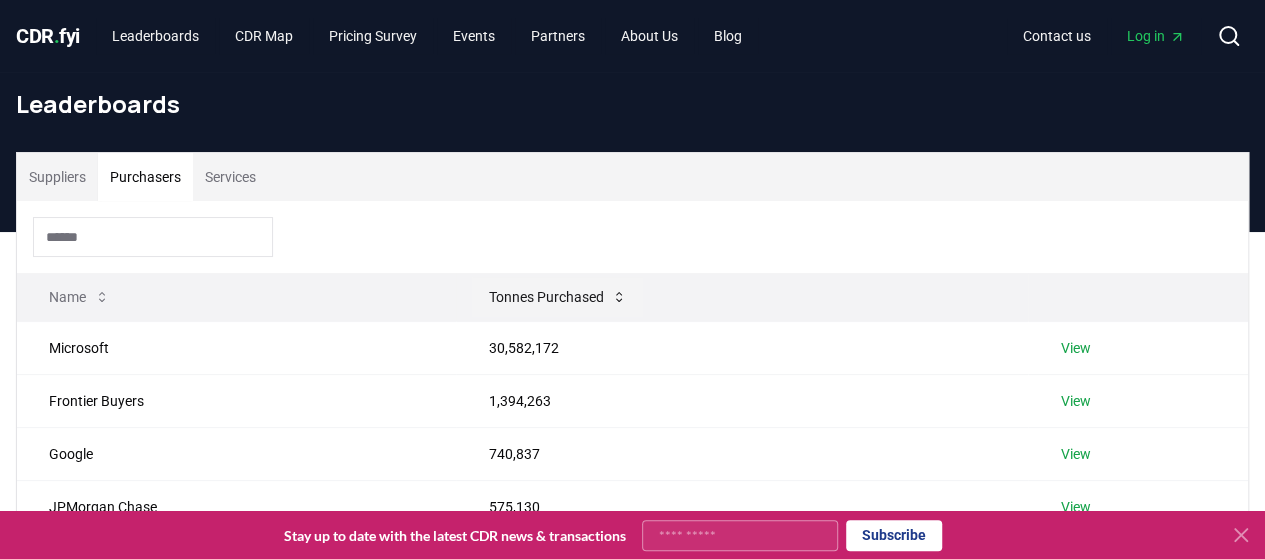 click on "Tonnes Purchased" at bounding box center [557, 297] 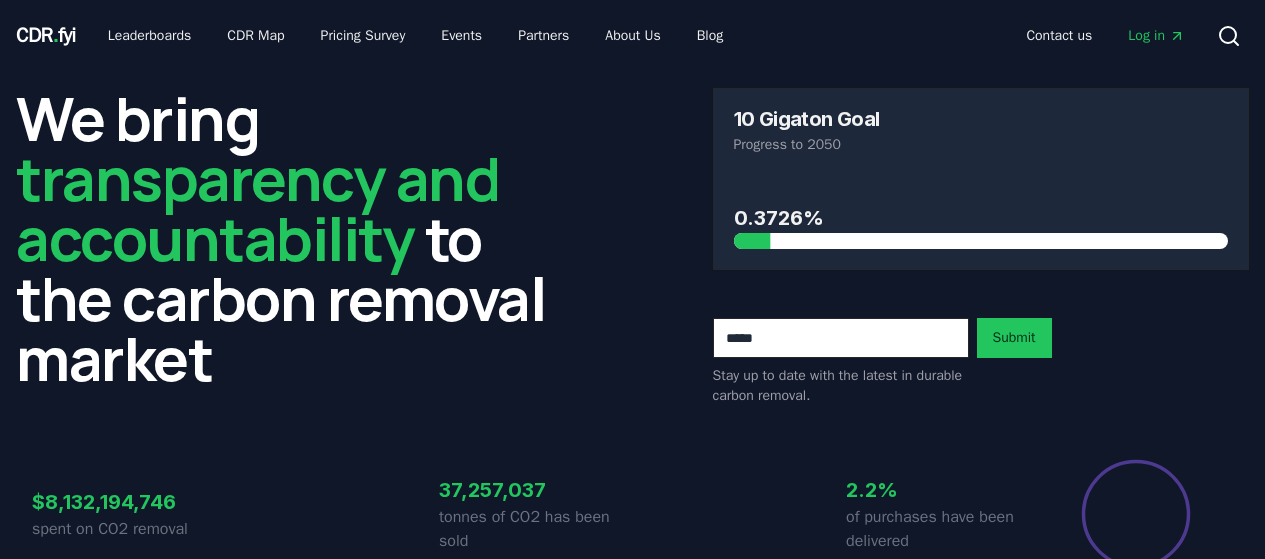 scroll, scrollTop: 702, scrollLeft: 0, axis: vertical 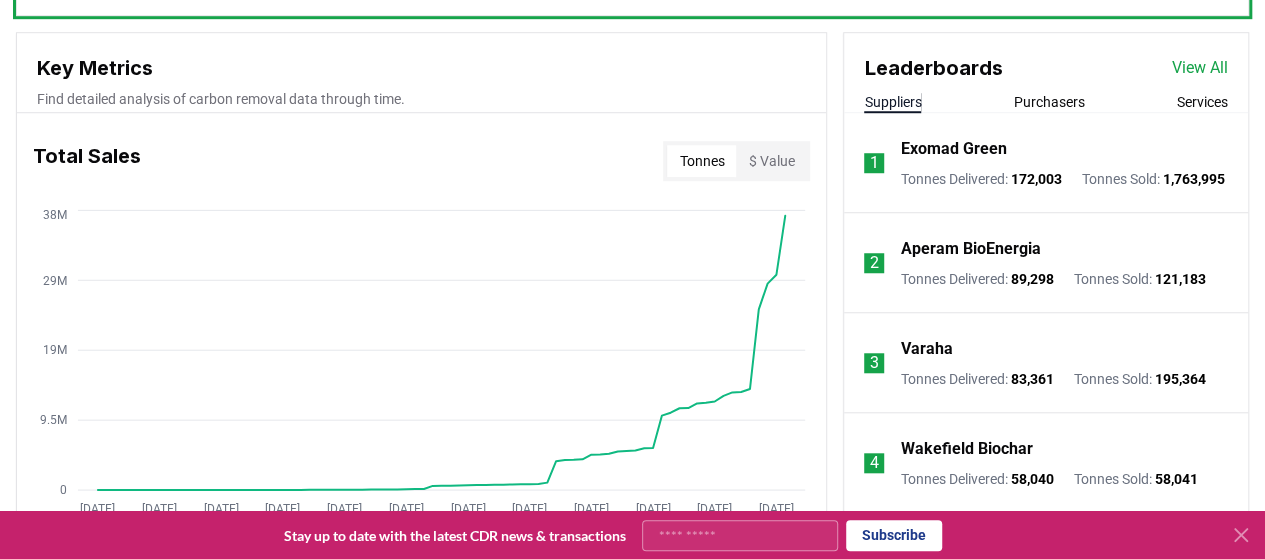 click on "$ Value" at bounding box center [771, 161] 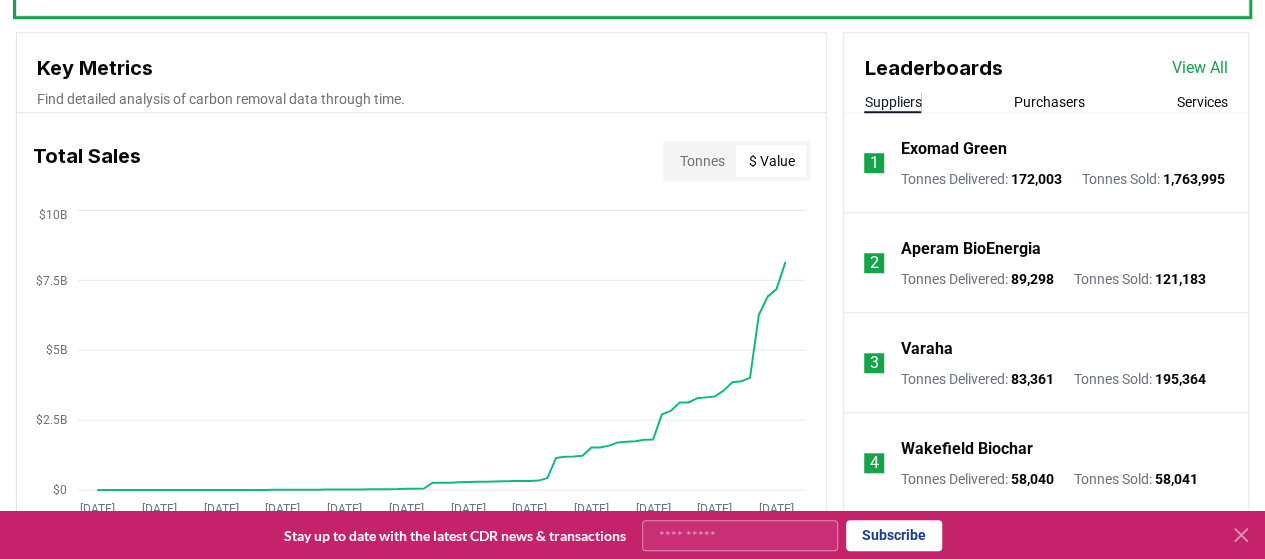 click on "Tonnes" at bounding box center [701, 161] 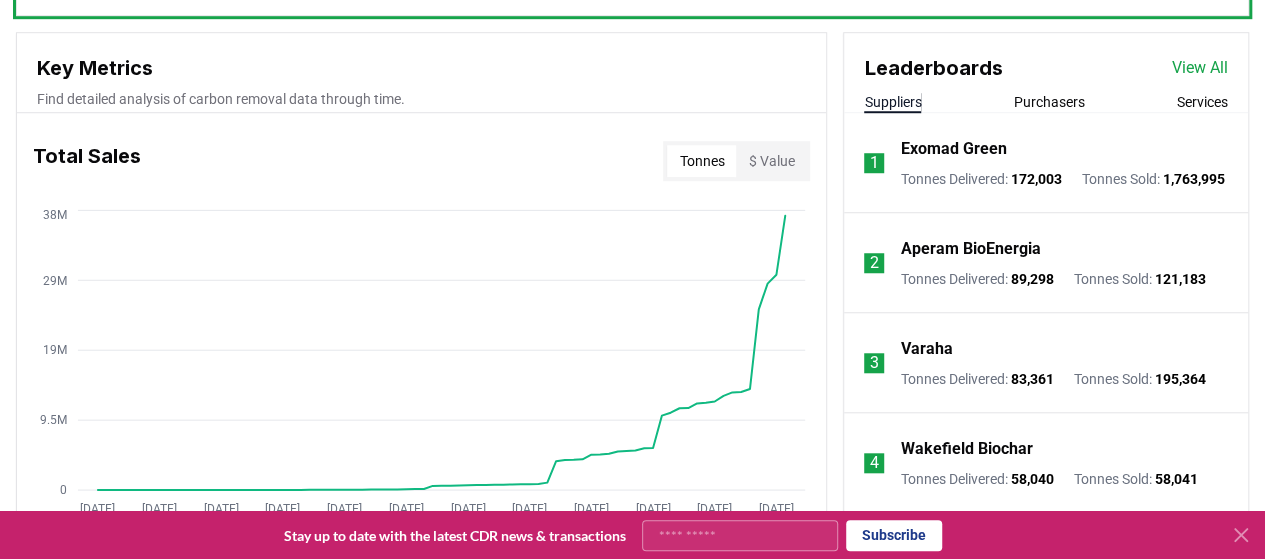 click on "Key Metrics Find detailed analysis of carbon removal data through time. Total Sales Tonnes $ Value [DATE] [DATE] [DATE] [DATE] [DATE] [DATE] [DATE] [DATE] [DATE] [DATE] [DATE] [DATE] 0 9.5M 19M 29M 38M Deliveries Total % of Sales [DATE] [DATE] [DATE] [DATE] [DATE] [DATE] [DATE] [DATE] [DATE] [DATE] [DATE] [DATE] 0 250K 500K 750K 1M Price Index By Method Aggregate $350 $700 $1.1K $1.4K Purchasers 596 Suppliers 576 Marketplaces, Registries, & Services 221 Orders 5191 Leaderboards View All Suppliers Purchasers Services 1 Exomad Green Tonnes Delivered :   172,003 Tonnes Sold :   1,763,995 2 Aperam BioEnergia Tonnes Delivered :   89,298 Tonnes Sold :   121,183 3 Varaha Tonnes Delivered :   83,361 Tonnes Sold :   195,364 4 Wakefield Biochar Tonnes Delivered :   58,040 Tonnes Sold :   58,041 5 Carboneers Tonnes Delivered :   50,515 Tonnes Sold :   123,210 Load more Latest Purchases Microsoft   purchased  4,915,000  tonnes from   Vaulted Deep Palo Alto Networks   10,000" at bounding box center (632, 774) 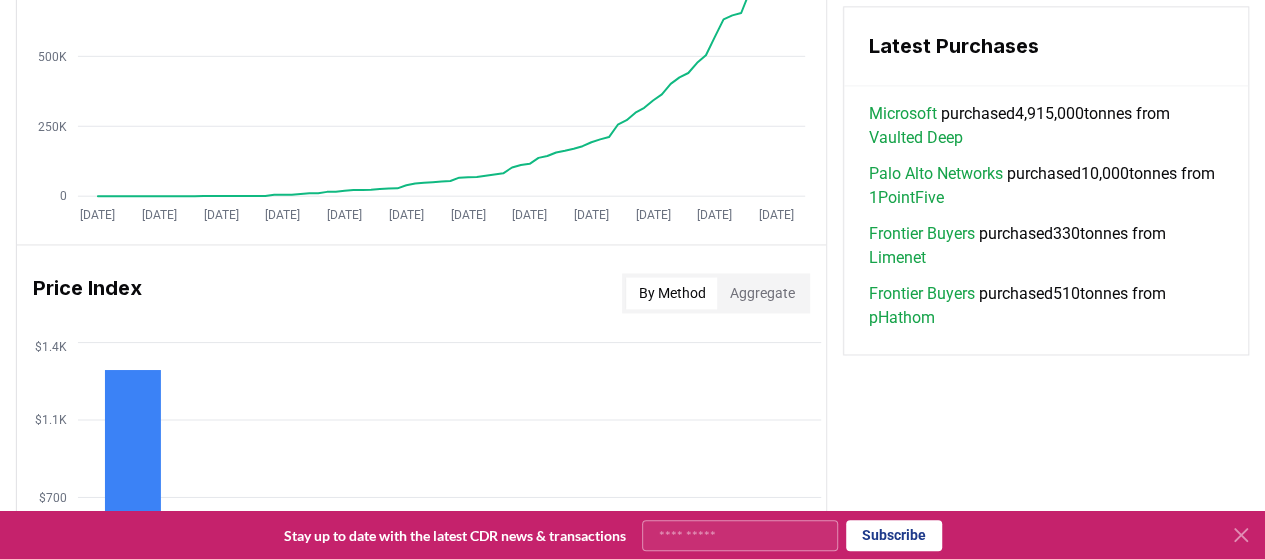 scroll, scrollTop: 1420, scrollLeft: 0, axis: vertical 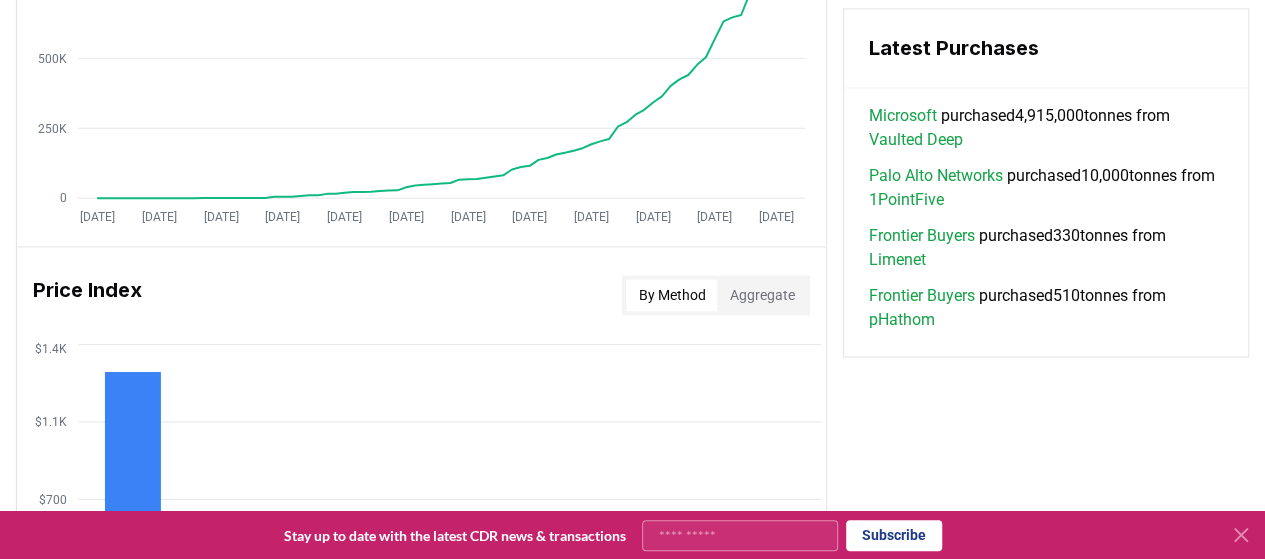 click on "Key Metrics Find detailed analysis of carbon removal data through time. Total Sales Tonnes $ Value [DATE] [DATE] [DATE] [DATE] [DATE] [DATE] [DATE] [DATE] [DATE] [DATE] [DATE] [DATE] 0 9.5M 19M 29M 38M Deliveries Total % of Sales [DATE] [DATE] [DATE] [DATE] [DATE] [DATE] [DATE] [DATE] [DATE] [DATE] [DATE] [DATE] 0 250K 500K 750K 1M Price Index By Method Aggregate $350 $700 $1.1K $1.4K Purchasers 596 Suppliers 576 Marketplaces, Registries, & Services 221 Orders 5191 Leaderboards View All Suppliers Purchasers Services 1 Exomad Green Tonnes Delivered :   172,003 Tonnes Sold :   1,763,995 2 Aperam BioEnergia Tonnes Delivered :   89,298 Tonnes Sold :   121,183 3 Varaha Tonnes Delivered :   83,361 Tonnes Sold :   195,364 4 Wakefield Biochar Tonnes Delivered :   58,040 Tonnes Sold :   58,041 5 Carboneers Tonnes Delivered :   50,515 Tonnes Sold :   123,210 Load more Latest Purchases Microsoft   purchased  4,915,000  tonnes from   Vaulted Deep Palo Alto Networks   10,000" at bounding box center (632, 56) 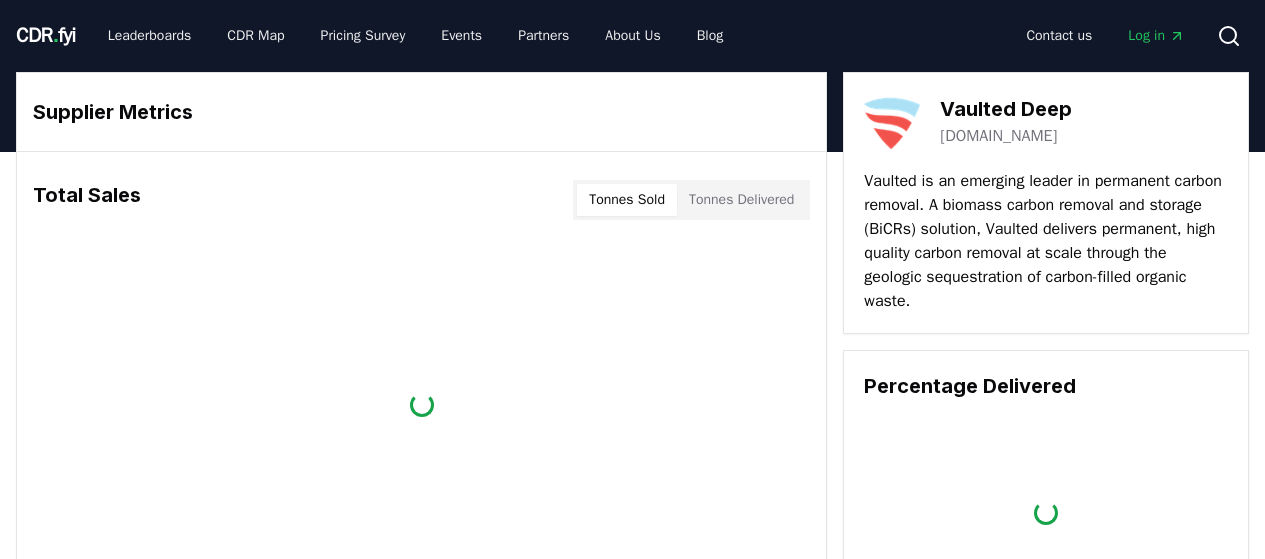 scroll, scrollTop: 0, scrollLeft: 0, axis: both 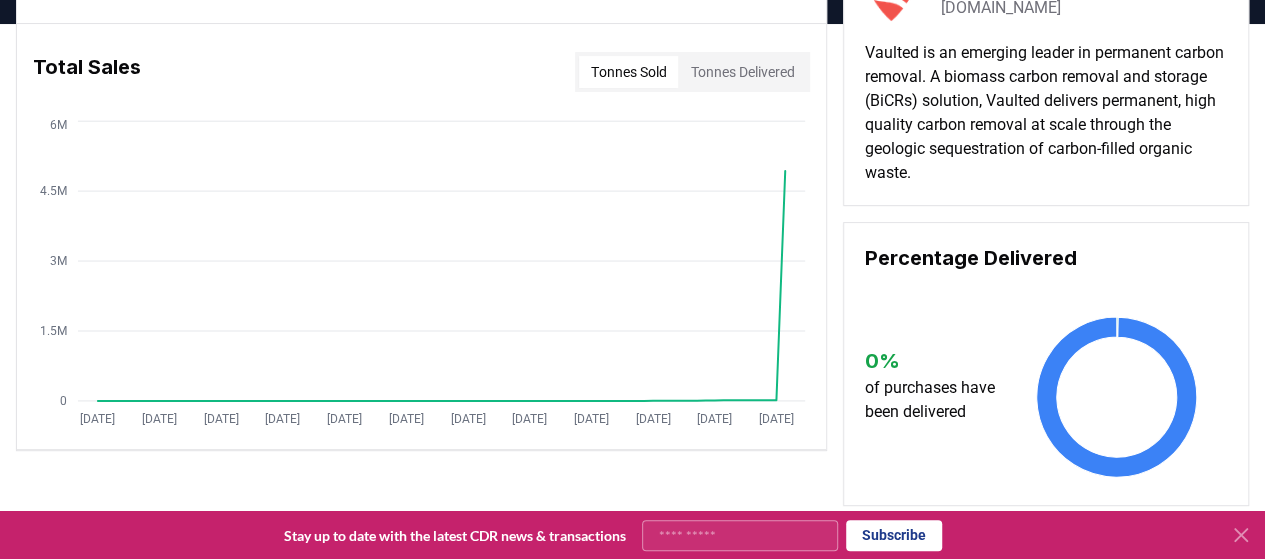 click on "Tonnes Delivered" at bounding box center (742, 72) 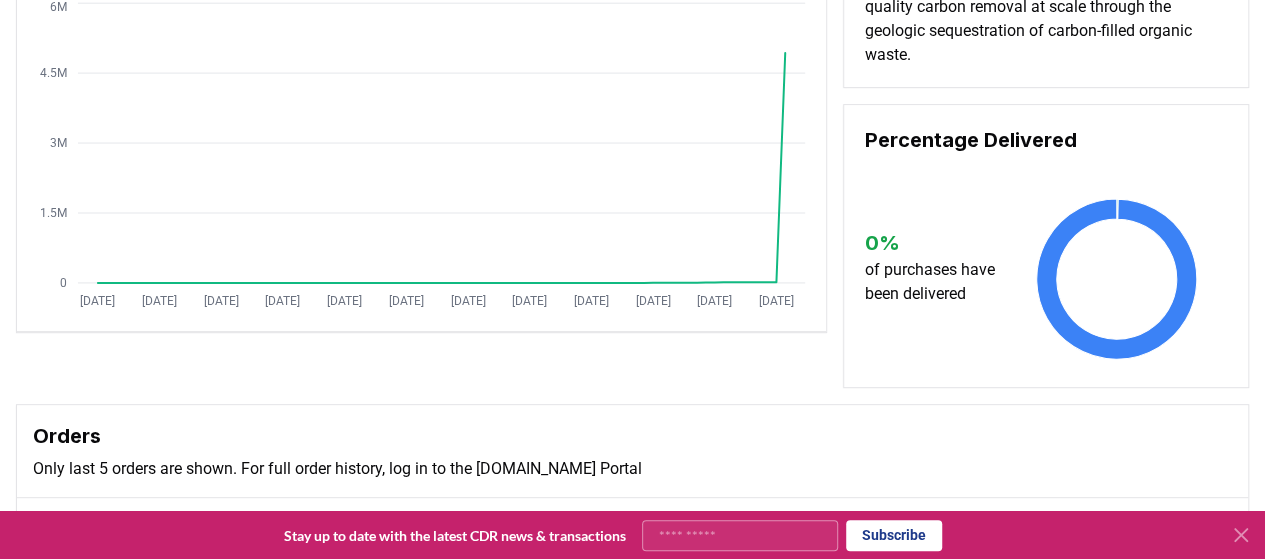 scroll, scrollTop: 0, scrollLeft: 0, axis: both 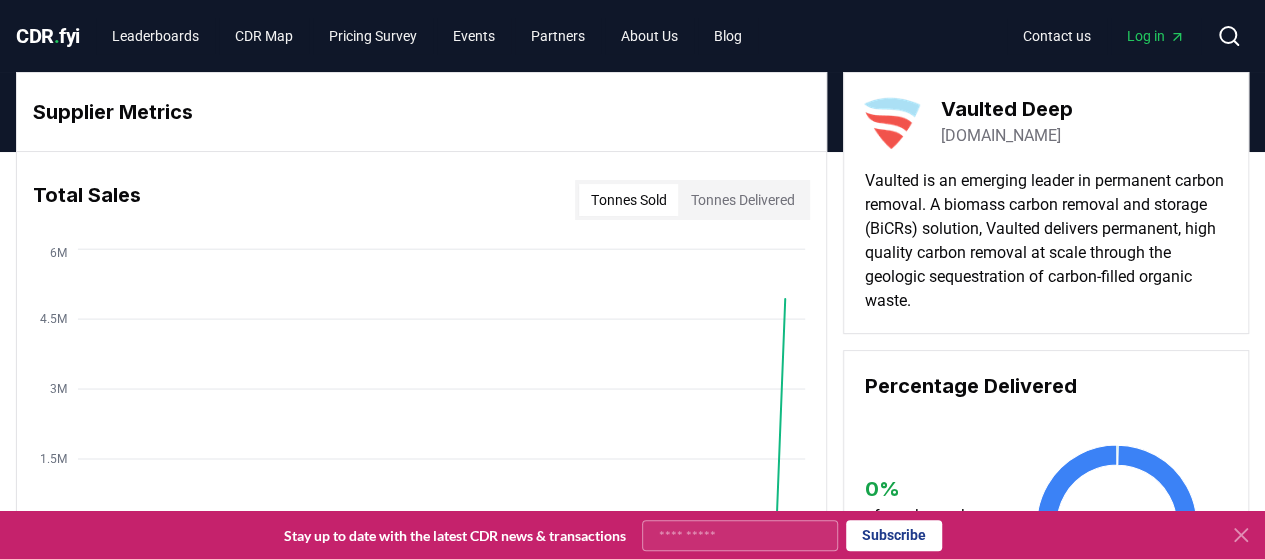 click on "Vaulted Deep vaulteddeep.com Vaulted is an emerging leader in permanent carbon removal. A biomass carbon removal and storage (BiCRs) solution, Vaulted delivers permanent, high quality carbon removal at scale through the geologic sequestration of carbon-filled organic waste." at bounding box center [1046, 203] 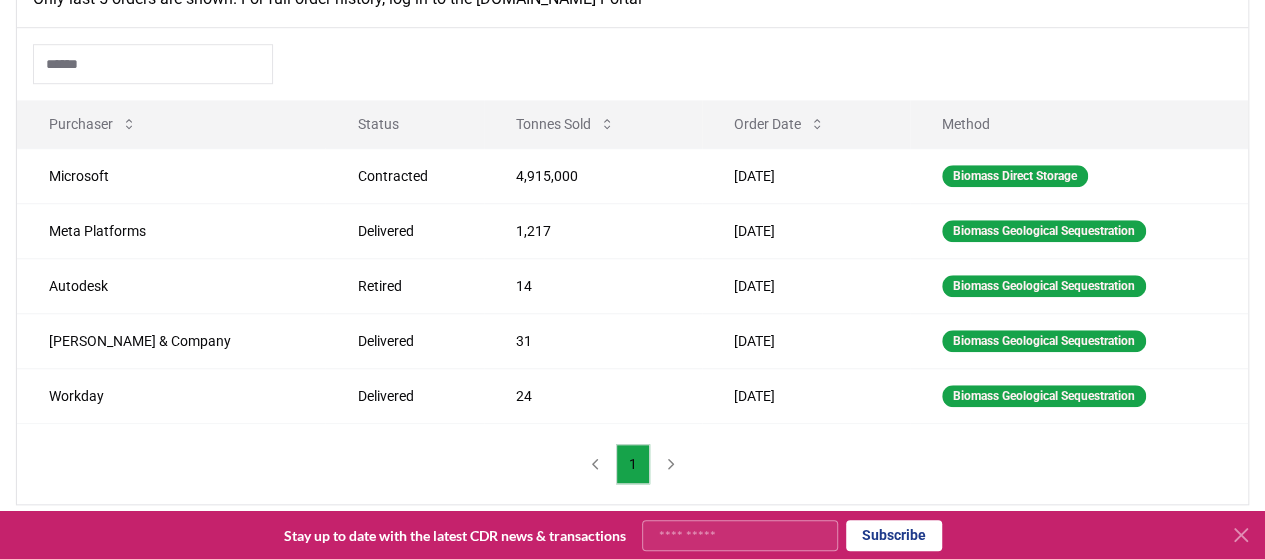 scroll, scrollTop: 716, scrollLeft: 0, axis: vertical 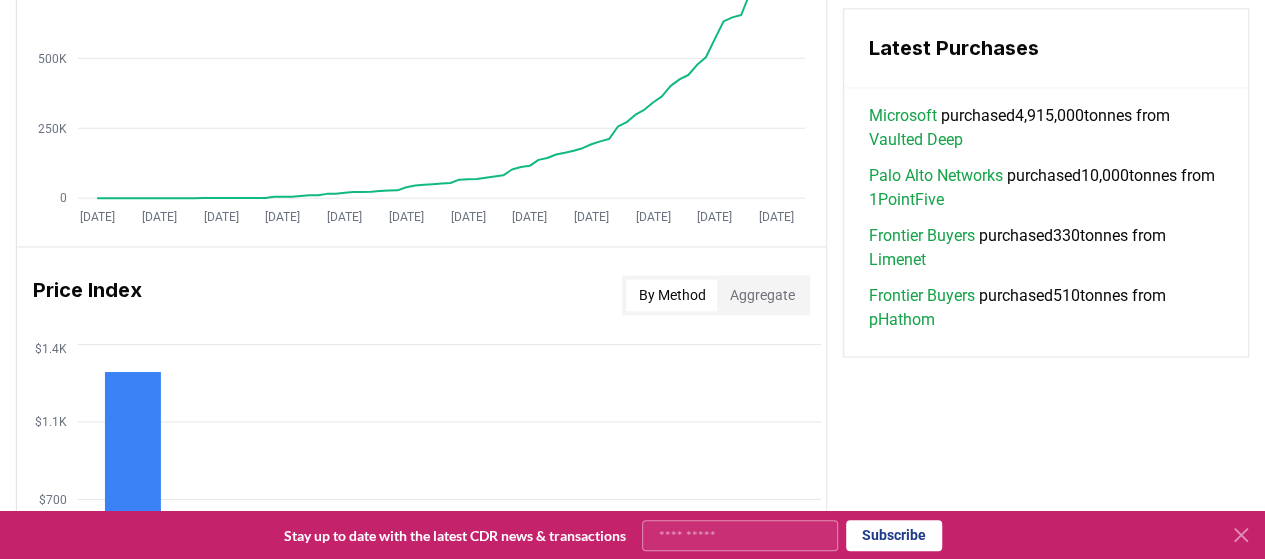 click on "Key Metrics Find detailed analysis of carbon removal data through time. Total Sales Tonnes $ Value [DATE] [DATE] [DATE] [DATE] [DATE] [DATE] [DATE] [DATE] [DATE] [DATE] [DATE] [DATE] 0 9.5M 19M 29M 38M Deliveries Total % of Sales [DATE] [DATE] [DATE] [DATE] [DATE] [DATE] [DATE] [DATE] [DATE] [DATE] [DATE] [DATE] 0 250K 500K 750K 1M Price Index By Method Aggregate $350 $700 $1.1K $1.4K Purchasers 596 Suppliers 576 Marketplaces, Registries, & Services 221 Orders 5191 Leaderboards View All Suppliers Purchasers Services 1 Exomad Green Tonnes Delivered :   172,003 Tonnes Sold :   1,763,995 2 Aperam BioEnergia Tonnes Delivered :   89,298 Tonnes Sold :   121,183 3 Varaha Tonnes Delivered :   83,361 Tonnes Sold :   195,364 4 Wakefield Biochar Tonnes Delivered :   58,040 Tonnes Sold :   58,041 5 Carboneers Tonnes Delivered :   50,515 Tonnes Sold :   123,210 Load more Latest Purchases Microsoft   purchased  4,915,000  tonnes from   Vaulted Deep Palo Alto Networks   10,000" at bounding box center (632, 56) 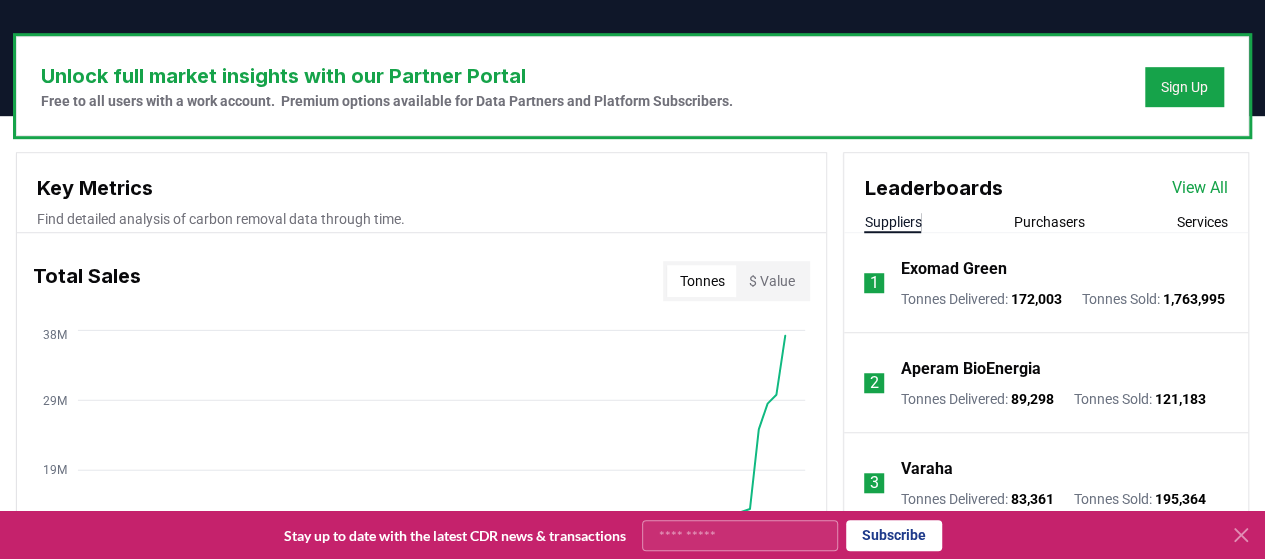 scroll, scrollTop: 581, scrollLeft: 0, axis: vertical 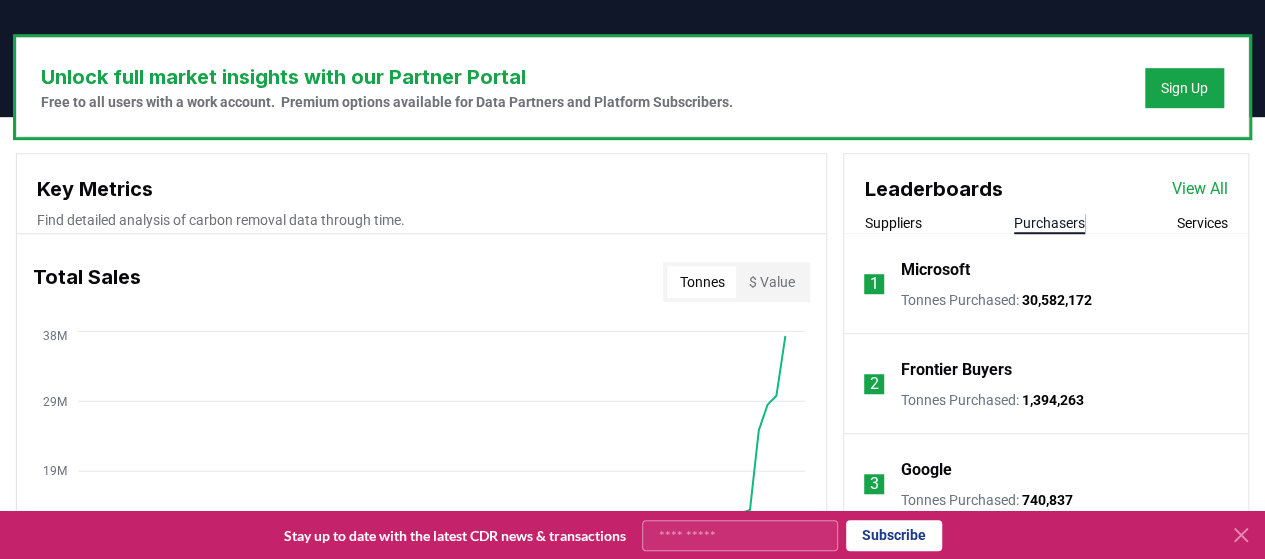 click on "Purchasers" at bounding box center [1049, 223] 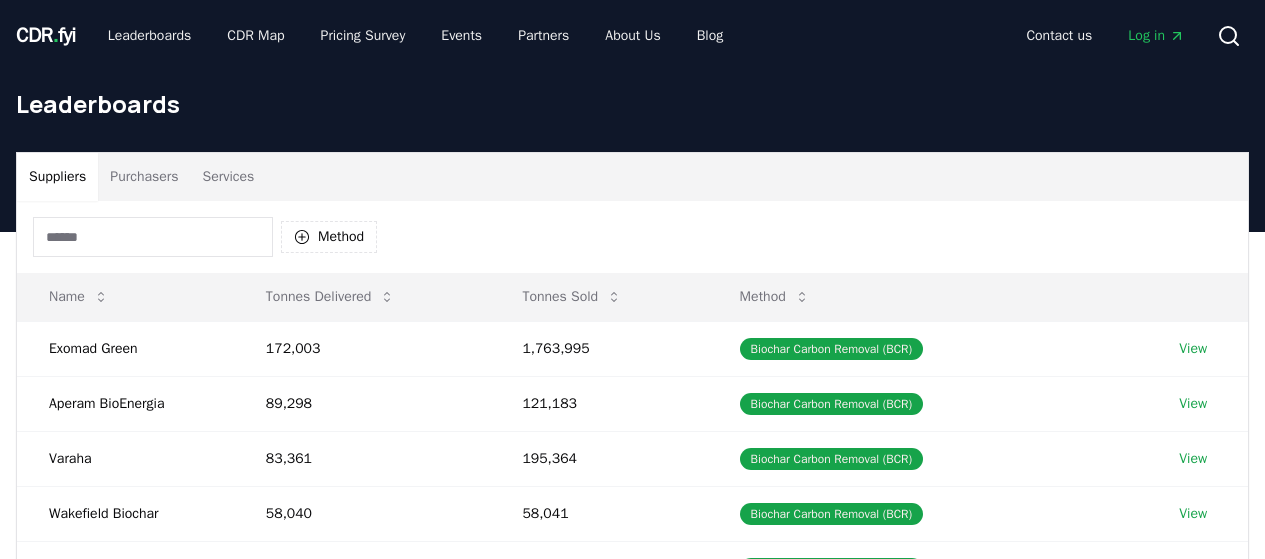 scroll, scrollTop: 0, scrollLeft: 0, axis: both 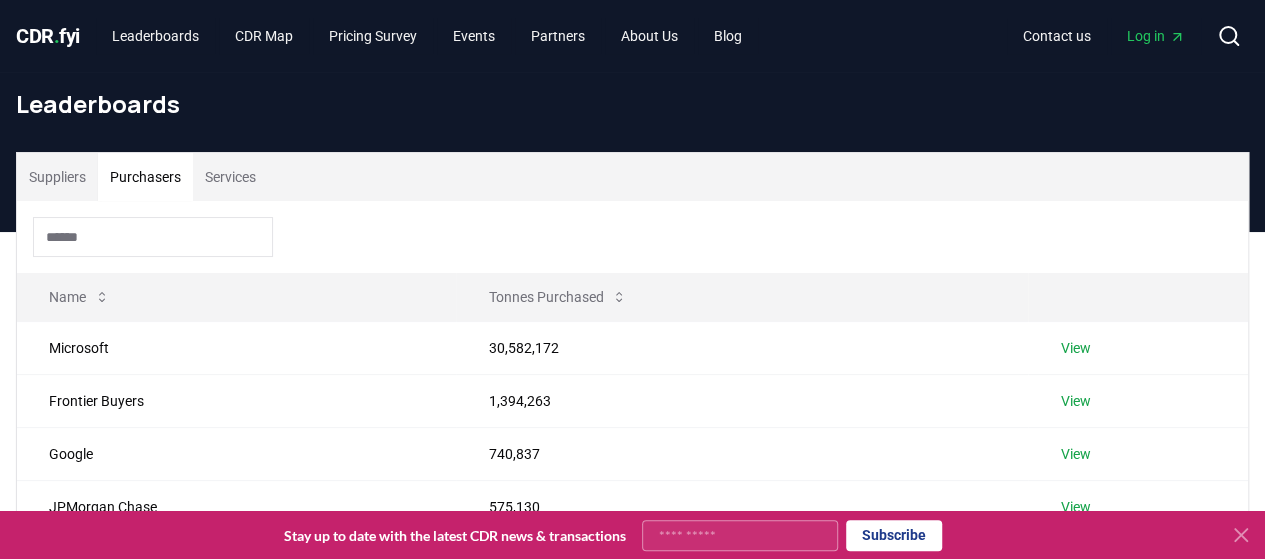click on "Purchasers" at bounding box center [145, 177] 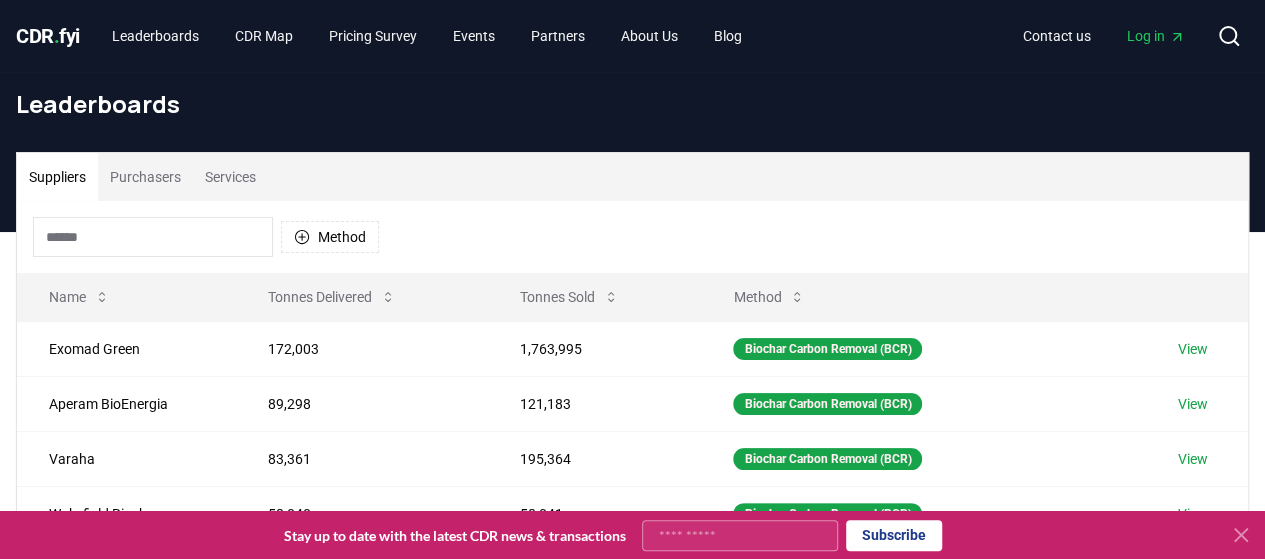 click on "Suppliers" at bounding box center [57, 177] 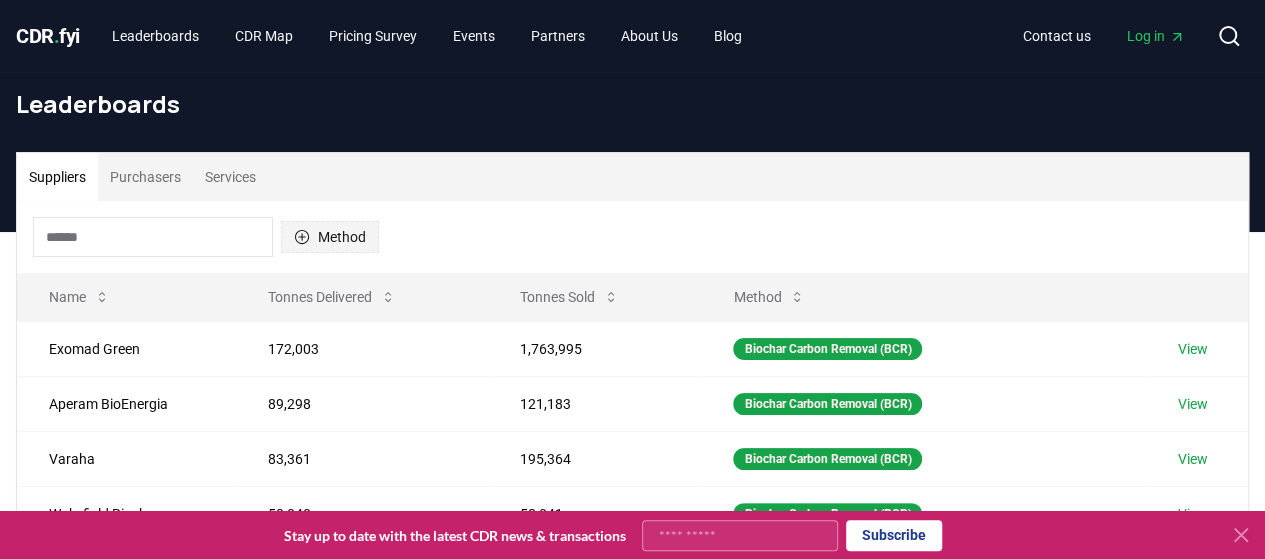 click on "Method" at bounding box center [330, 237] 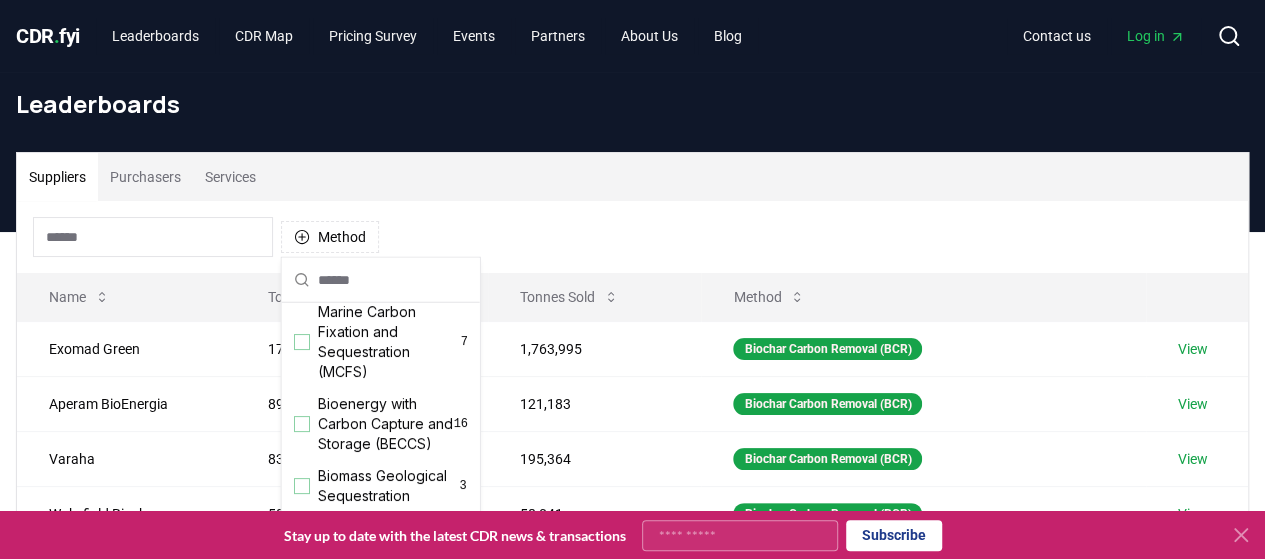 scroll, scrollTop: 94, scrollLeft: 0, axis: vertical 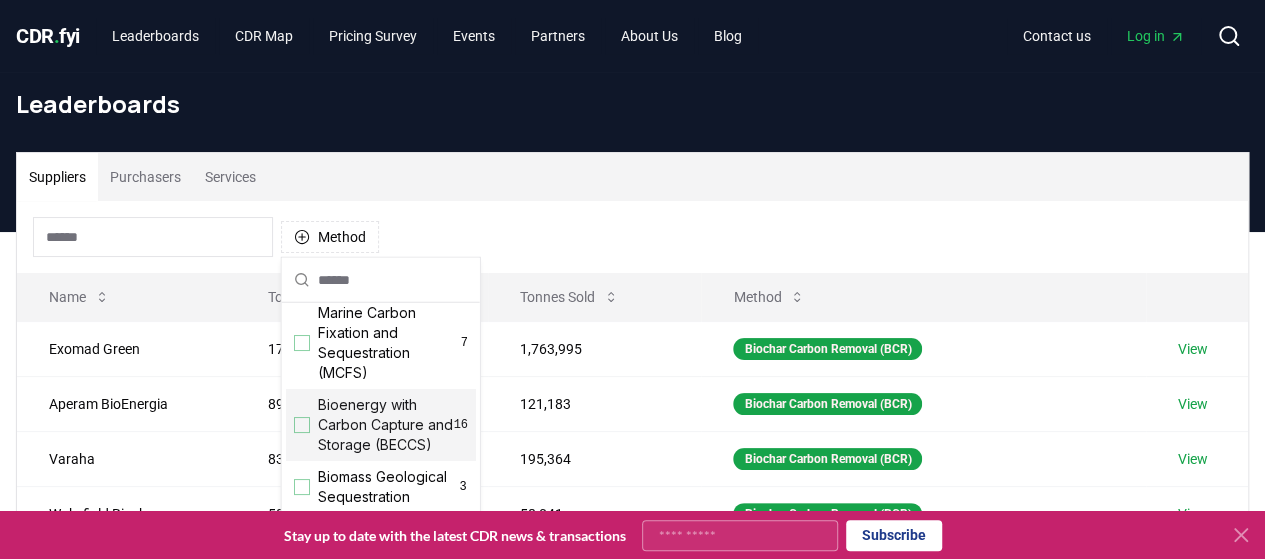 click at bounding box center [302, 425] 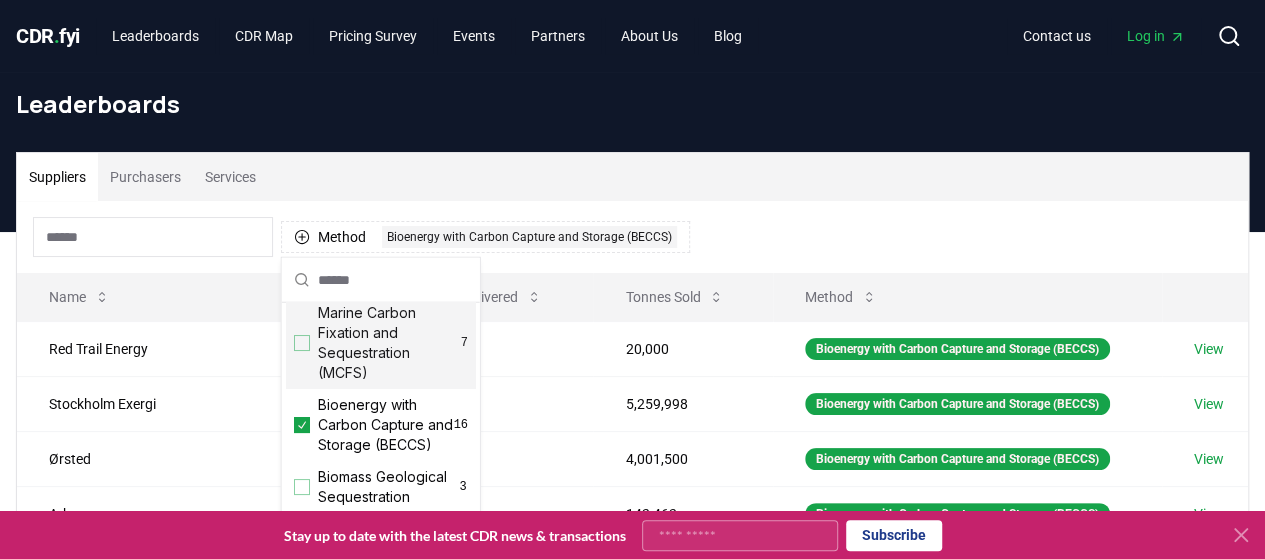 click on "Method 1 Bioenergy with Carbon Capture and Storage (BECCS)" at bounding box center (632, 237) 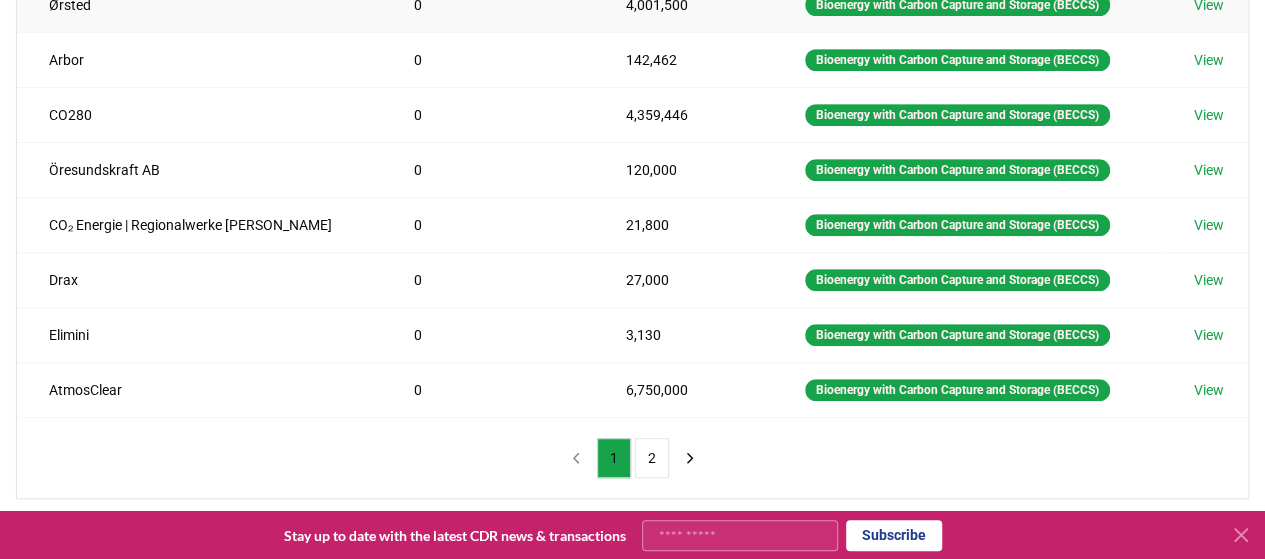 scroll, scrollTop: 454, scrollLeft: 0, axis: vertical 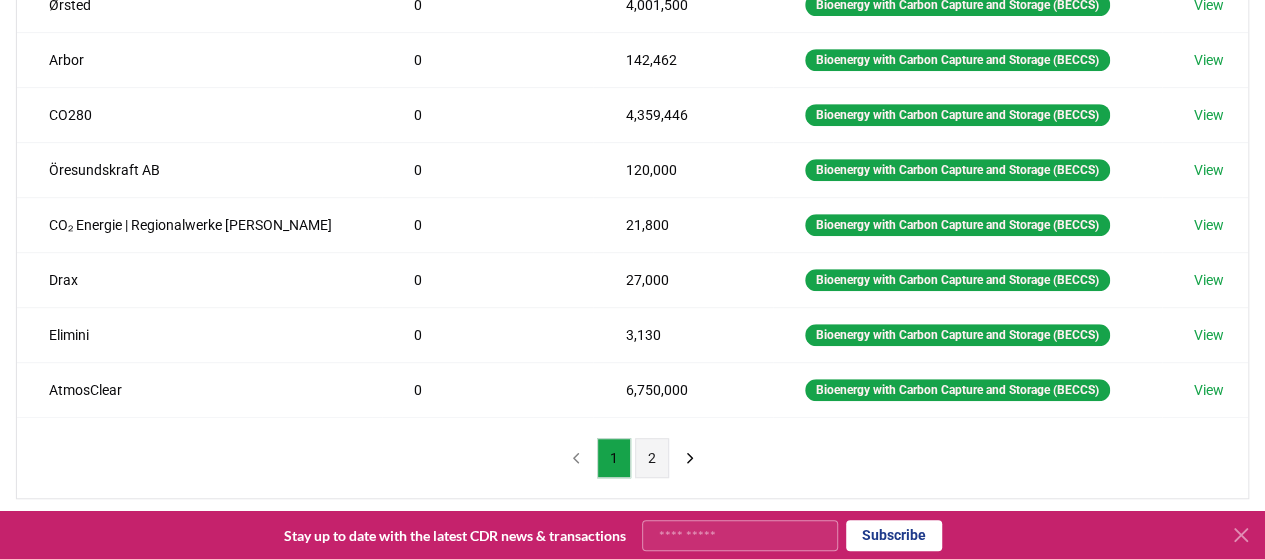 click on "2" at bounding box center [652, 458] 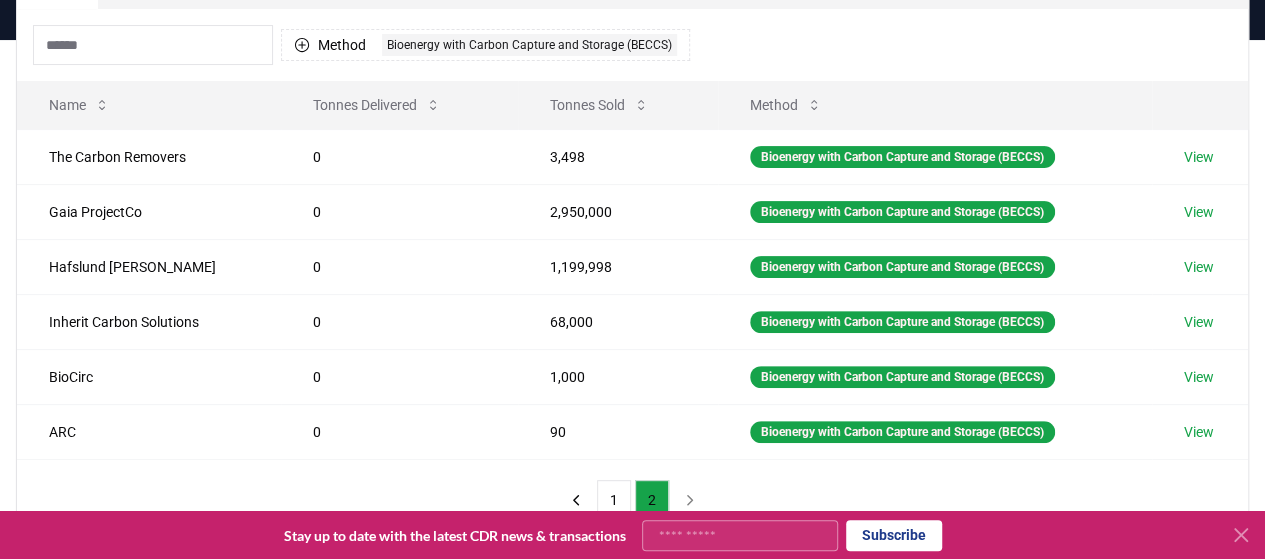 scroll, scrollTop: 190, scrollLeft: 0, axis: vertical 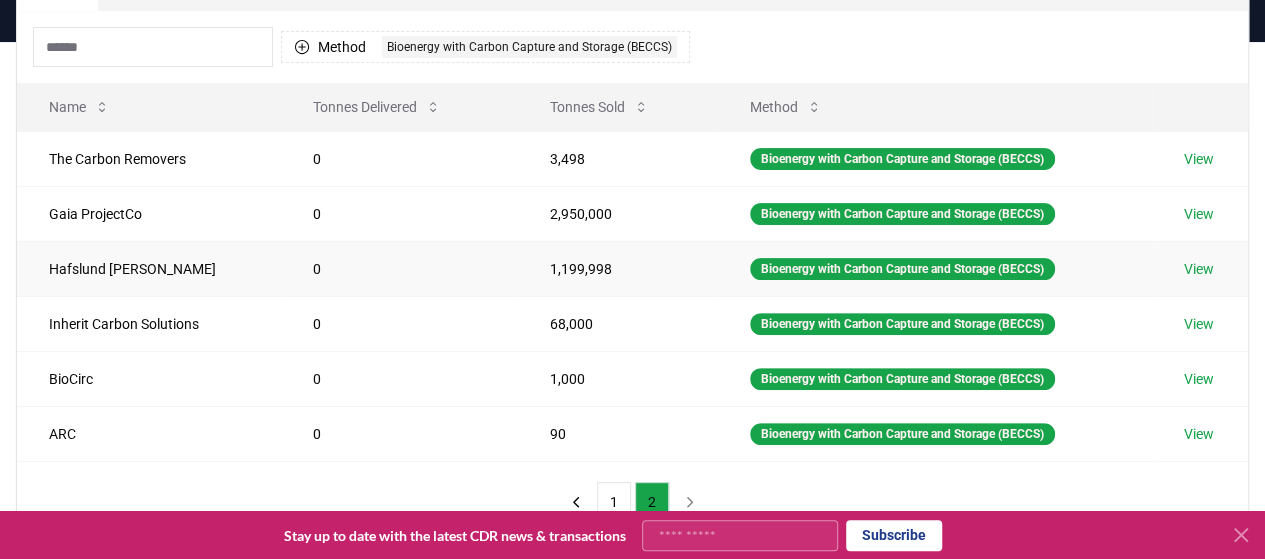 click on "View" at bounding box center [1199, 269] 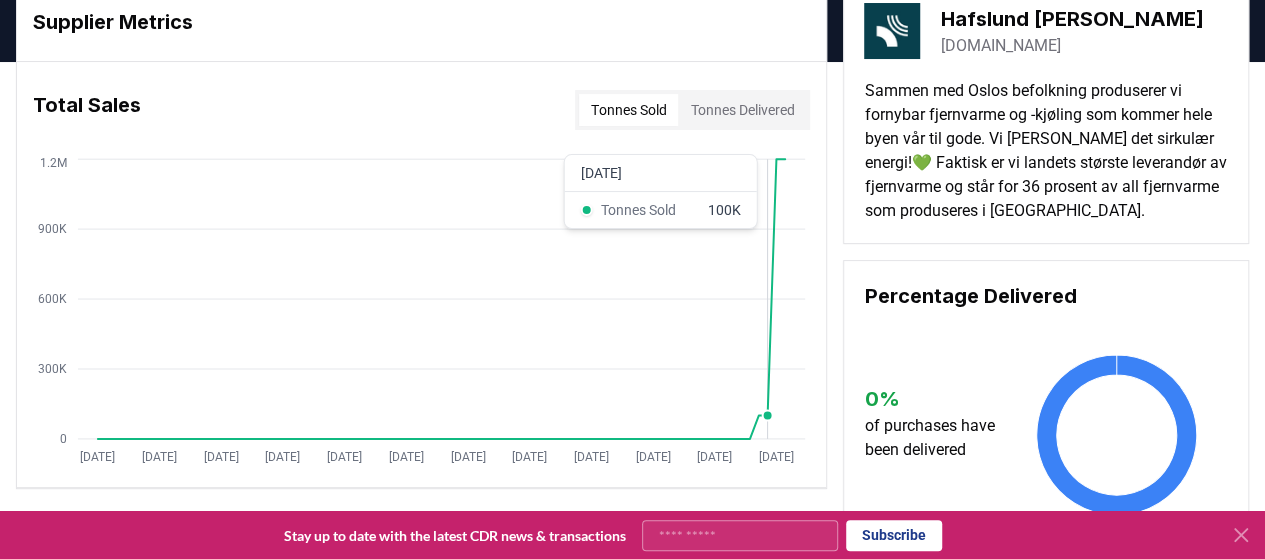 scroll, scrollTop: 88, scrollLeft: 0, axis: vertical 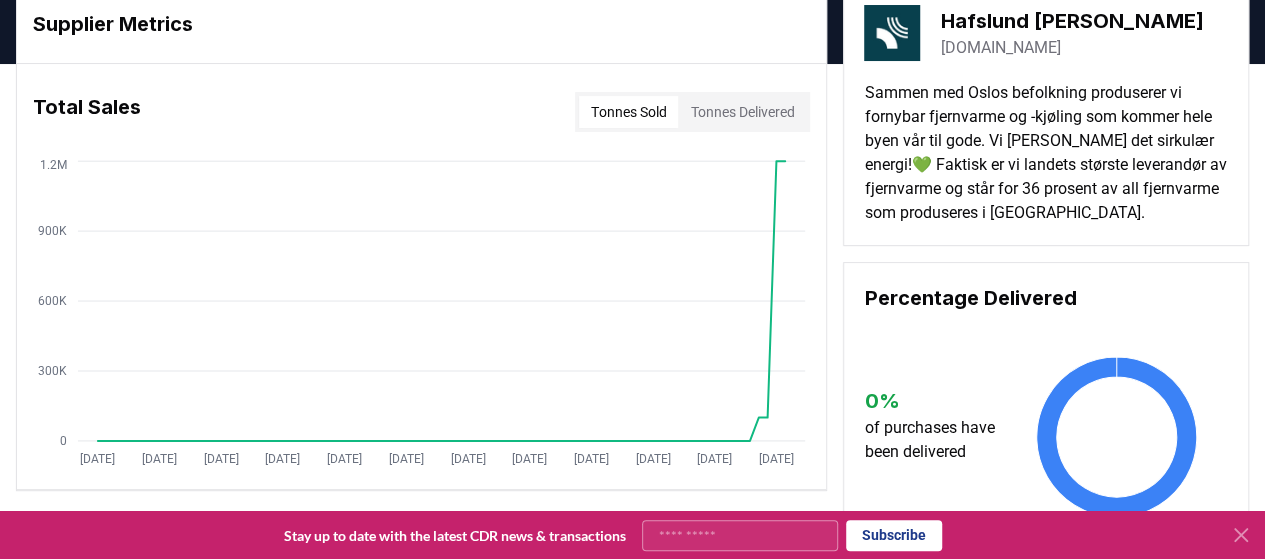 click on "Supplier Metrics Total Sales Tonnes Sold Tonnes Delivered [DATE] [DATE] [DATE] [DATE] [DATE] [DATE] [DATE] [DATE] [DATE] [DATE] [DATE] [DATE] 0 300K 600K 900K 1.2M Hafslund [PERSON_NAME][DOMAIN_NAME] Sammen med Oslos befolkning produserer vi fornybar fjernvarme og -kjøling som kommer hele byen vår til gode. Vi [PERSON_NAME] det sirkulær energi!💚
Faktisk er vi landets største leverandør av fjernvarme og står for 36 prosent av all fjernvarme som produseres i [GEOGRAPHIC_DATA].  Percentage Delivered 0 % of purchases have been delivered" at bounding box center (632, 265) 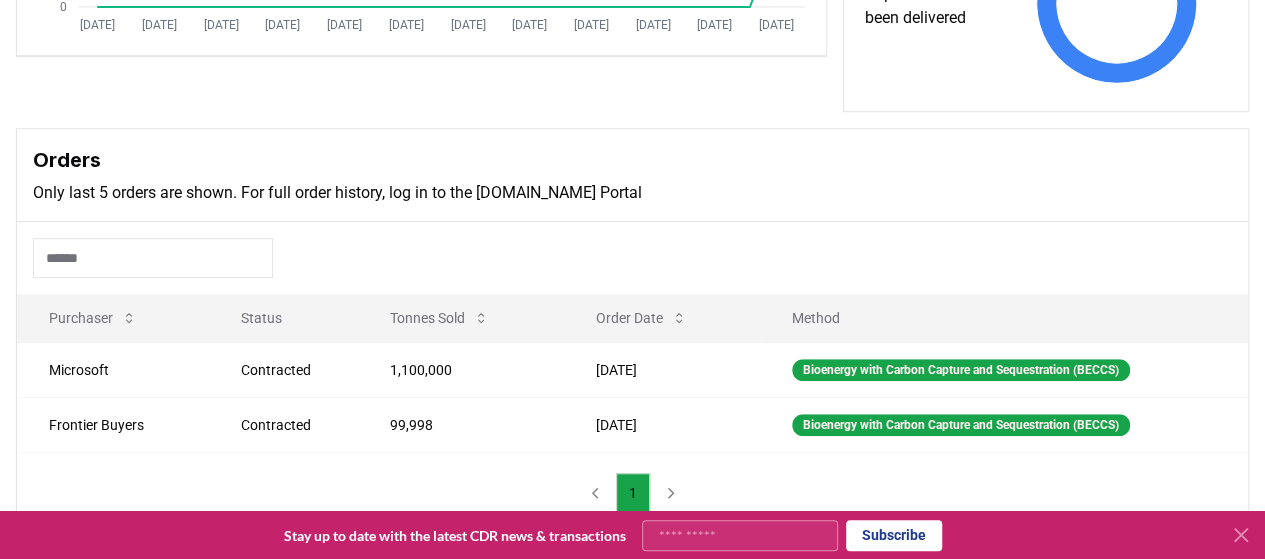 scroll, scrollTop: 0, scrollLeft: 0, axis: both 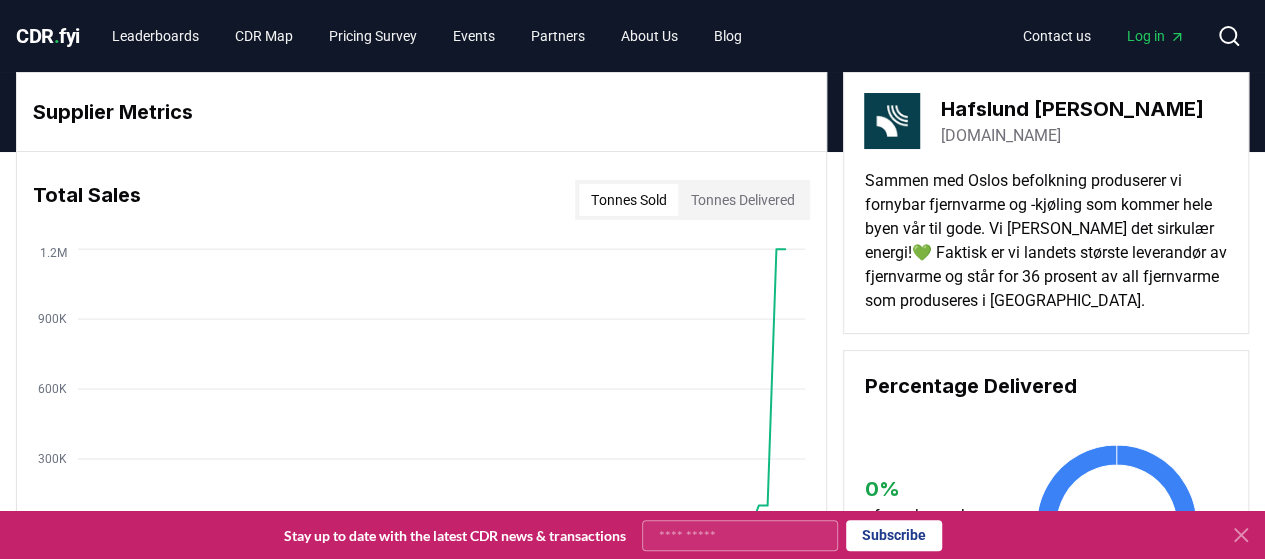 click on "Supplier Metrics Total Sales Tonnes Sold Tonnes Delivered [DATE] [DATE] [DATE] [DATE] [DATE] [DATE] [DATE] [DATE] [DATE] [DATE] [DATE] [DATE] 0 300K 600K 900K 1.2M Hafslund [PERSON_NAME][DOMAIN_NAME] Sammen med Oslos befolkning produserer vi fornybar fjernvarme og -kjøling som kommer hele byen vår til gode. Vi [PERSON_NAME] det sirkulær energi!💚
Faktisk er vi landets største leverandør av fjernvarme og står for 36 prosent av all fjernvarme som produseres i [GEOGRAPHIC_DATA].  Percentage Delivered 0 % of purchases have been delivered" at bounding box center (632, 353) 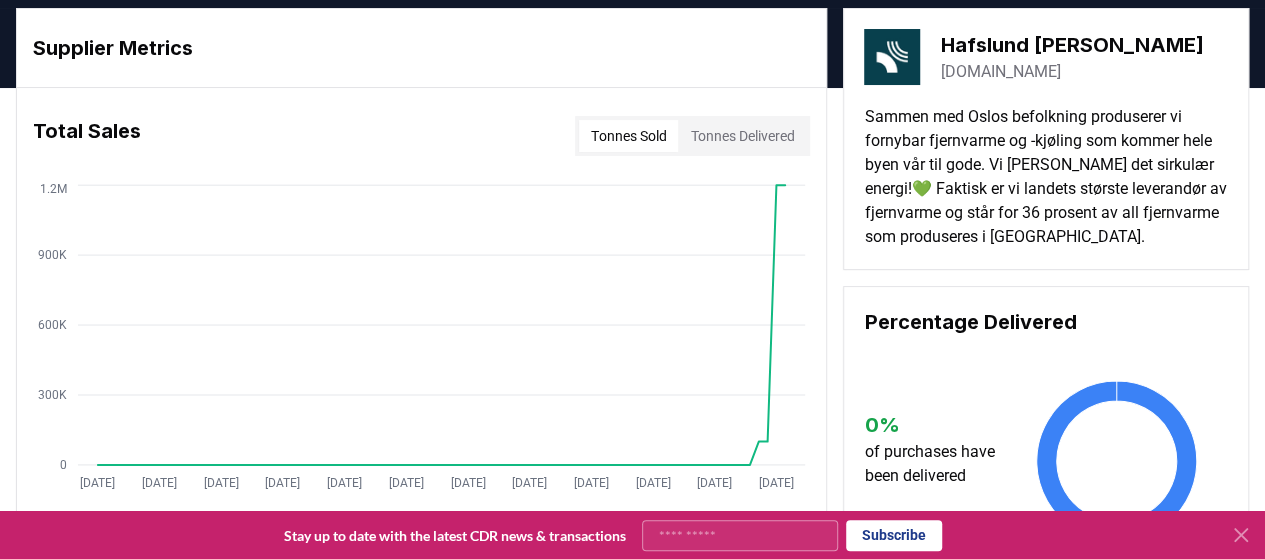 scroll, scrollTop: 0, scrollLeft: 0, axis: both 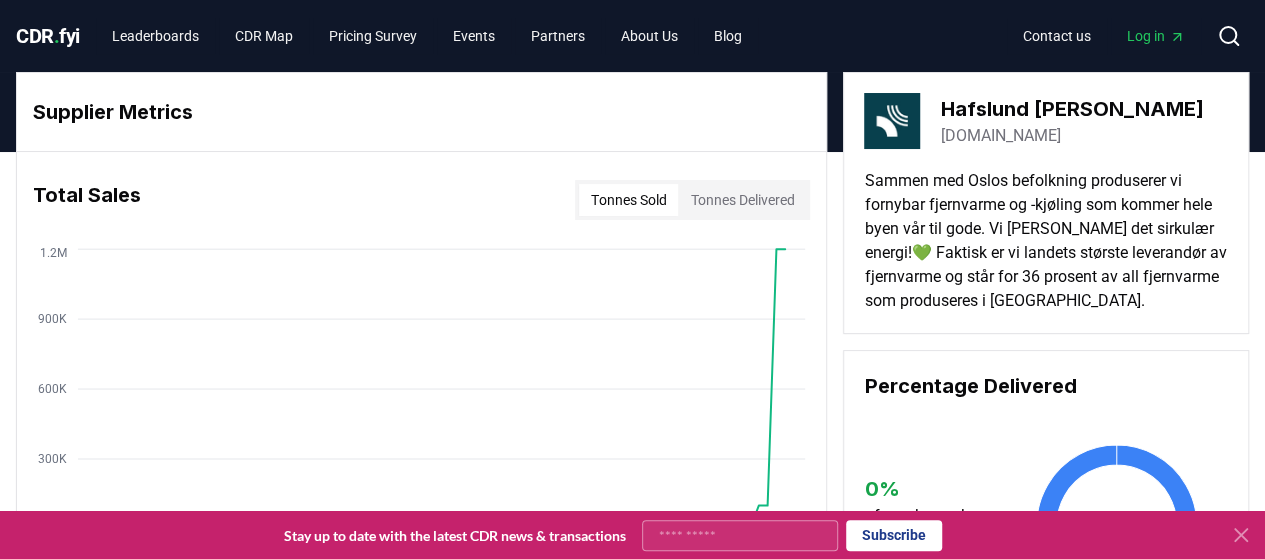 click on "CDR . fyi" at bounding box center [48, 36] 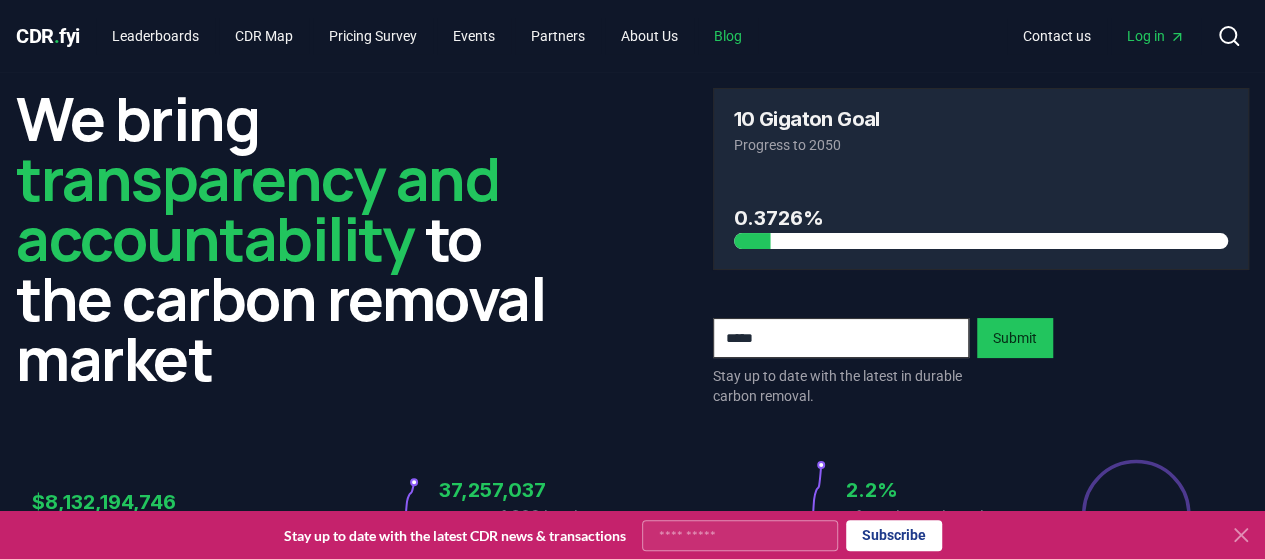click on "Blog" at bounding box center [728, 36] 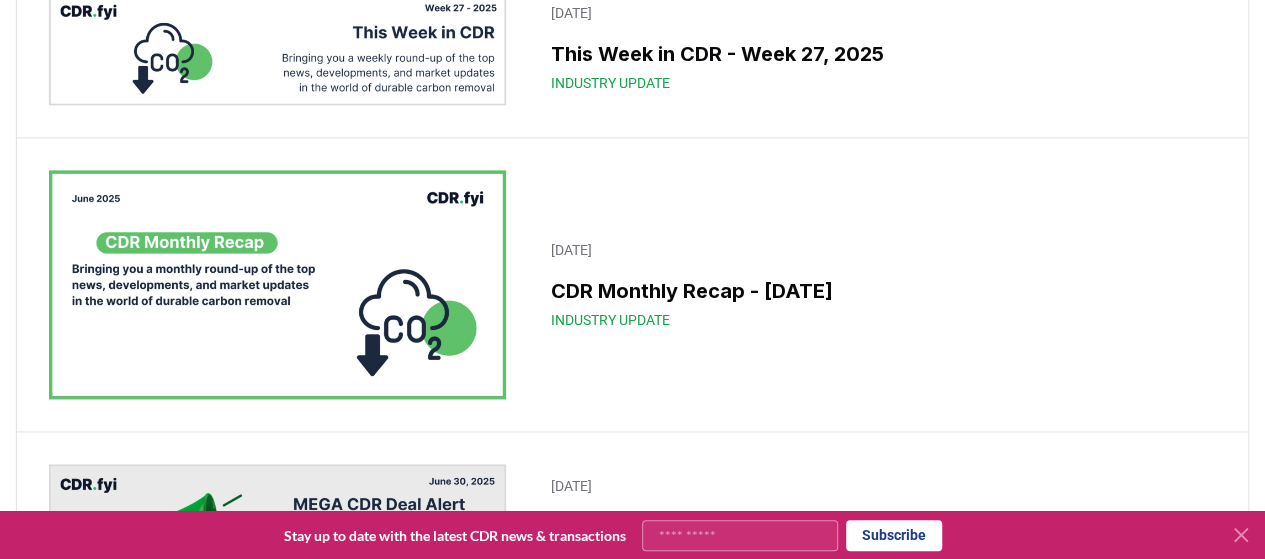 scroll, scrollTop: 1269, scrollLeft: 0, axis: vertical 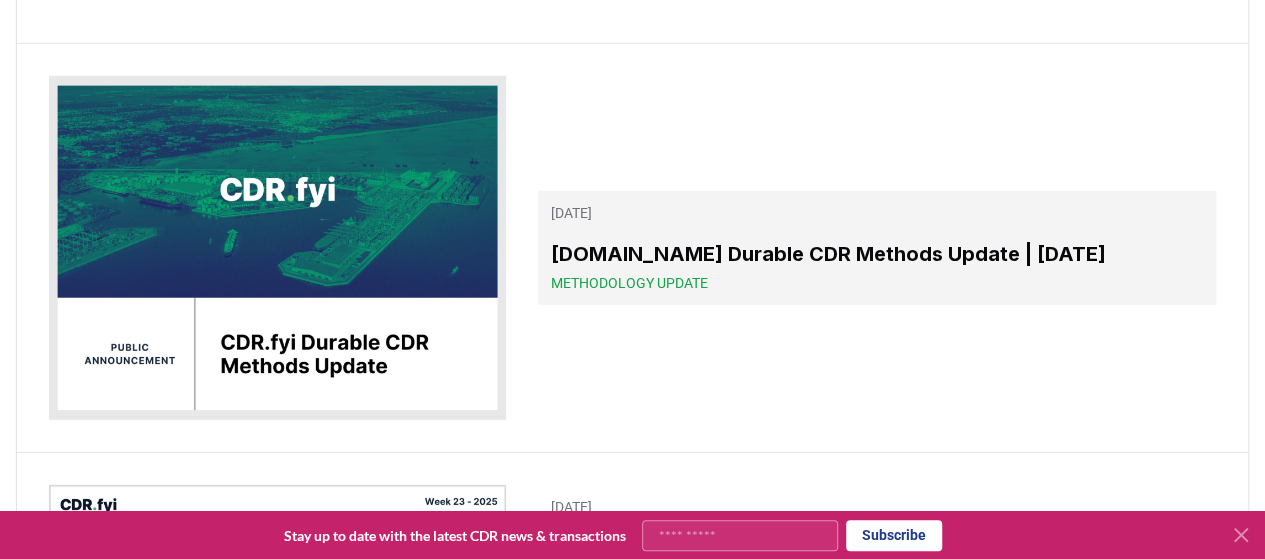 click on "Methodology Update" at bounding box center (877, 283) 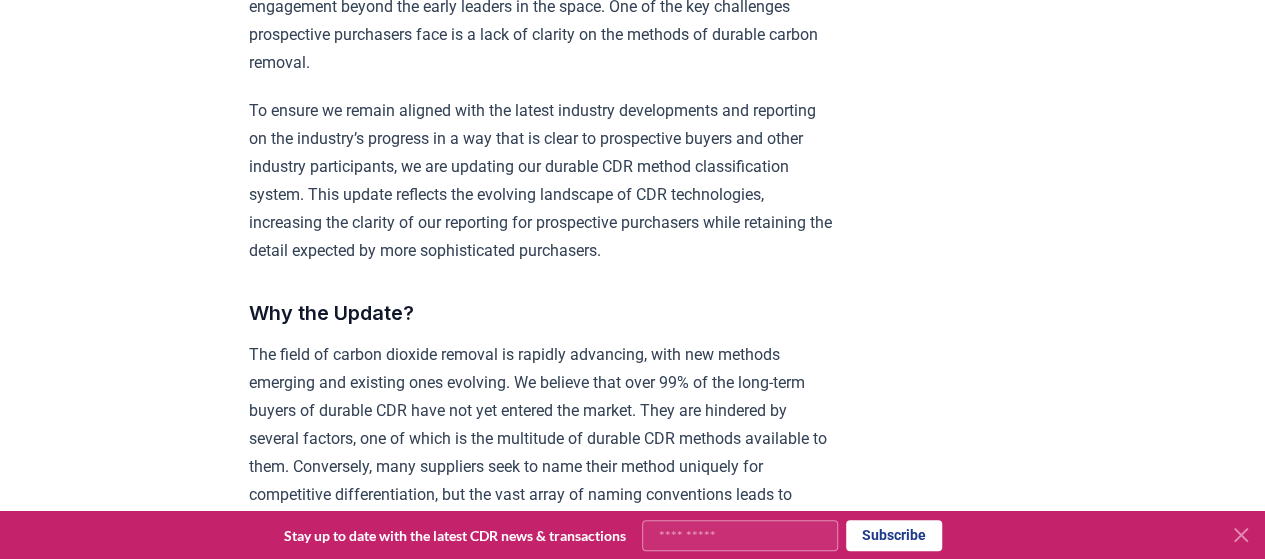 scroll, scrollTop: 961, scrollLeft: 0, axis: vertical 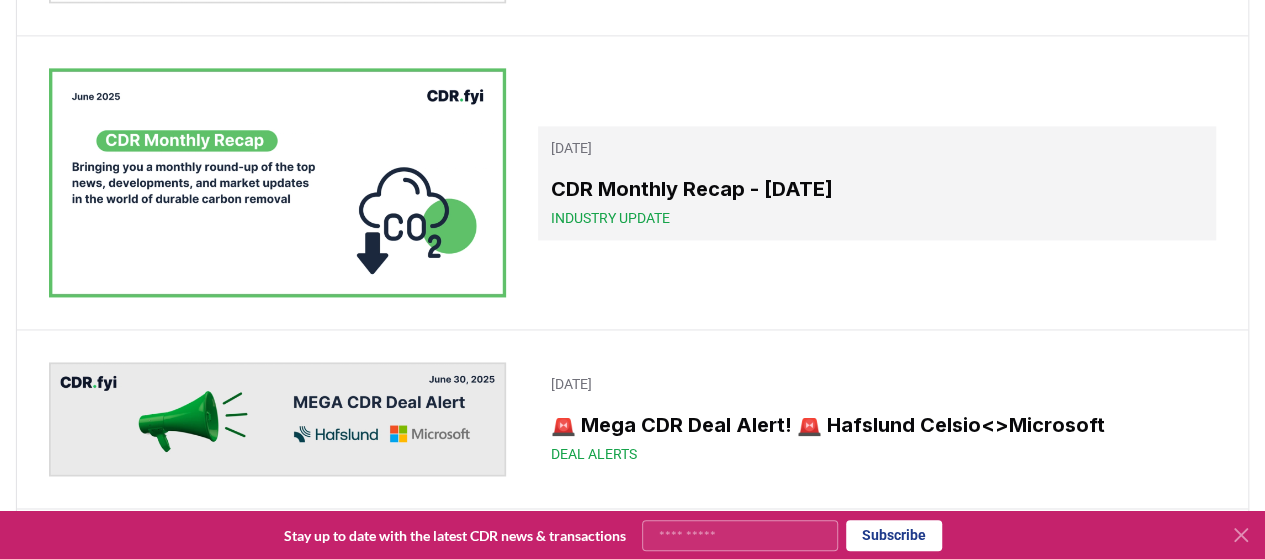 click on "CDR Monthly Recap - June 2025" at bounding box center (877, 189) 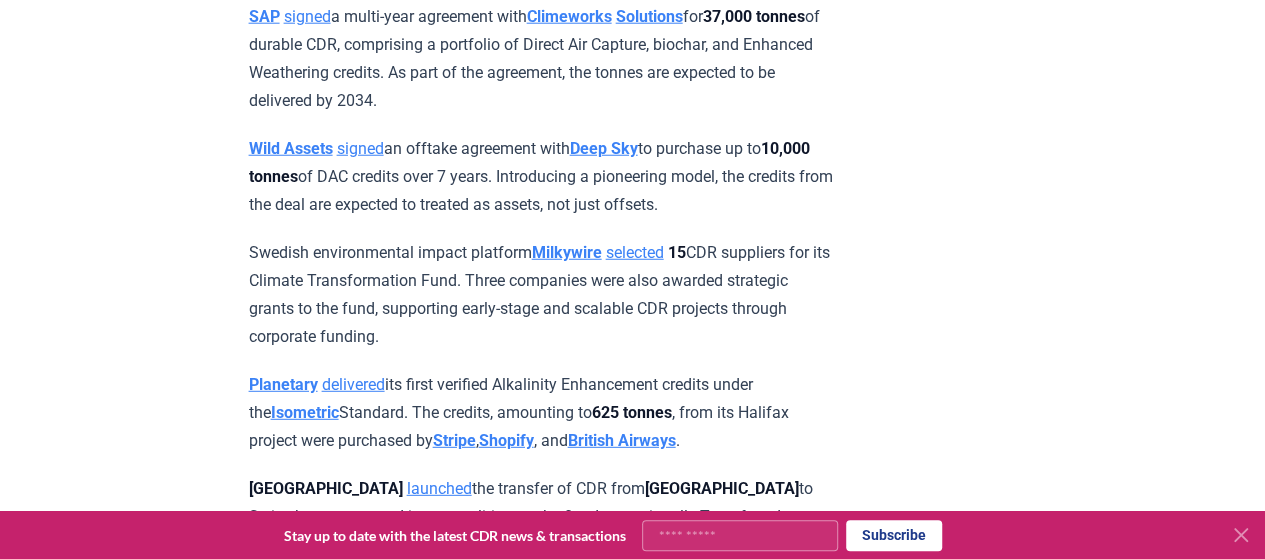 scroll, scrollTop: 2616, scrollLeft: 0, axis: vertical 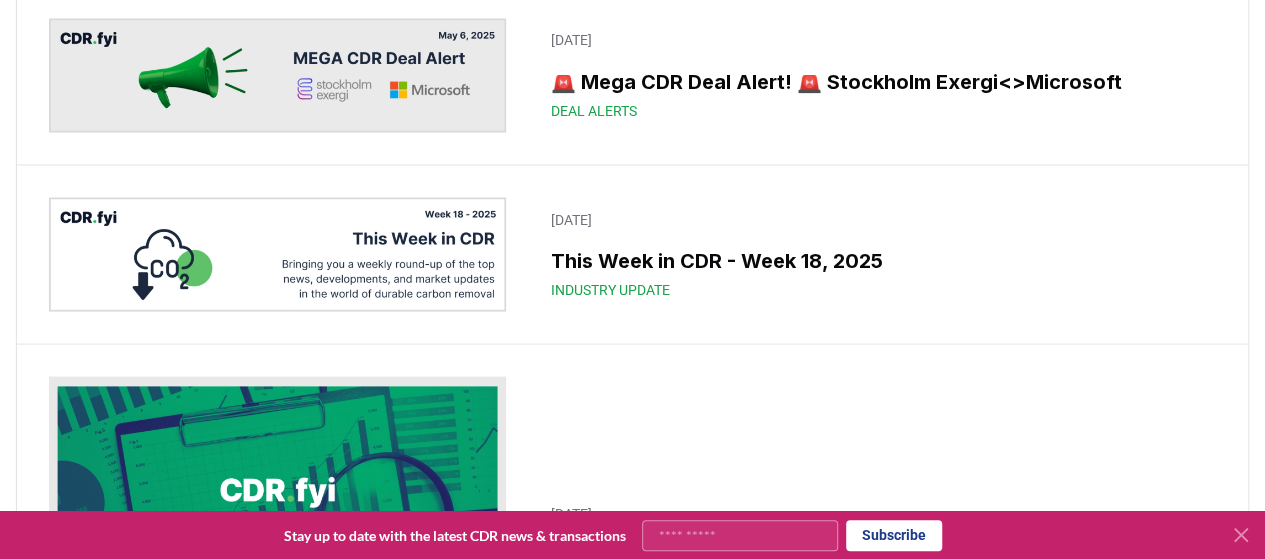 click on "Zero vs 20 Million" at bounding box center [648, -277] 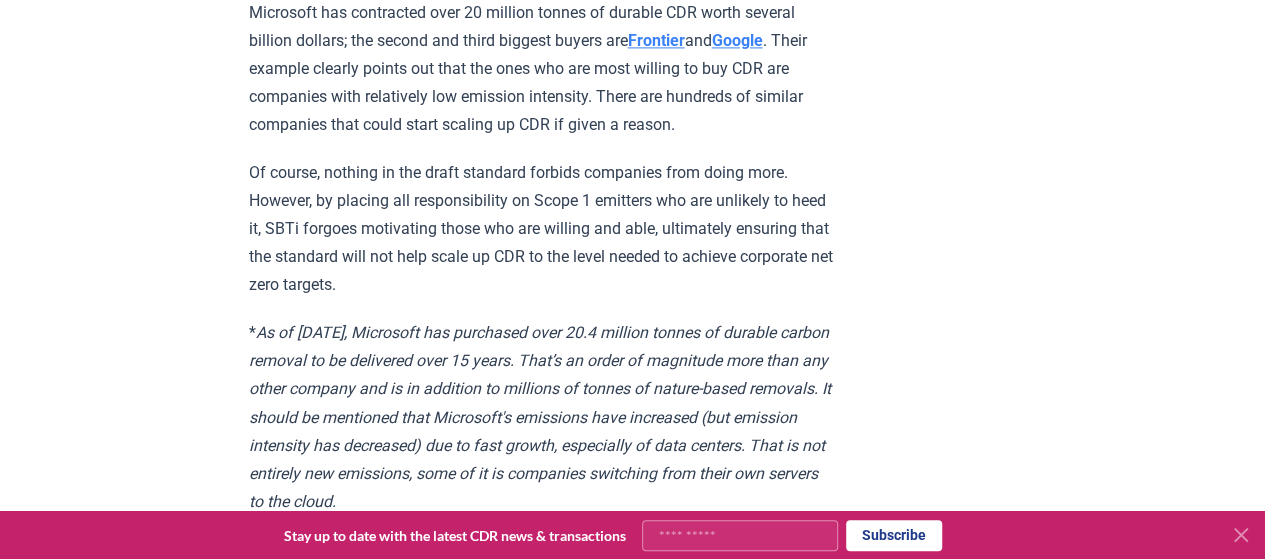 scroll, scrollTop: 1483, scrollLeft: 0, axis: vertical 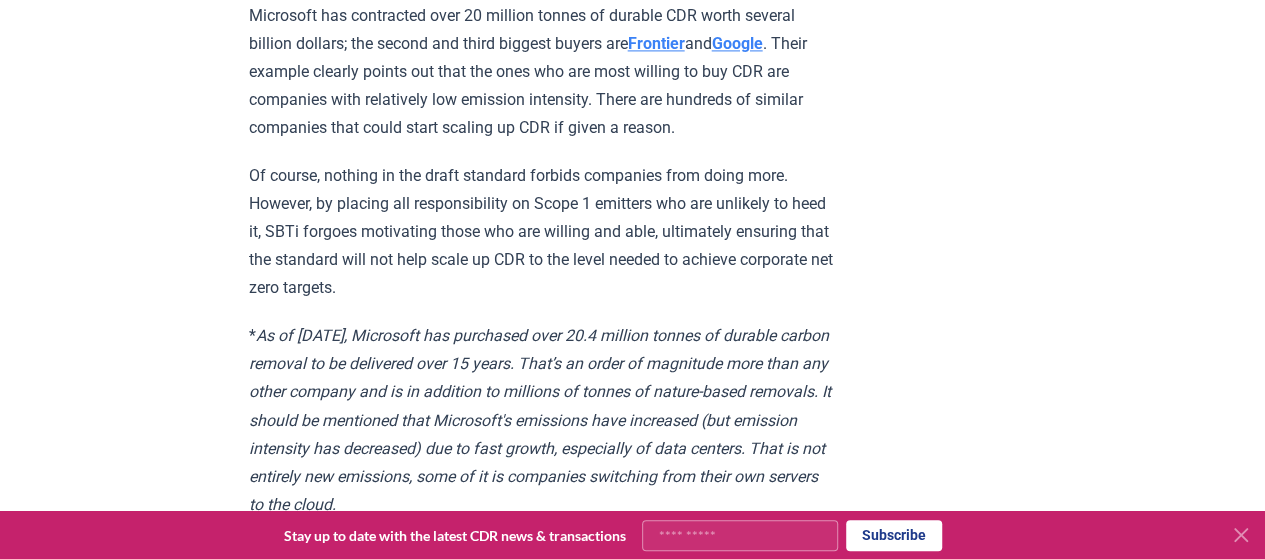 click on "May 07, 2025 Zero vs 20 Million 0 tonnes That’s how much carbon removal the CDR leader*  Microsoft  would be buying in 2030 (and today) if they followed the proposed requirements on CDR targets in the SBTi draft Net Zero Standard 2.0. The Science based target draft standard would only require companies to start scaling up CDR purchases for their residual Scope 1 emissions. Most companies will have almost all their residual emissions in Scope 3 so this would do very little for demand. In fact, the draft states that only companies with hard-to-abate Scope 1 emissions would need to start buying CDR today. That excludes tech companies like Microsoft, which are assumed to have no residual scope 1 emissions, hence zero CDR required. In  supplementary information less likely to have an SBTi target  and thus not affected by the requirement. They also have several times  lower profit per tonne  emitted than low-emission companies like in tech or finance. Frontier  and  Google * READ MORE - The Stats of CDR in SBTi:" at bounding box center (633, 40) 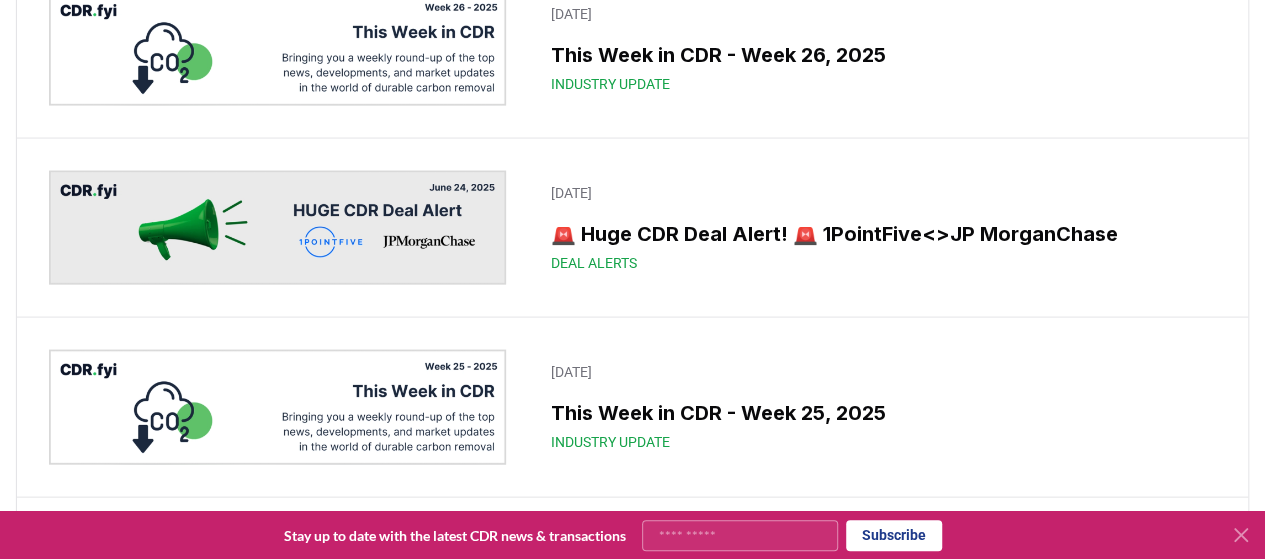 scroll, scrollTop: 0, scrollLeft: 0, axis: both 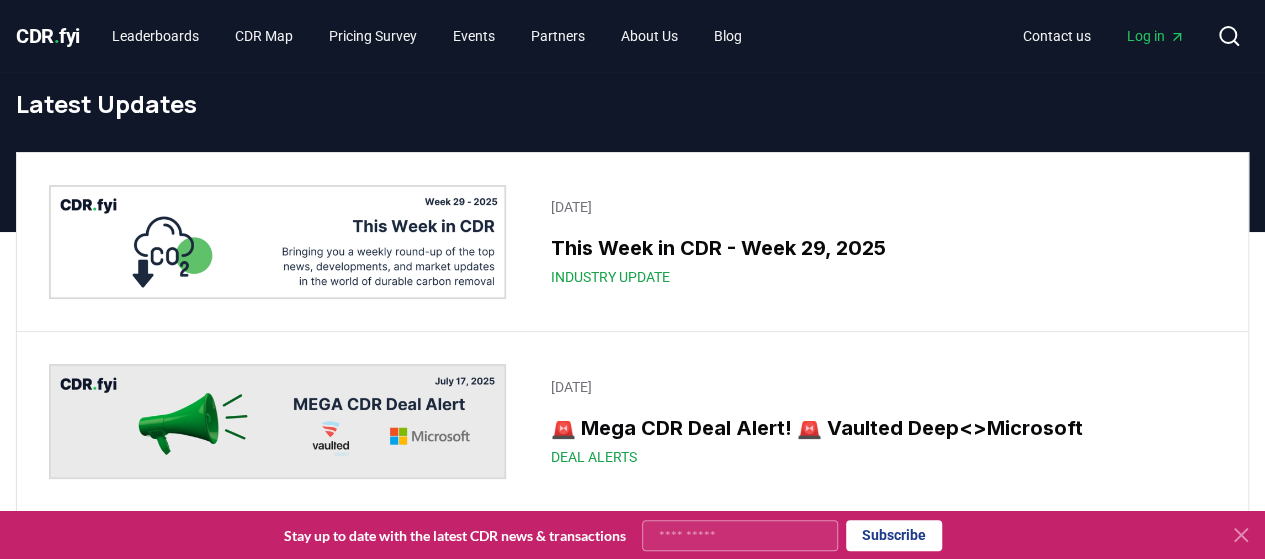 click on "." at bounding box center [57, 36] 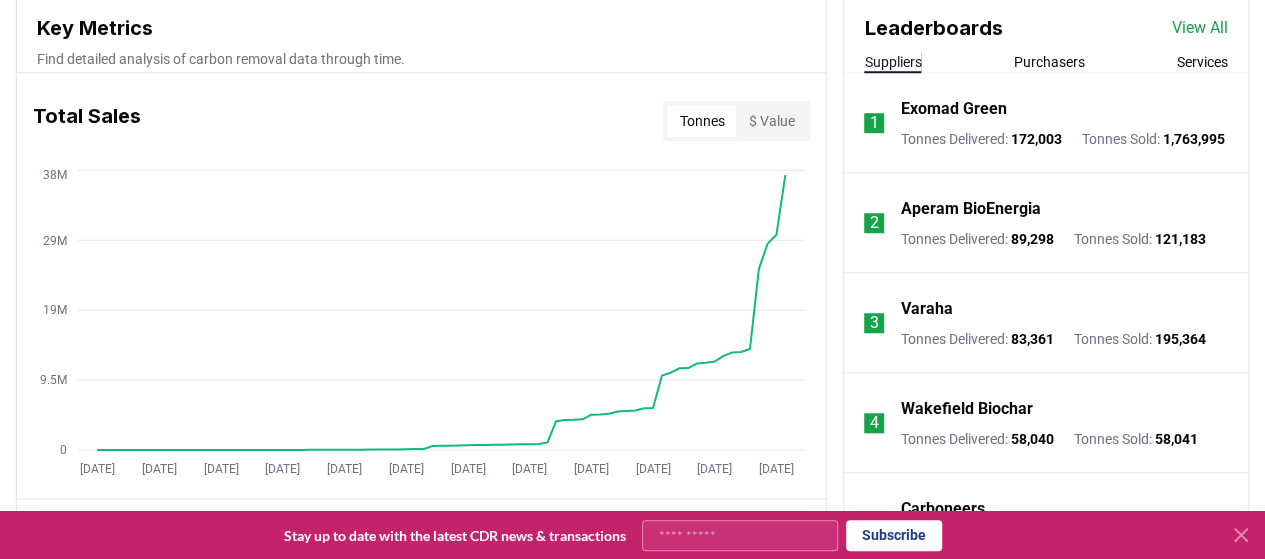 scroll, scrollTop: 747, scrollLeft: 0, axis: vertical 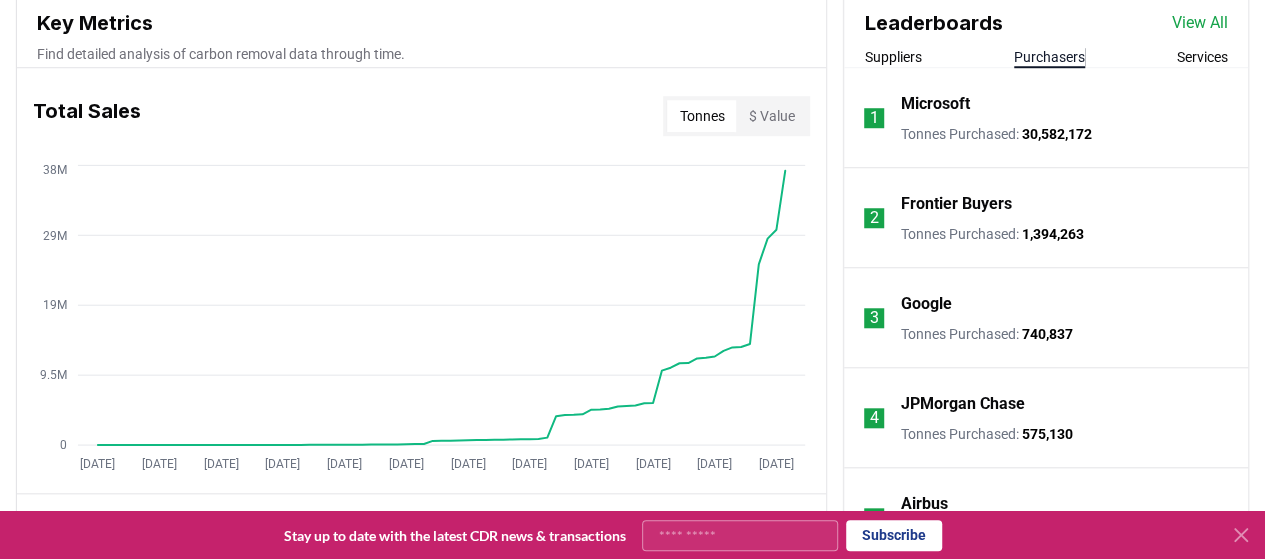 click on "Purchasers" at bounding box center (1049, 57) 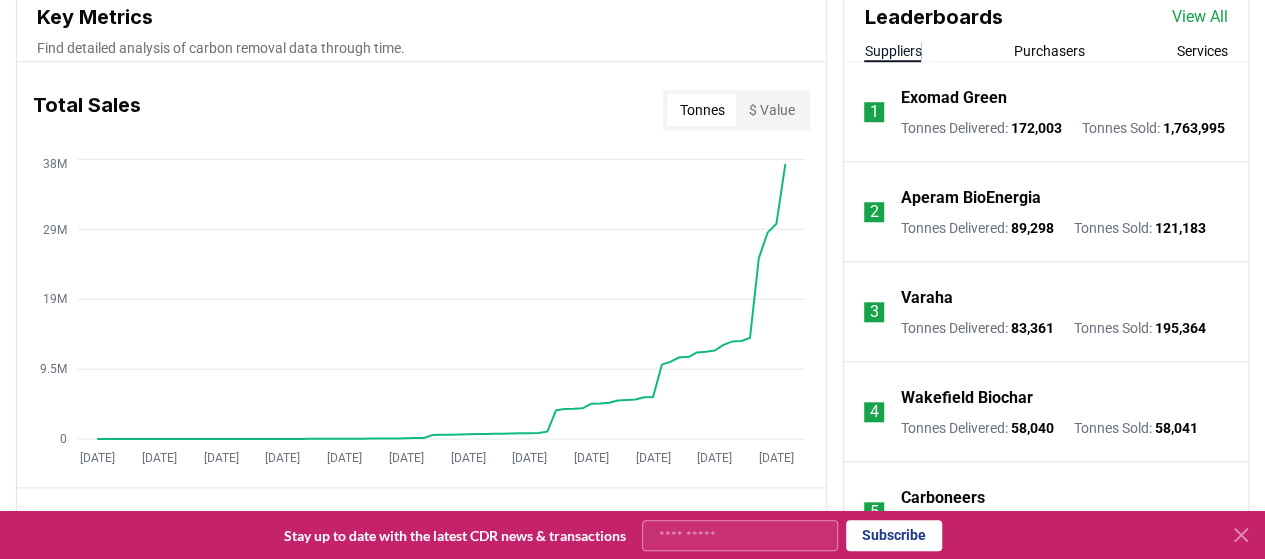 scroll, scrollTop: 742, scrollLeft: 0, axis: vertical 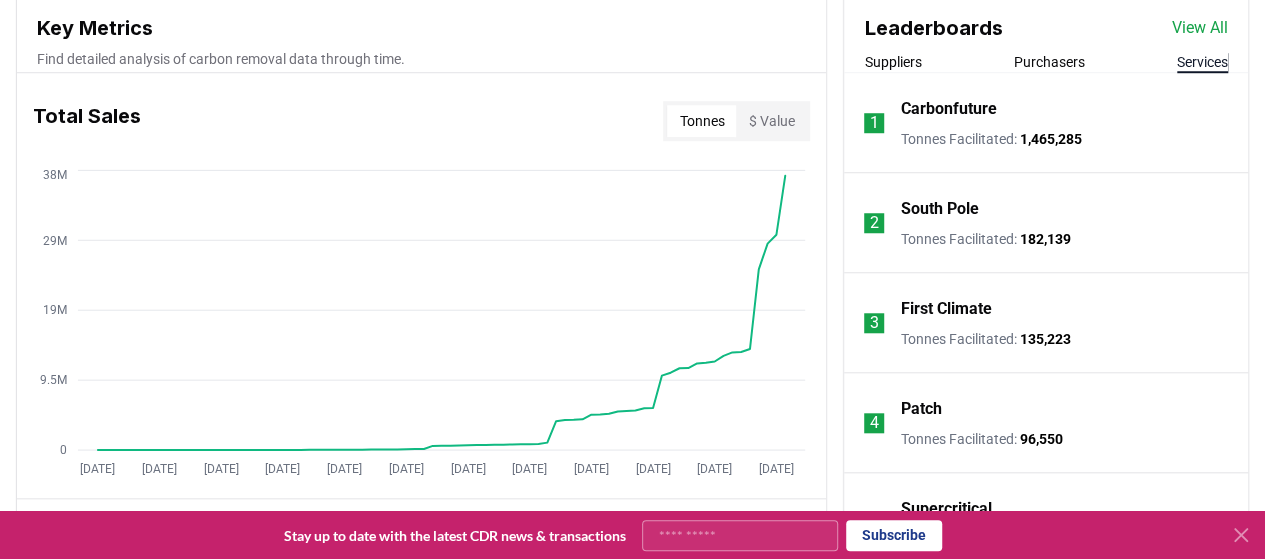 click on "Services" at bounding box center [1202, 62] 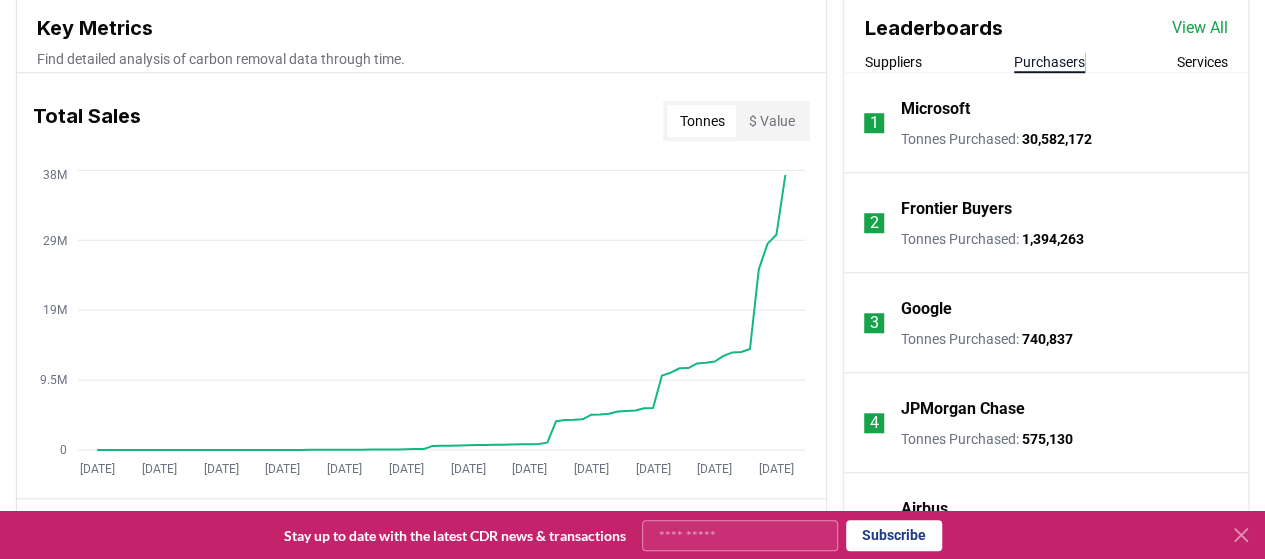 click on "Purchasers" at bounding box center [1049, 62] 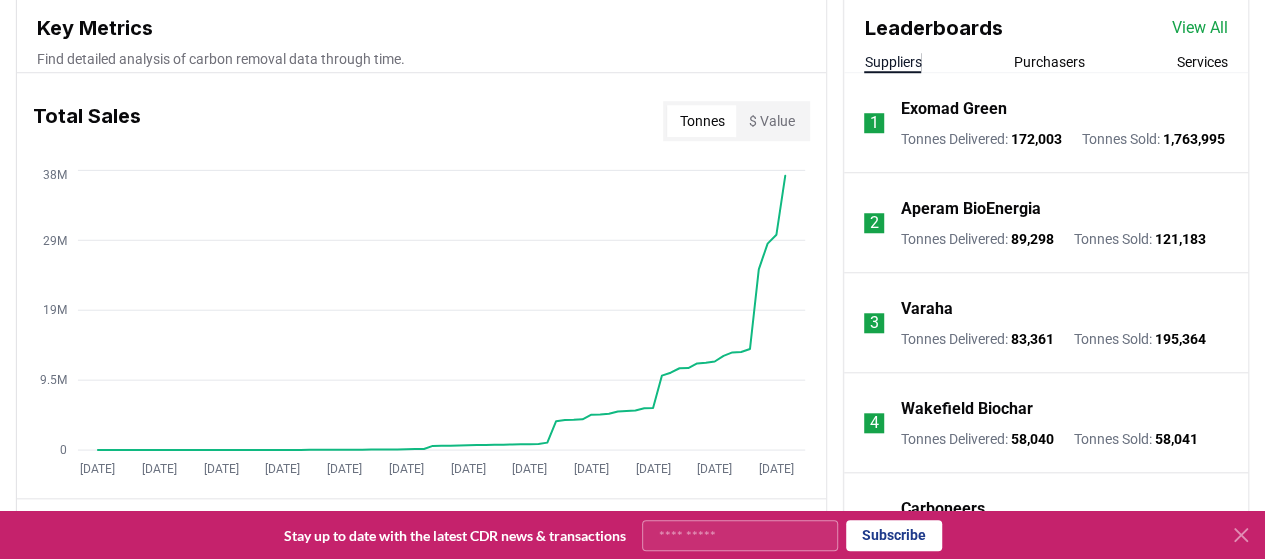 click on "Suppliers" at bounding box center (892, 62) 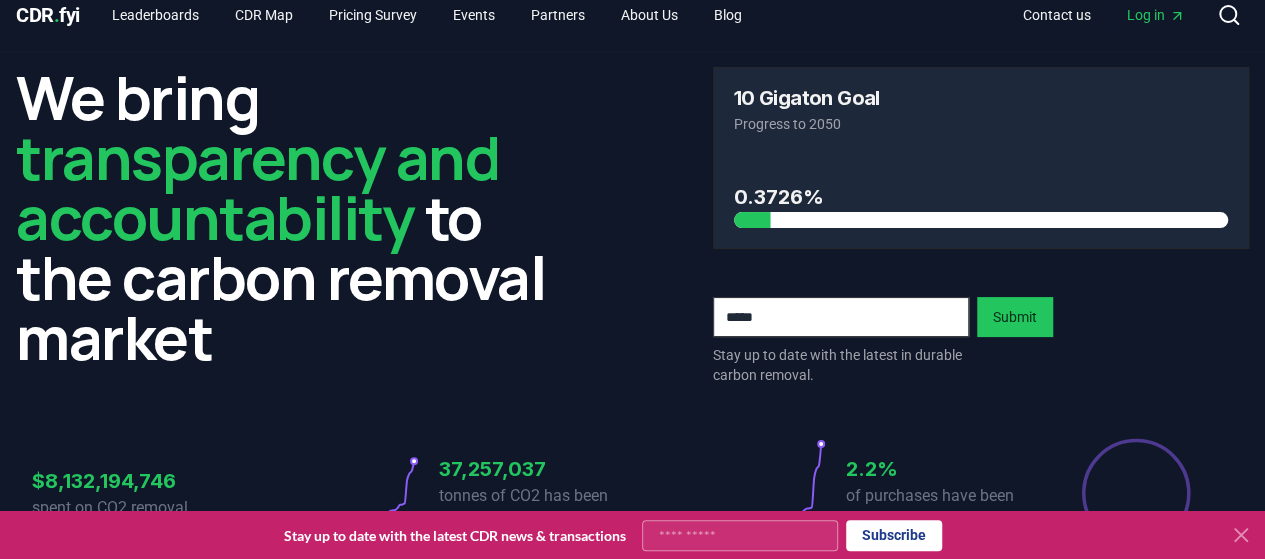 scroll, scrollTop: 0, scrollLeft: 0, axis: both 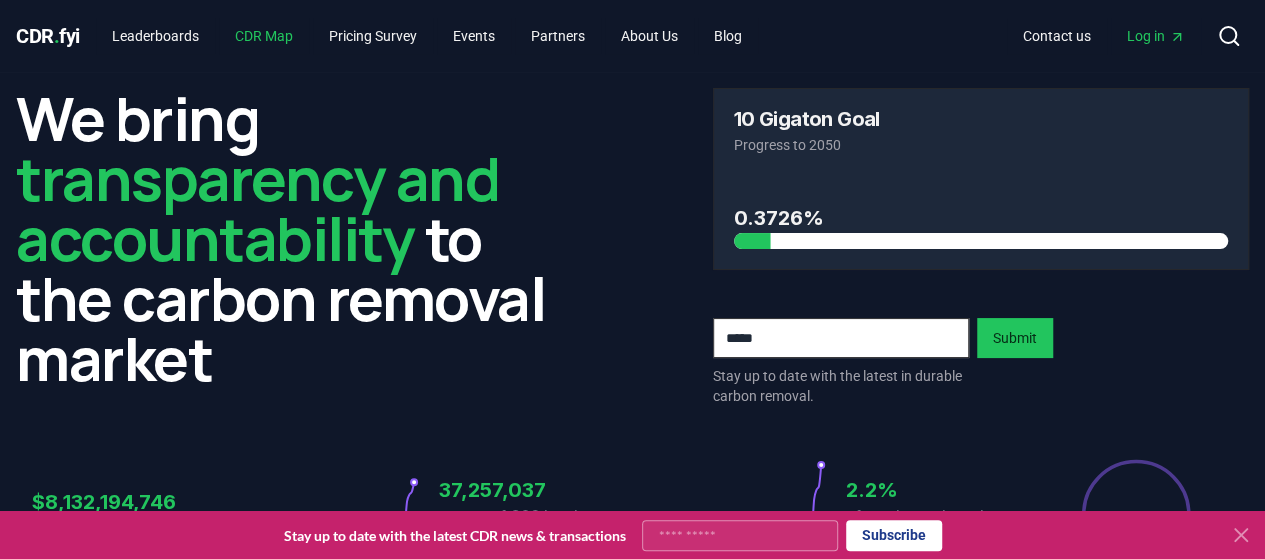 click on "CDR Map" at bounding box center [264, 36] 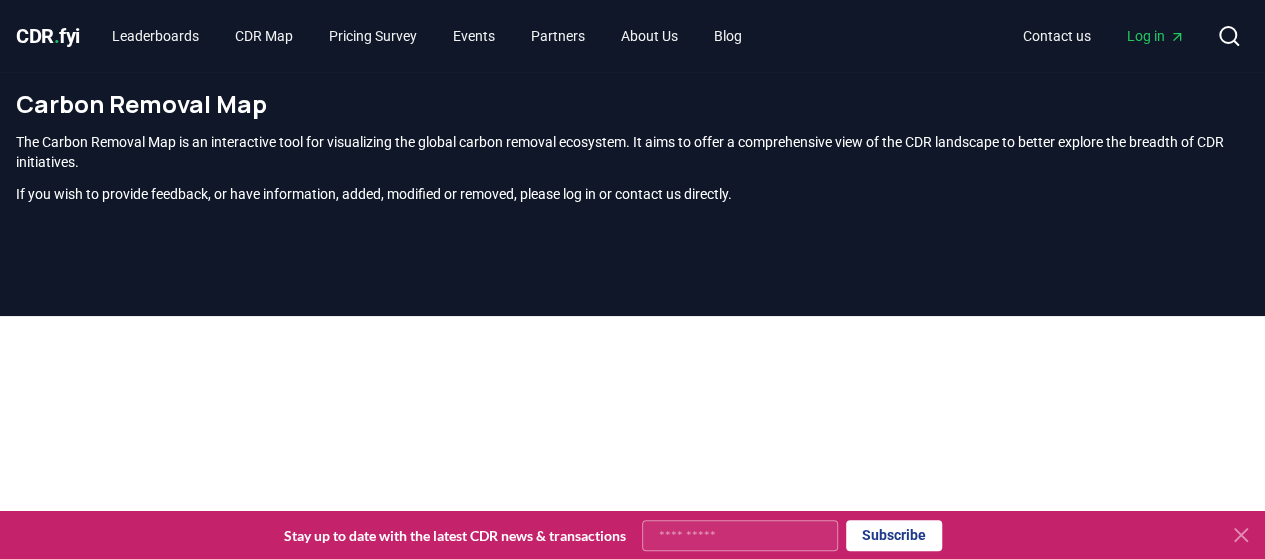 scroll, scrollTop: 19, scrollLeft: 0, axis: vertical 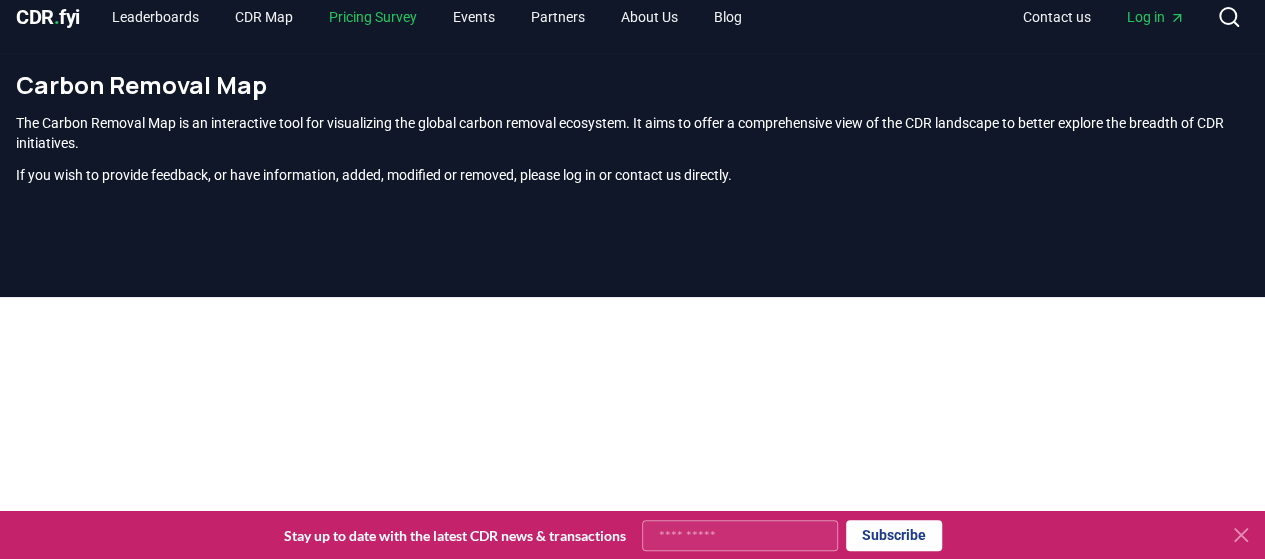 click on "Pricing Survey" at bounding box center [373, 17] 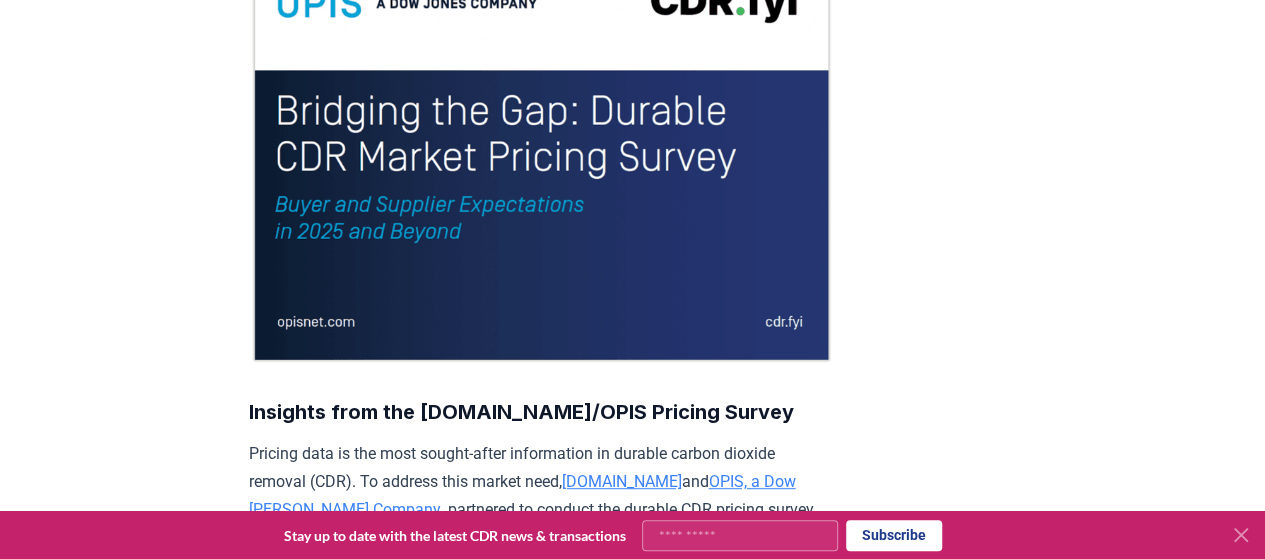 scroll, scrollTop: 292, scrollLeft: 0, axis: vertical 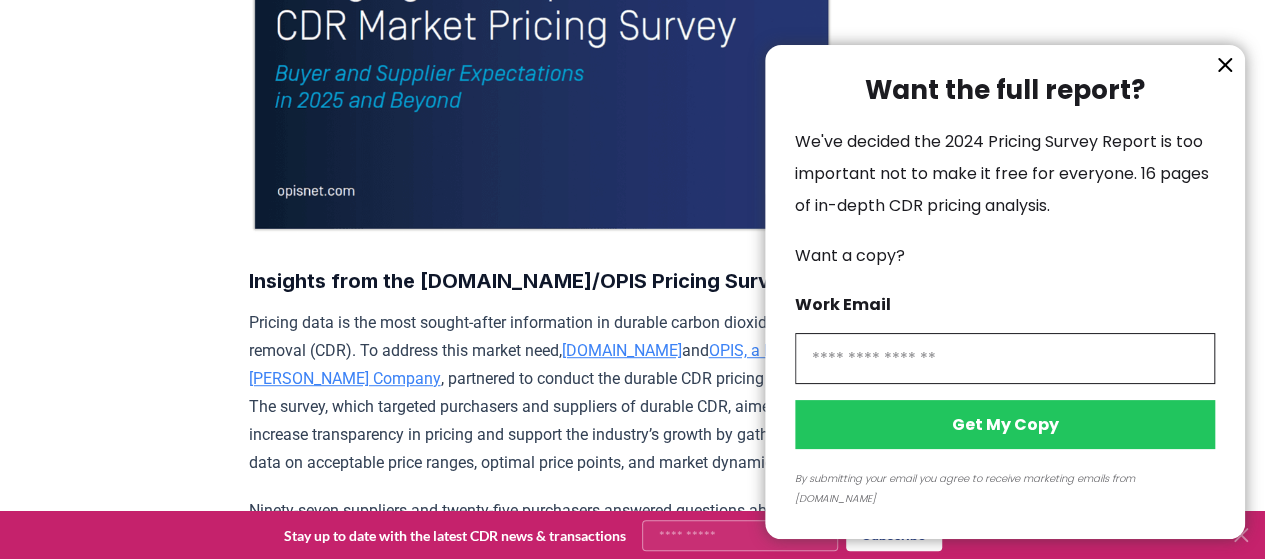 click at bounding box center [1005, 358] 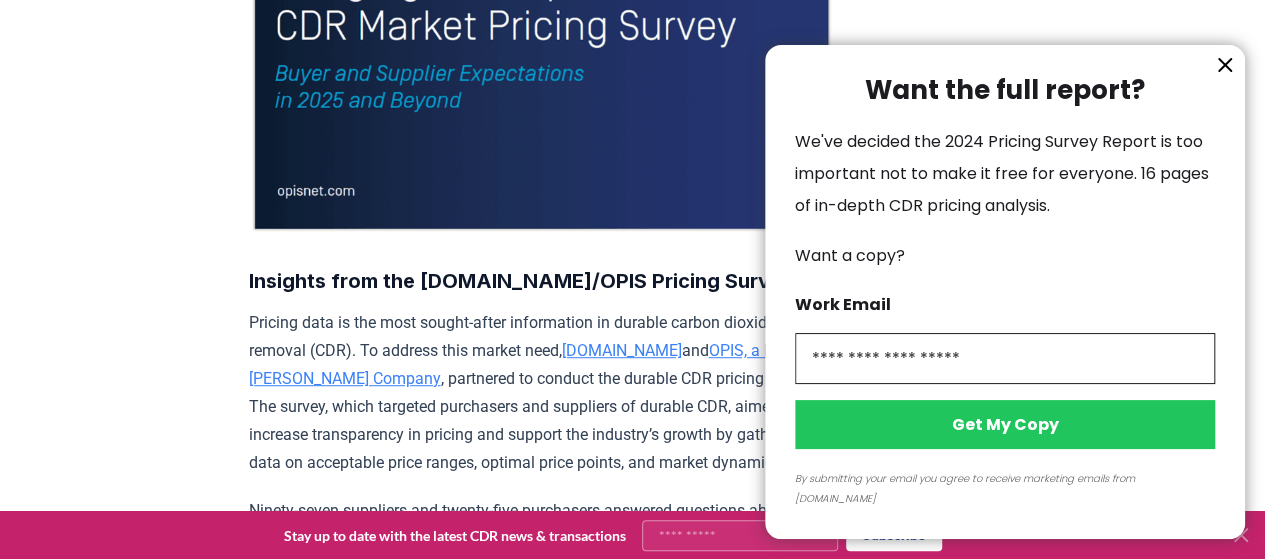 click on "Get My Copy" at bounding box center (1005, 424) 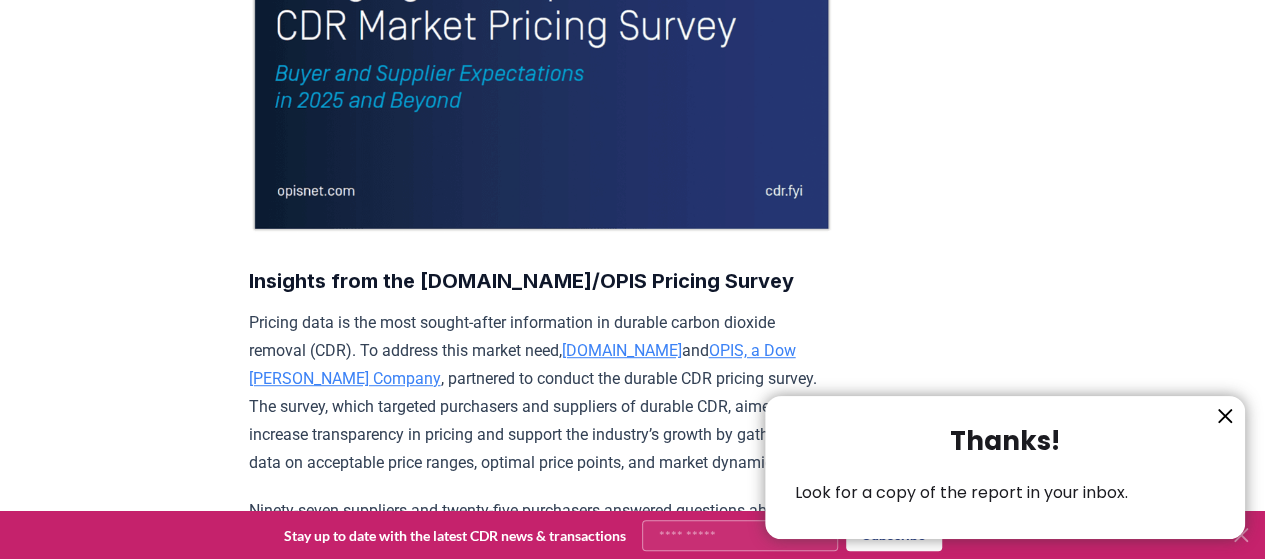 click at bounding box center [632, 279] 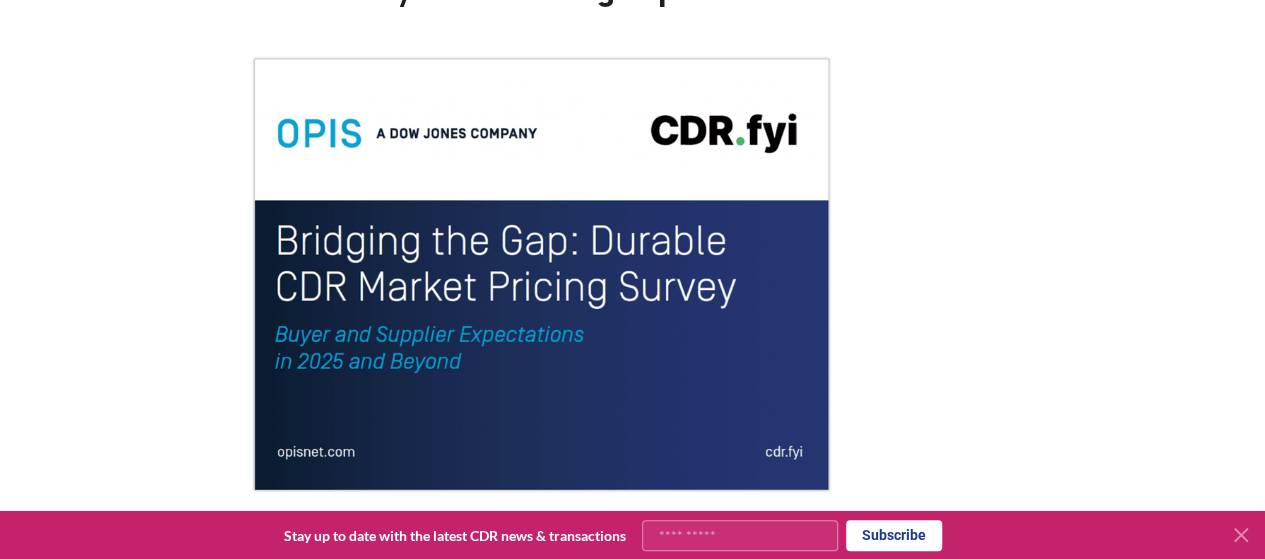 scroll, scrollTop: 130, scrollLeft: 0, axis: vertical 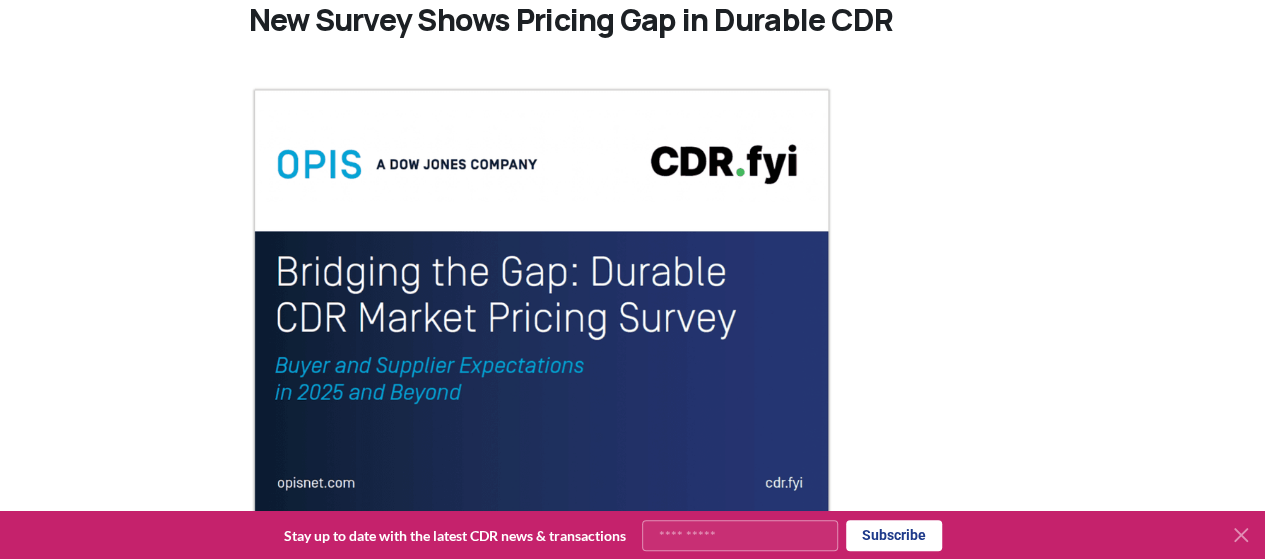 click on "January 21, 2025 New Survey Shows Pricing Gap in Durable CDR Insights from the CDR.fyi/OPIS Pricing Survey Pricing data is the most sought-after information in durable carbon dioxide removal (CDR). To address this market need,  CDR.fyi  and  OPIS, a Dow Jones Company , partnered to conduct the durable CDR pricing survey. The survey, which targeted purchasers and suppliers of durable CDR, aimed to increase transparency in pricing and support the industry’s growth by gathering data on acceptable price ranges, optimal price points, and market dynamics. The biggest takeaway from the survey is  a significant gap between what purchasers are willing to pay and what suppliers need to achieve profitability.  This gap is biggest for 2025 but remains substantial for 2030. Despite these gaps, many suppliers’ Breakeven prices are below what buyers label as Expensive/High side. This indicates that there is a possibility of finding prices that work for both buyers and suppliers. already purchased or sold credits lower" at bounding box center (632, 2368) 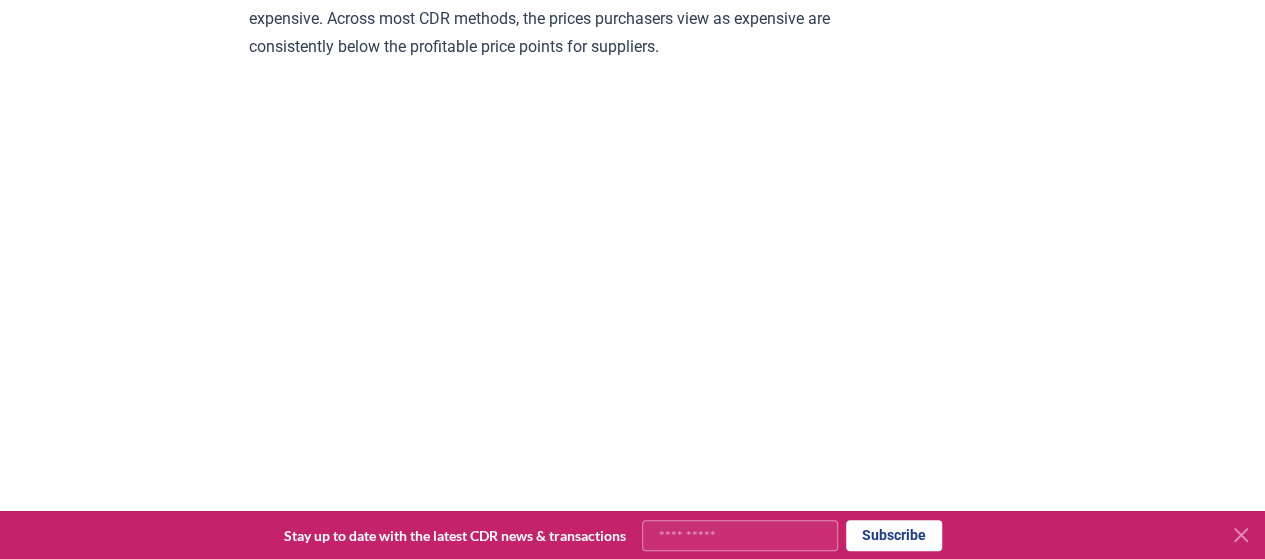 scroll, scrollTop: 1400, scrollLeft: 0, axis: vertical 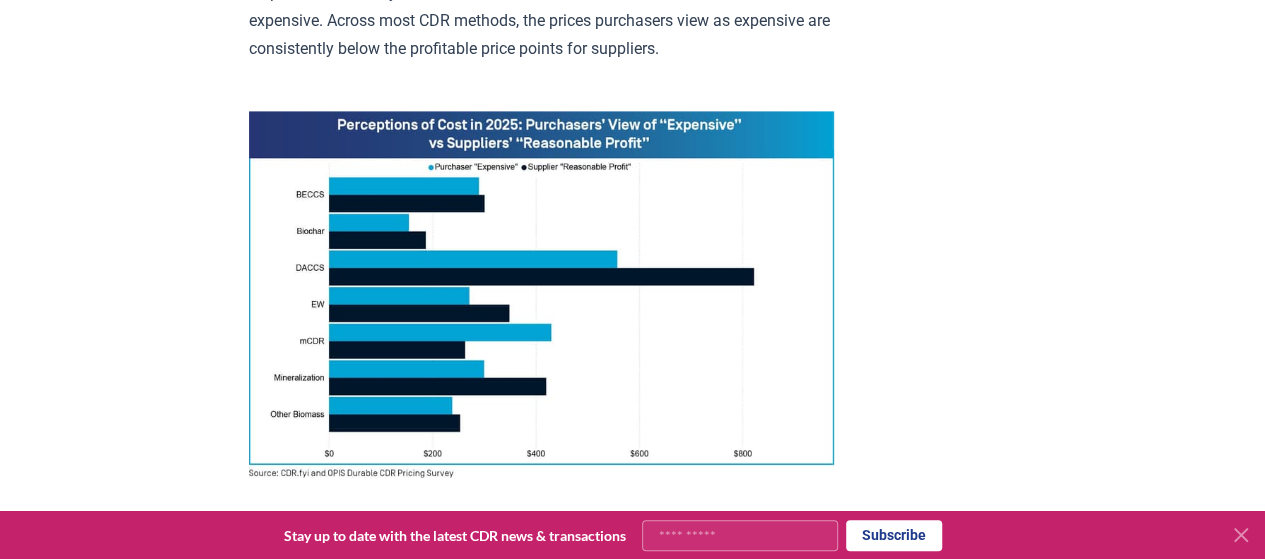 click on "January 21, 2025 New Survey Shows Pricing Gap in Durable CDR Insights from the CDR.fyi/OPIS Pricing Survey Pricing data is the most sought-after information in durable carbon dioxide removal (CDR). To address this market need,  CDR.fyi  and  OPIS, a Dow Jones Company , partnered to conduct the durable CDR pricing survey. The survey, which targeted purchasers and suppliers of durable CDR, aimed to increase transparency in pricing and support the industry’s growth by gathering data on acceptable price ranges, optimal price points, and market dynamics. The biggest takeaway from the survey is  a significant gap between what purchasers are willing to pay and what suppliers need to achieve profitability.  This gap is biggest for 2025 but remains substantial for 2030. Despite these gaps, many suppliers’ Breakeven prices are below what buyers label as Expensive/High side. This indicates that there is a possibility of finding prices that work for both buyers and suppliers. already purchased or sold credits lower" at bounding box center (632, 989) 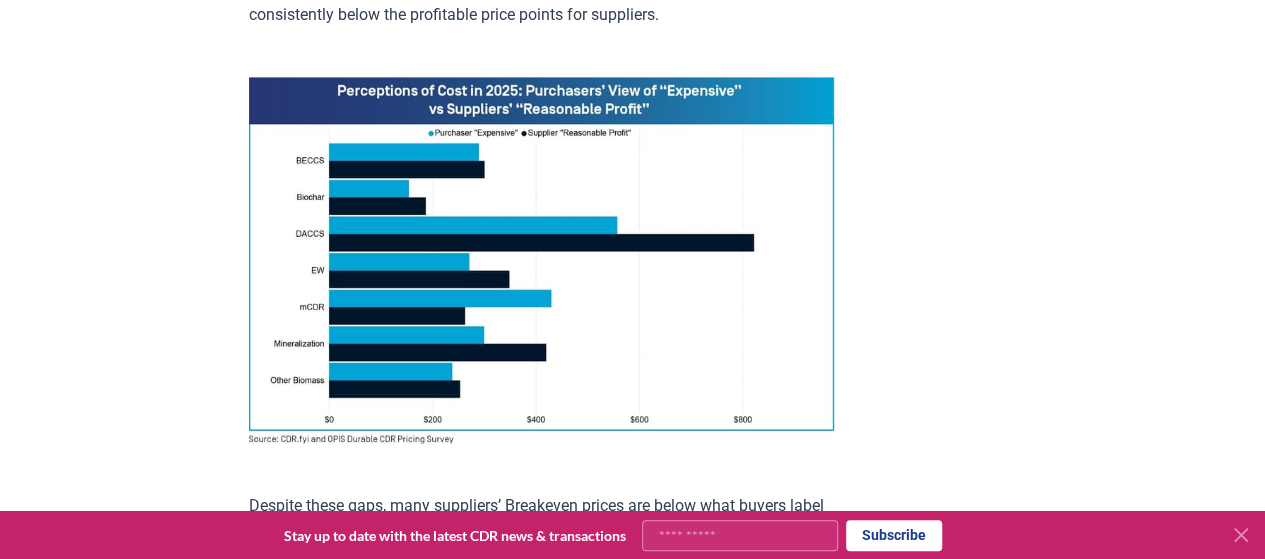 scroll, scrollTop: 1438, scrollLeft: 0, axis: vertical 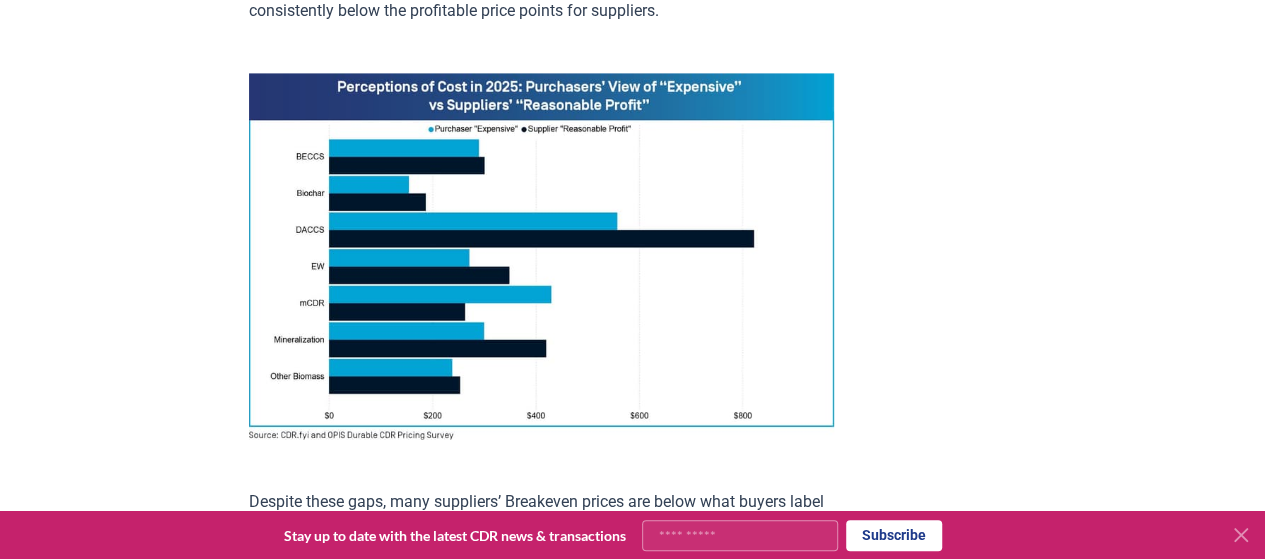 click on "January 21, 2025 New Survey Shows Pricing Gap in Durable CDR Insights from the CDR.fyi/OPIS Pricing Survey Pricing data is the most sought-after information in durable carbon dioxide removal (CDR). To address this market need,  CDR.fyi  and  OPIS, a Dow Jones Company , partnered to conduct the durable CDR pricing survey. The survey, which targeted purchasers and suppliers of durable CDR, aimed to increase transparency in pricing and support the industry’s growth by gathering data on acceptable price ranges, optimal price points, and market dynamics. The biggest takeaway from the survey is  a significant gap between what purchasers are willing to pay and what suppliers need to achieve profitability.  This gap is biggest for 2025 but remains substantial for 2030. Despite these gaps, many suppliers’ Breakeven prices are below what buyers label as Expensive/High side. This indicates that there is a possibility of finding prices that work for both buyers and suppliers. already purchased or sold credits lower" at bounding box center [632, 951] 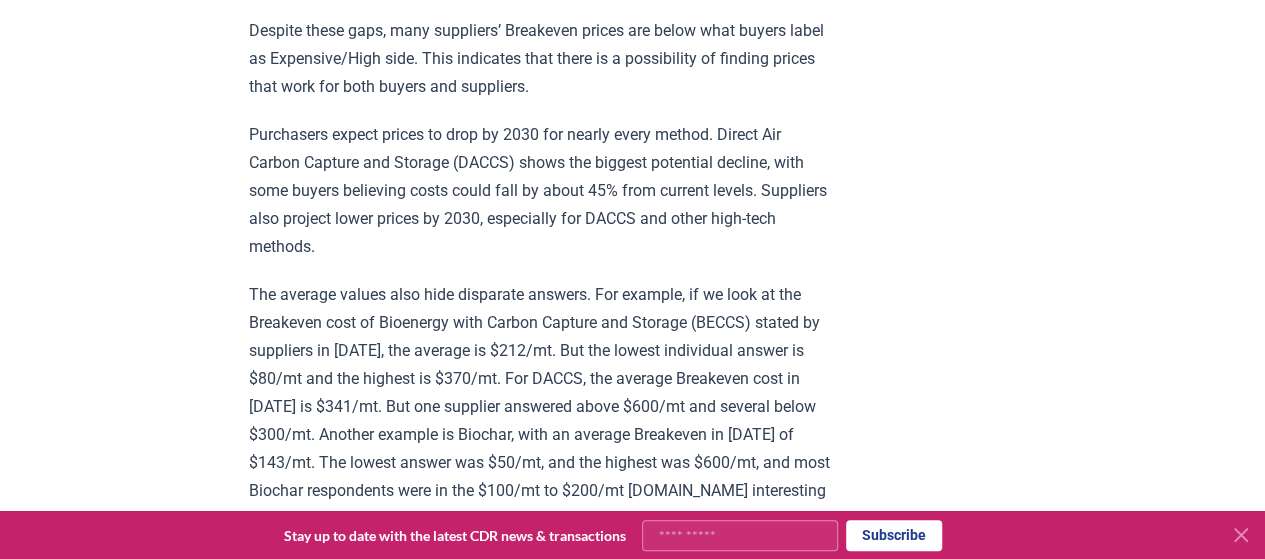 scroll, scrollTop: 1908, scrollLeft: 0, axis: vertical 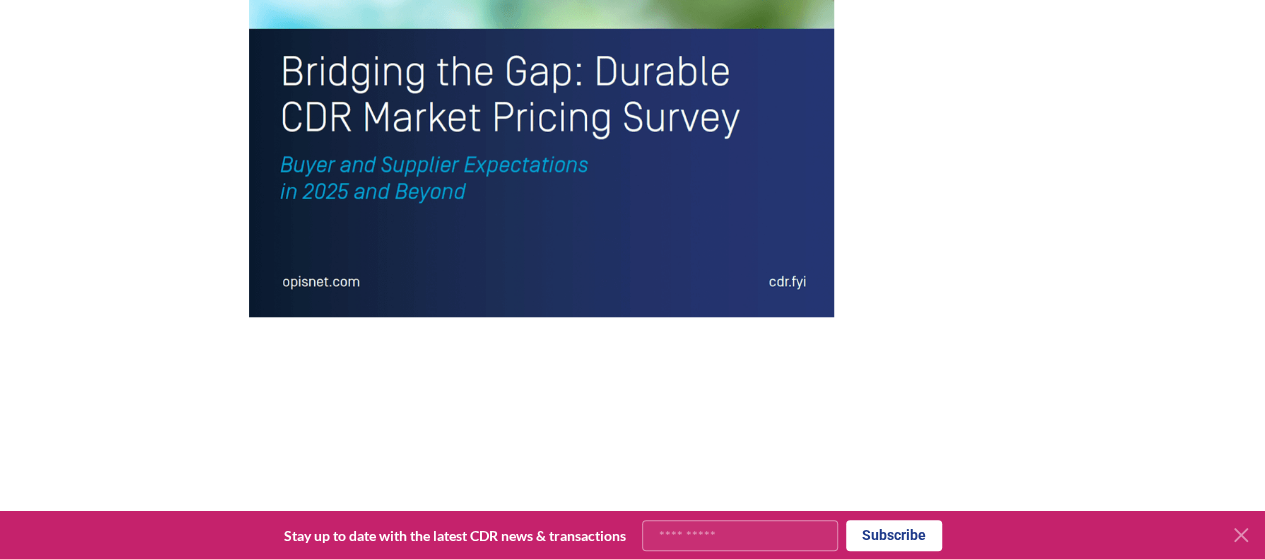 click on "January 21, 2025 New Survey Shows Pricing Gap in Durable CDR Insights from the CDR.fyi/OPIS Pricing Survey Pricing data is the most sought-after information in durable carbon dioxide removal (CDR). To address this market need,  CDR.fyi  and  OPIS, a Dow Jones Company , partnered to conduct the durable CDR pricing survey. The survey, which targeted purchasers and suppliers of durable CDR, aimed to increase transparency in pricing and support the industry’s growth by gathering data on acceptable price ranges, optimal price points, and market dynamics. The biggest takeaway from the survey is  a significant gap between what purchasers are willing to pay and what suppliers need to achieve profitability.  This gap is biggest for 2025 but remains substantial for 2030. Despite these gaps, many suppliers’ Breakeven prices are below what buyers label as Expensive/High side. This indicates that there is a possibility of finding prices that work for both buyers and suppliers. already purchased or sold credits lower" at bounding box center (632, -2041) 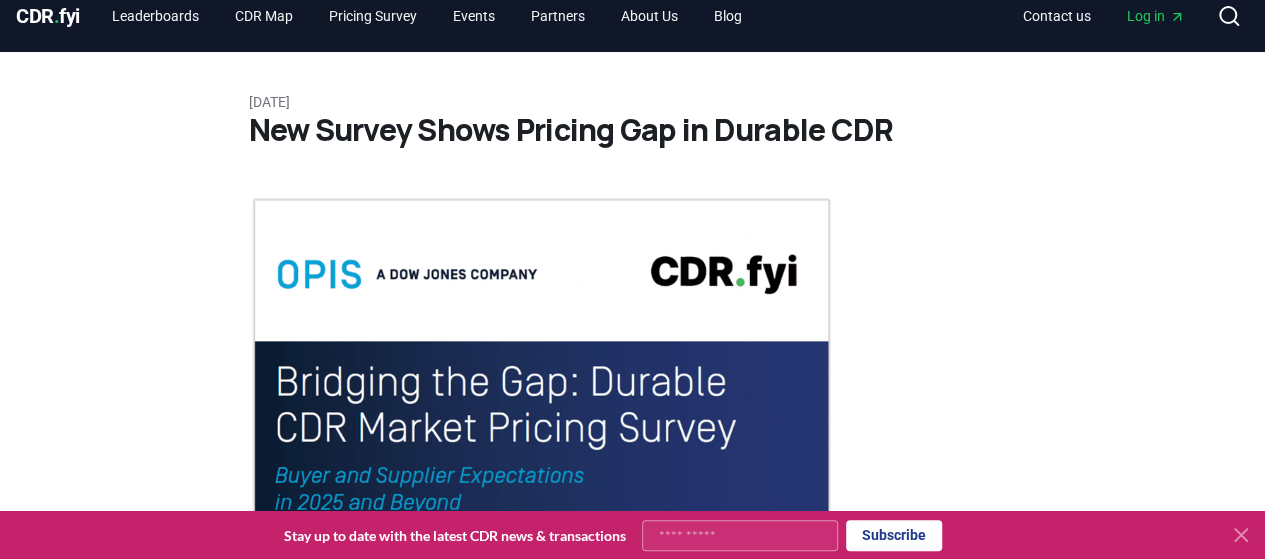 scroll, scrollTop: 0, scrollLeft: 0, axis: both 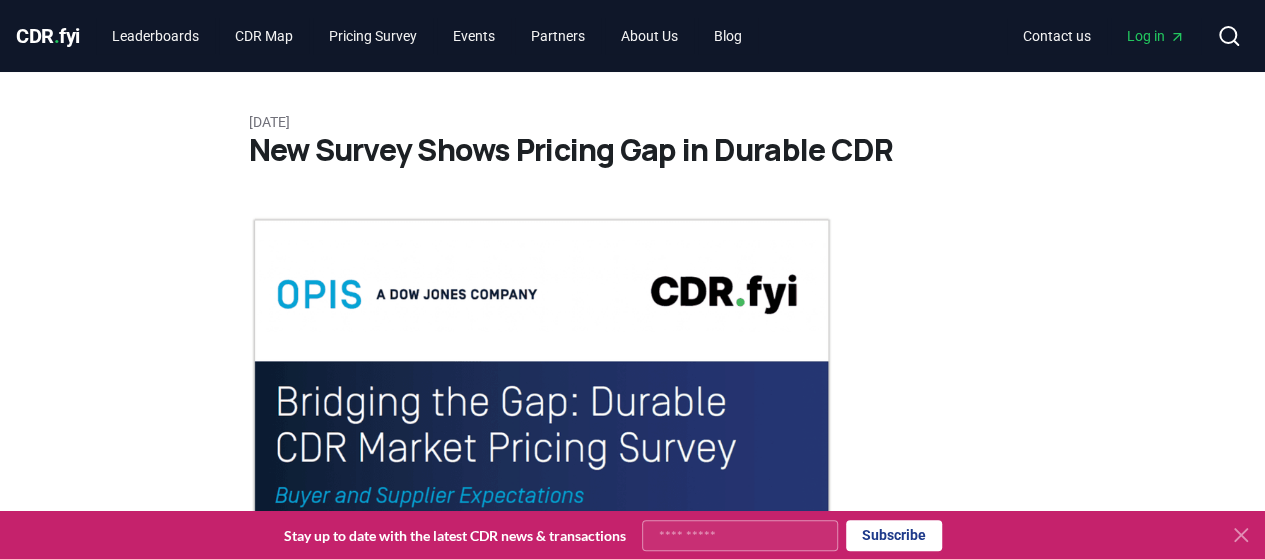 click on "January 21, 2025 New Survey Shows Pricing Gap in Durable CDR Insights from the CDR.fyi/OPIS Pricing Survey Pricing data is the most sought-after information in durable carbon dioxide removal (CDR). To address this market need,  CDR.fyi  and  OPIS, a Dow Jones Company , partnered to conduct the durable CDR pricing survey. The survey, which targeted purchasers and suppliers of durable CDR, aimed to increase transparency in pricing and support the industry’s growth by gathering data on acceptable price ranges, optimal price points, and market dynamics. The biggest takeaway from the survey is  a significant gap between what purchasers are willing to pay and what suppliers need to achieve profitability.  This gap is biggest for 2025 but remains substantial for 2030. Despite these gaps, many suppliers’ Breakeven prices are below what buyers label as Expensive/High side. This indicates that there is a possibility of finding prices that work for both buyers and suppliers. already purchased or sold credits lower" at bounding box center [632, 2478] 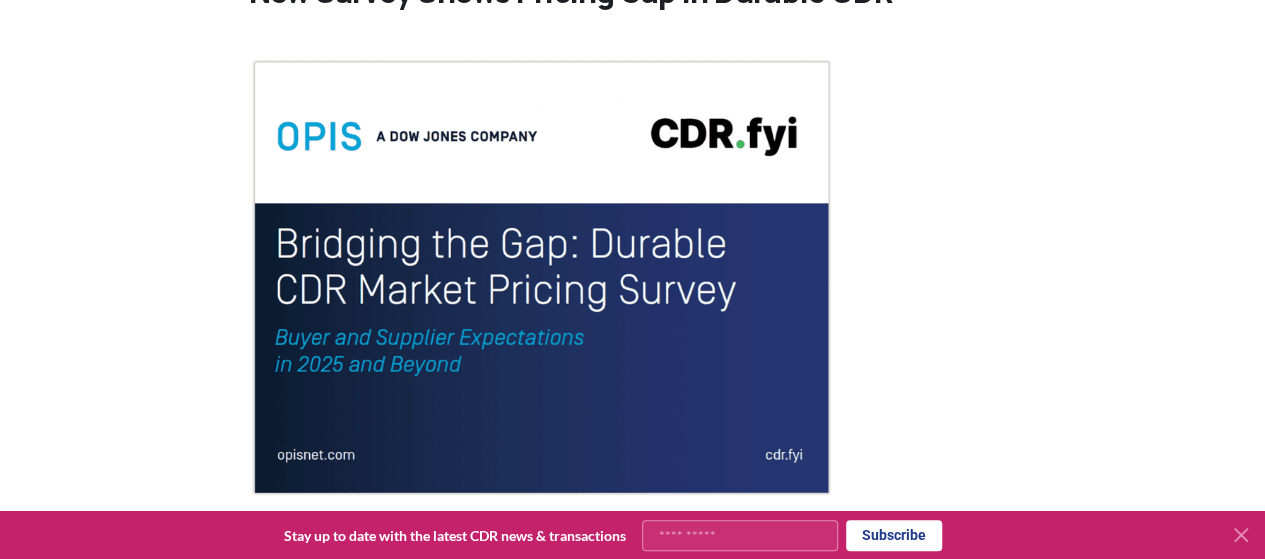 scroll, scrollTop: 158, scrollLeft: 0, axis: vertical 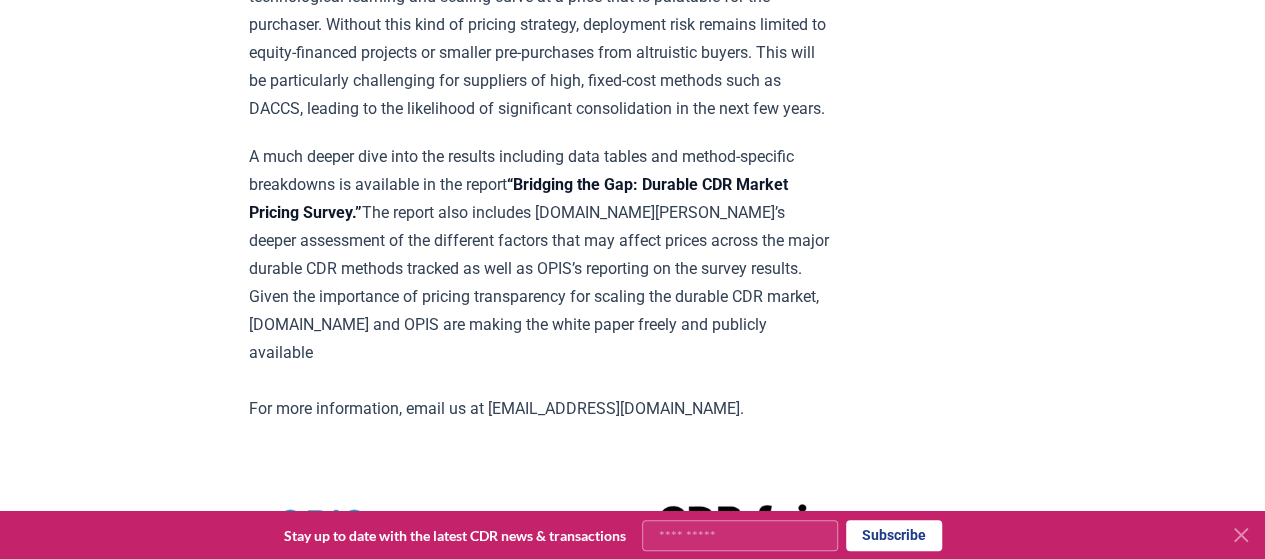 click on "January 21, 2025 New Survey Shows Pricing Gap in Durable CDR Insights from the CDR.fyi/OPIS Pricing Survey Pricing data is the most sought-after information in durable carbon dioxide removal (CDR). To address this market need,  CDR.fyi  and  OPIS, a Dow Jones Company , partnered to conduct the durable CDR pricing survey. The survey, which targeted purchasers and suppliers of durable CDR, aimed to increase transparency in pricing and support the industry’s growth by gathering data on acceptable price ranges, optimal price points, and market dynamics. The biggest takeaway from the survey is  a significant gap between what purchasers are willing to pay and what suppliers need to achieve profitability.  This gap is biggest for 2025 but remains substantial for 2030. Despite these gaps, many suppliers’ Breakeven prices are below what buyers label as Expensive/High side. This indicates that there is a possibility of finding prices that work for both buyers and suppliers. already purchased or sold credits lower" at bounding box center (633, -1124) 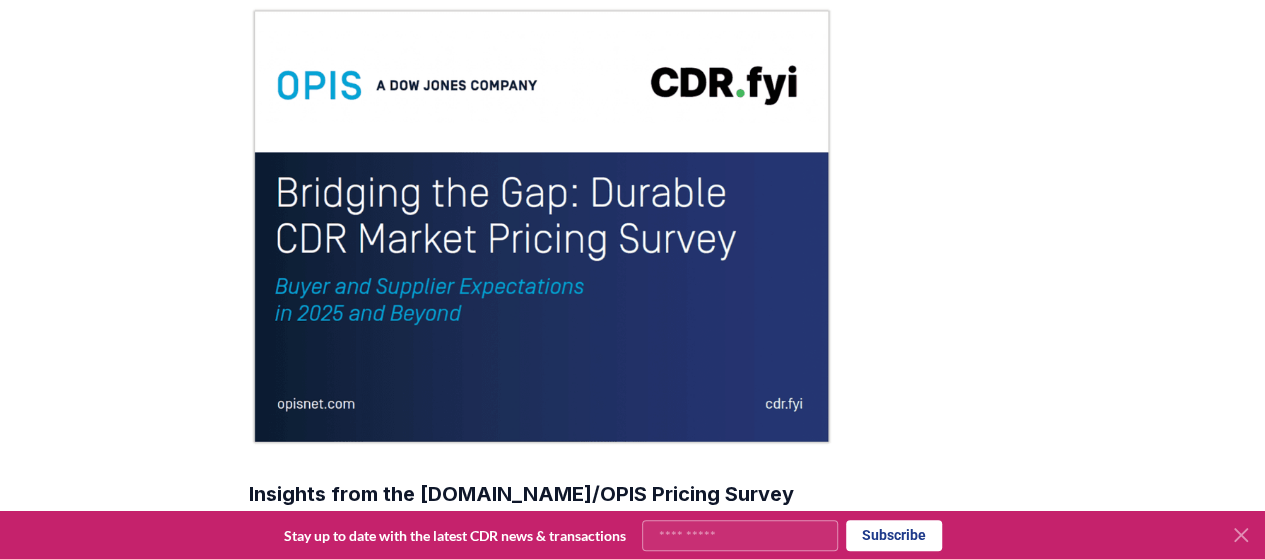 scroll, scrollTop: 211, scrollLeft: 0, axis: vertical 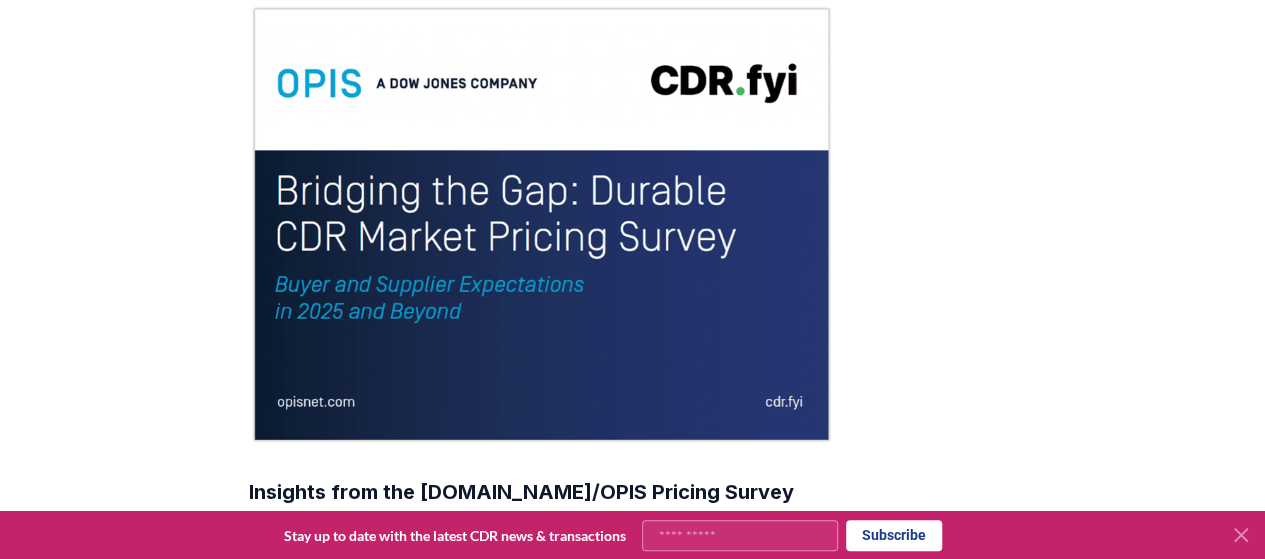 click on "January 21, 2025 New Survey Shows Pricing Gap in Durable CDR Insights from the CDR.fyi/OPIS Pricing Survey Pricing data is the most sought-after information in durable carbon dioxide removal (CDR). To address this market need,  CDR.fyi  and  OPIS, a Dow Jones Company , partnered to conduct the durable CDR pricing survey. The survey, which targeted purchasers and suppliers of durable CDR, aimed to increase transparency in pricing and support the industry’s growth by gathering data on acceptable price ranges, optimal price points, and market dynamics. The biggest takeaway from the survey is  a significant gap between what purchasers are willing to pay and what suppliers need to achieve profitability.  This gap is biggest for 2025 but remains substantial for 2030. Despite these gaps, many suppliers’ Breakeven prices are below what buyers label as Expensive/High side. This indicates that there is a possibility of finding prices that work for both buyers and suppliers. already purchased or sold credits lower" at bounding box center (633, 2267) 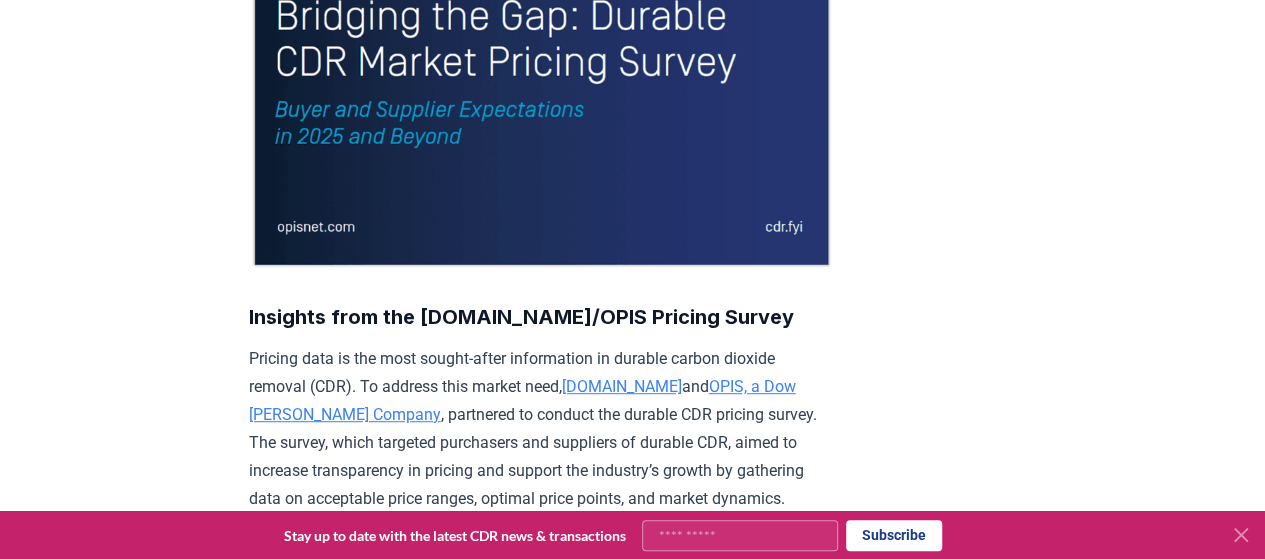 scroll, scrollTop: 0, scrollLeft: 0, axis: both 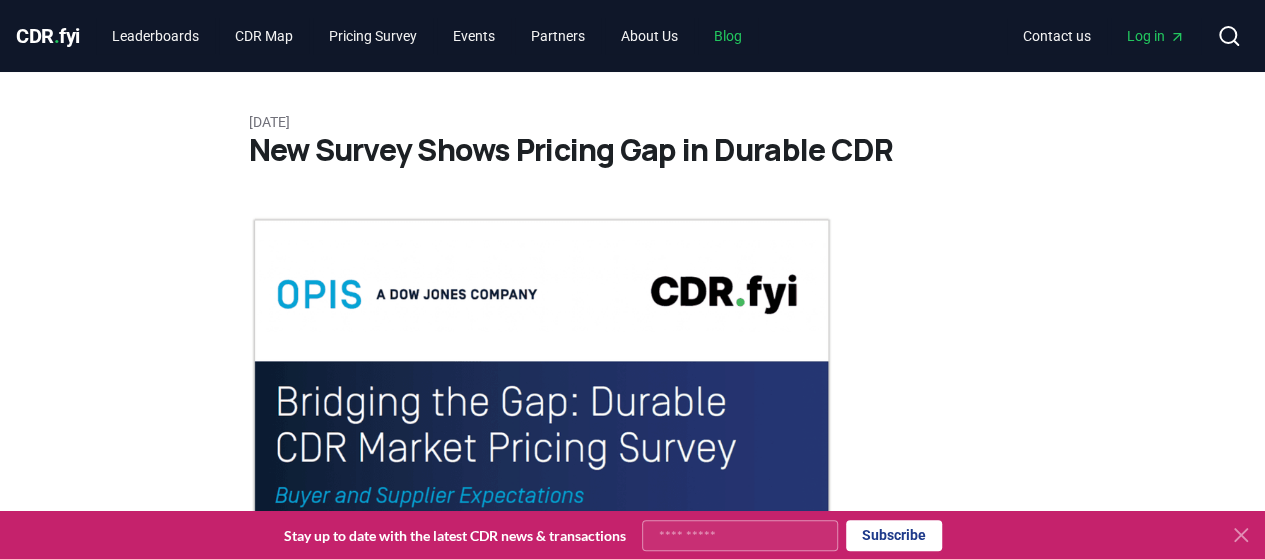click on "Blog" at bounding box center (728, 36) 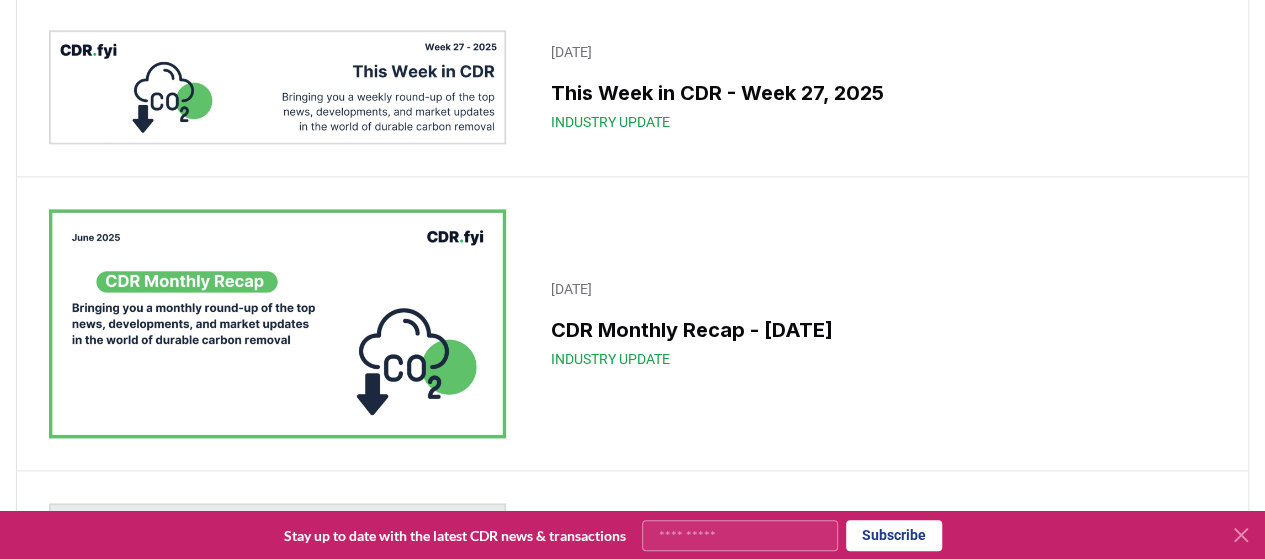 scroll, scrollTop: 1230, scrollLeft: 0, axis: vertical 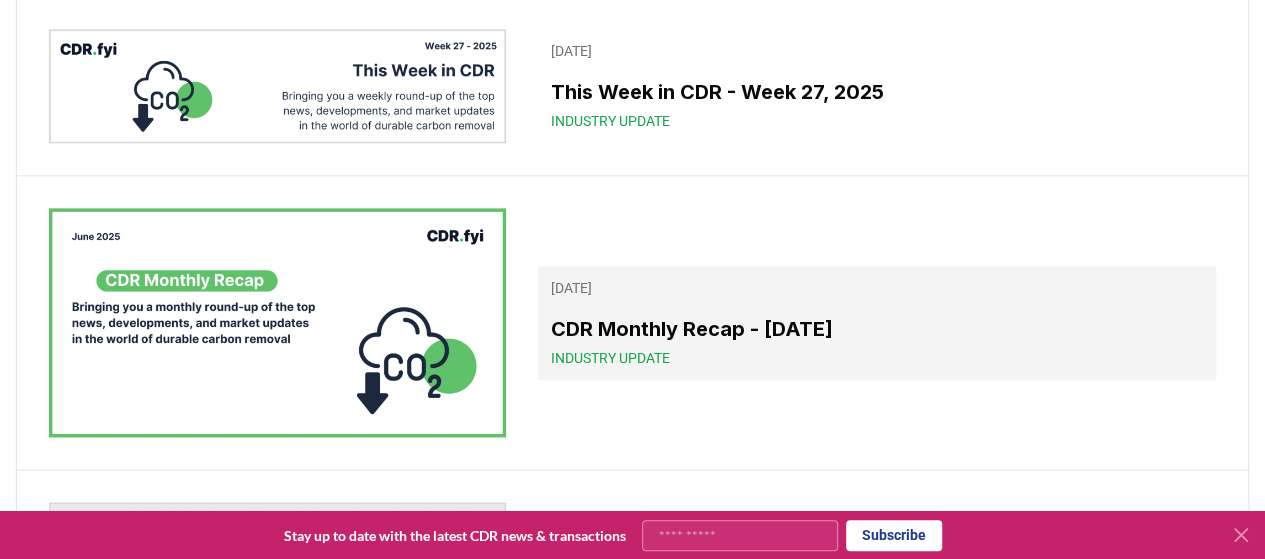 click on "CDR Monthly Recap - June 2025" at bounding box center (877, 329) 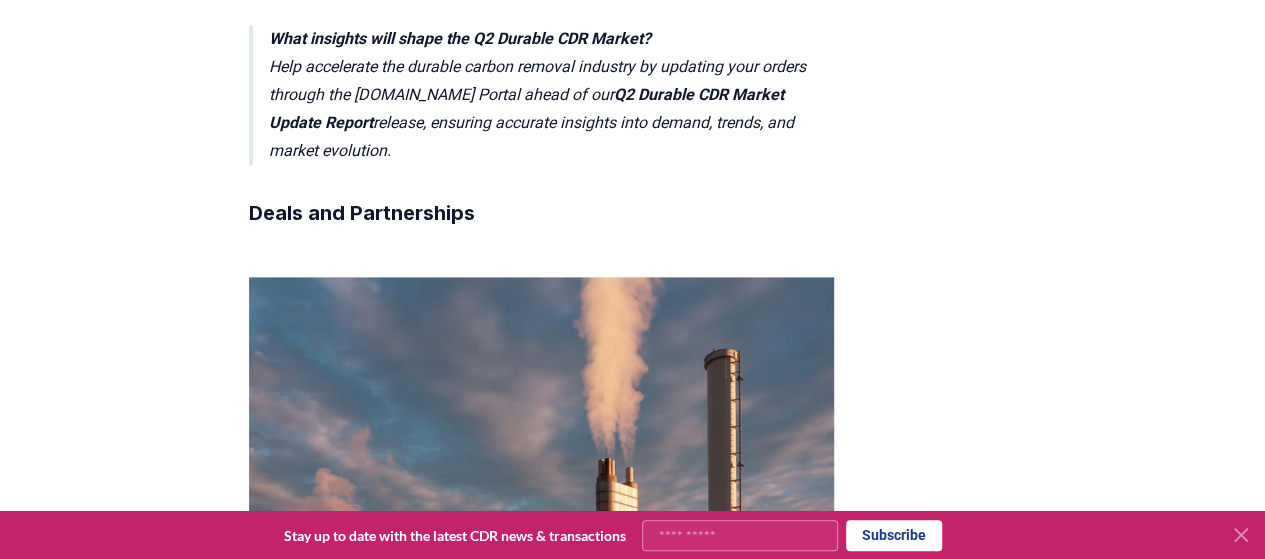 scroll, scrollTop: 0, scrollLeft: 0, axis: both 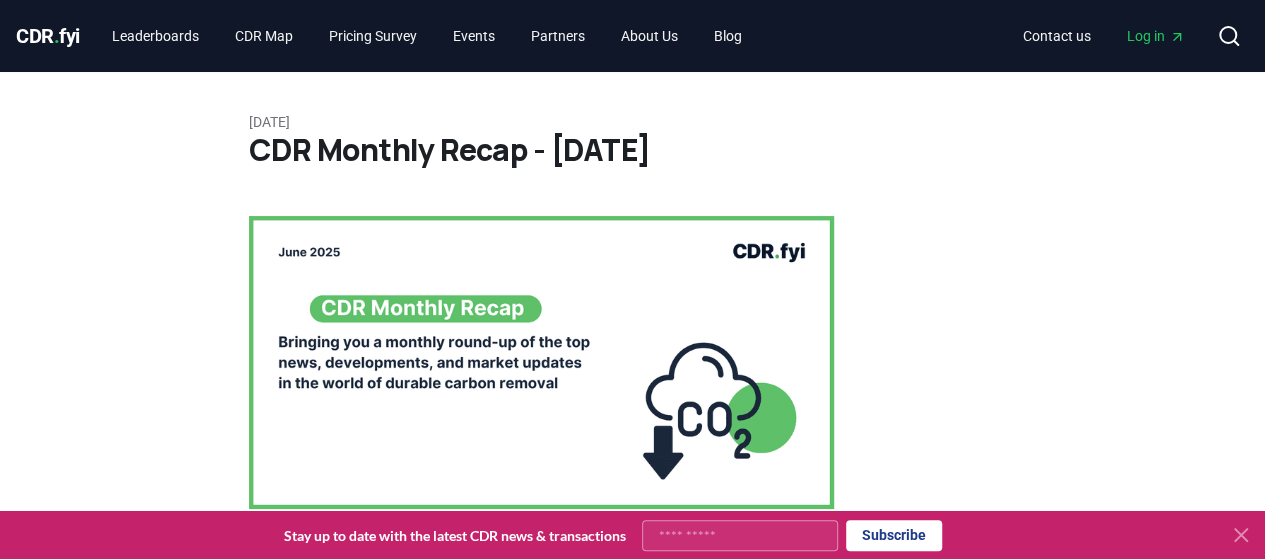 click on "July 03, 2025 CDR Monthly Recap - June 2025  We are back with another edition of the  CDR Monthly Recap , a monthly round-up of some of the top news, developments, and market updates from the world of durable carbon removal. After a huge May, which saw over 3.48 million tonnes contracted, June saw a relative slowdown in market activity, with just over 1.2 million tonnes purchased, including a 1.1 megatonne deal between Microsoft and Hafslund Celsio. Other top deals saw the participation of JPMorgan Chase, 1PointFive, SAP, Climeworks Solutions, Wild Assets, and Deep Sky. New projects, partnerships, and large funding opportunities, as well as announcements, continue to drive momentum for the industry ahead, alongside various events in the field. Read on to learn more below! What insights will shape the Q2 Durable CDR Market?  Help accelerate the durable carbon removal industry by updating your orders through the CDR.fyi Portal ahead of our  Q2 Durable CDR Market Update Report  Deals and Partnerships Deals" at bounding box center (632, 7828) 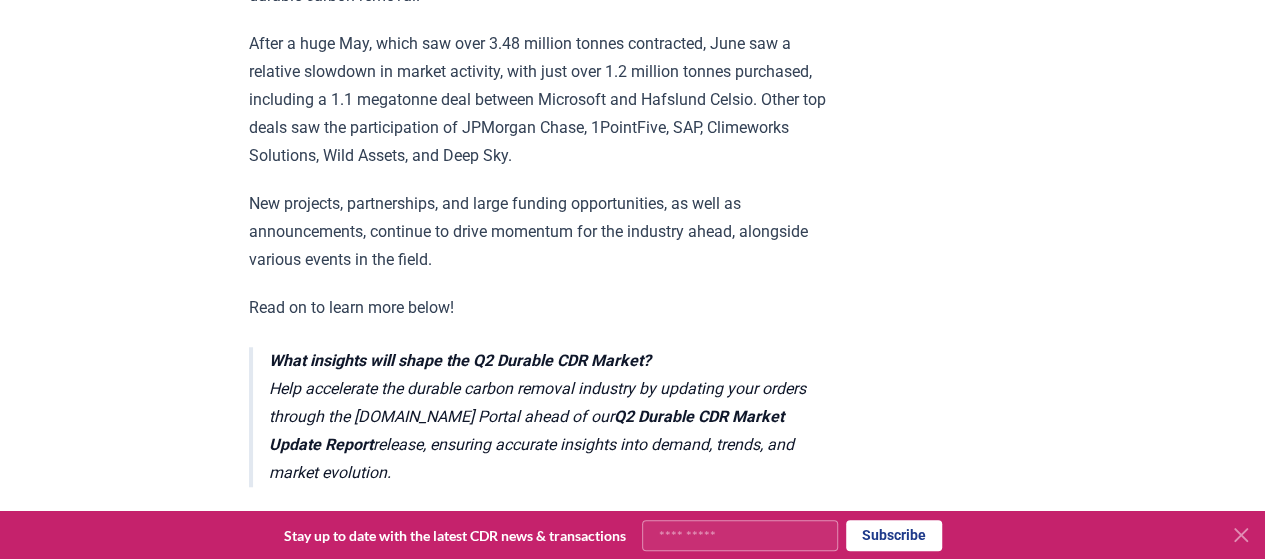 scroll, scrollTop: 622, scrollLeft: 0, axis: vertical 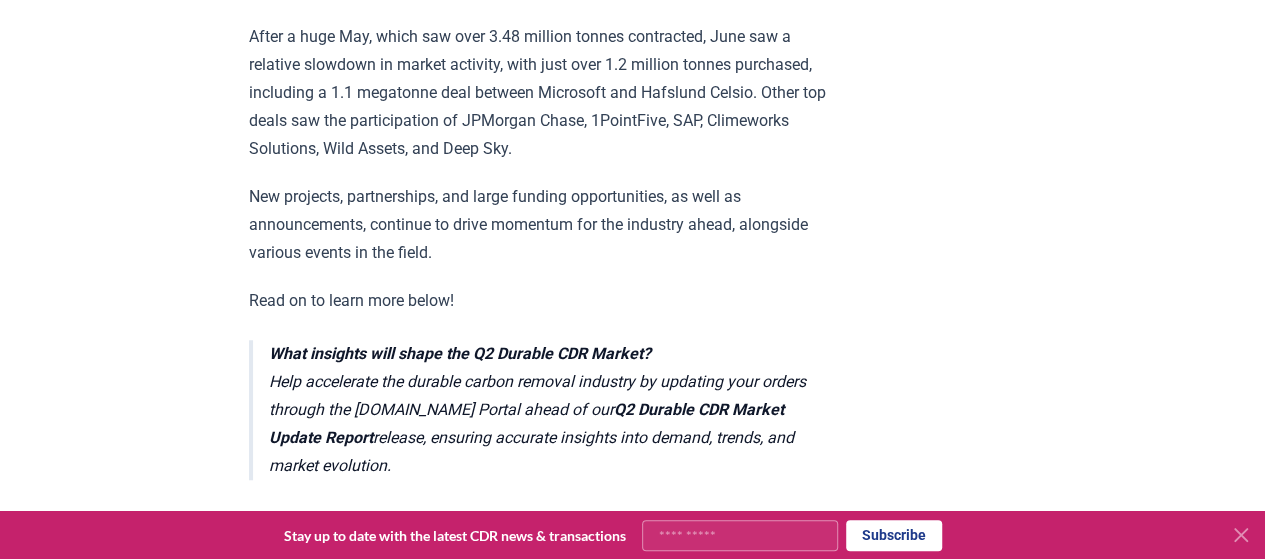 click on "July 03, 2025 CDR Monthly Recap - June 2025  We are back with another edition of the  CDR Monthly Recap , a monthly round-up of some of the top news, developments, and market updates from the world of durable carbon removal. After a huge May, which saw over 3.48 million tonnes contracted, June saw a relative slowdown in market activity, with just over 1.2 million tonnes purchased, including a 1.1 megatonne deal between Microsoft and Hafslund Celsio. Other top deals saw the participation of JPMorgan Chase, 1PointFive, SAP, Climeworks Solutions, Wild Assets, and Deep Sky. New projects, partnerships, and large funding opportunities, as well as announcements, continue to drive momentum for the industry ahead, alongside various events in the field. Read on to learn more below! What insights will shape the Q2 Durable CDR Market?  Help accelerate the durable carbon removal industry by updating your orders through the CDR.fyi Portal ahead of our  Q2 Durable CDR Market Update Report  Deals and Partnerships Deals" at bounding box center [632, 7206] 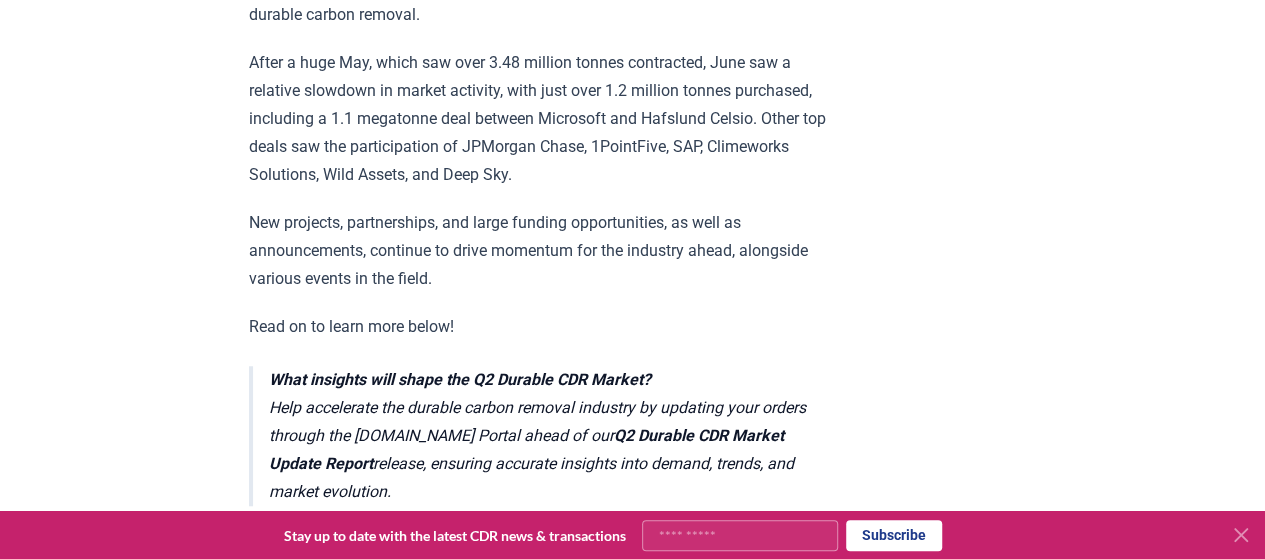 scroll, scrollTop: 594, scrollLeft: 0, axis: vertical 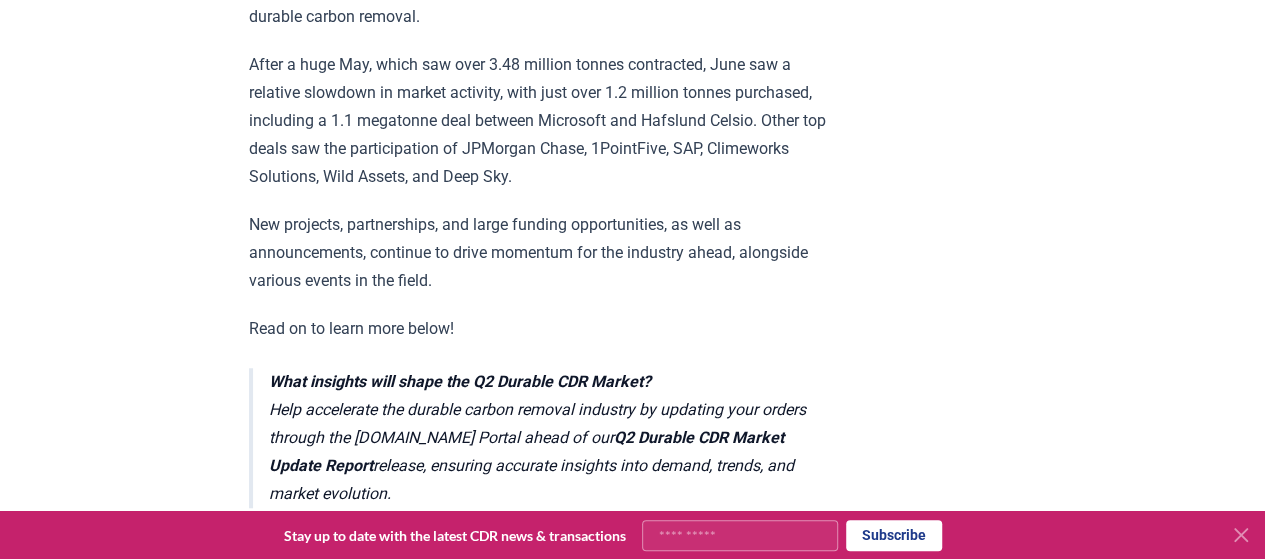 click on "July 03, 2025 CDR Monthly Recap - June 2025  We are back with another edition of the  CDR Monthly Recap , a monthly round-up of some of the top news, developments, and market updates from the world of durable carbon removal. After a huge May, which saw over 3.48 million tonnes contracted, June saw a relative slowdown in market activity, with just over 1.2 million tonnes purchased, including a 1.1 megatonne deal between Microsoft and Hafslund Celsio. Other top deals saw the participation of JPMorgan Chase, 1PointFive, SAP, Climeworks Solutions, Wild Assets, and Deep Sky. New projects, partnerships, and large funding opportunities, as well as announcements, continue to drive momentum for the industry ahead, alongside various events in the field. Read on to learn more below! What insights will shape the Q2 Durable CDR Market?  Help accelerate the durable carbon removal industry by updating your orders through the CDR.fyi Portal ahead of our  Q2 Durable CDR Market Update Report  Deals and Partnerships Deals" at bounding box center [632, 7234] 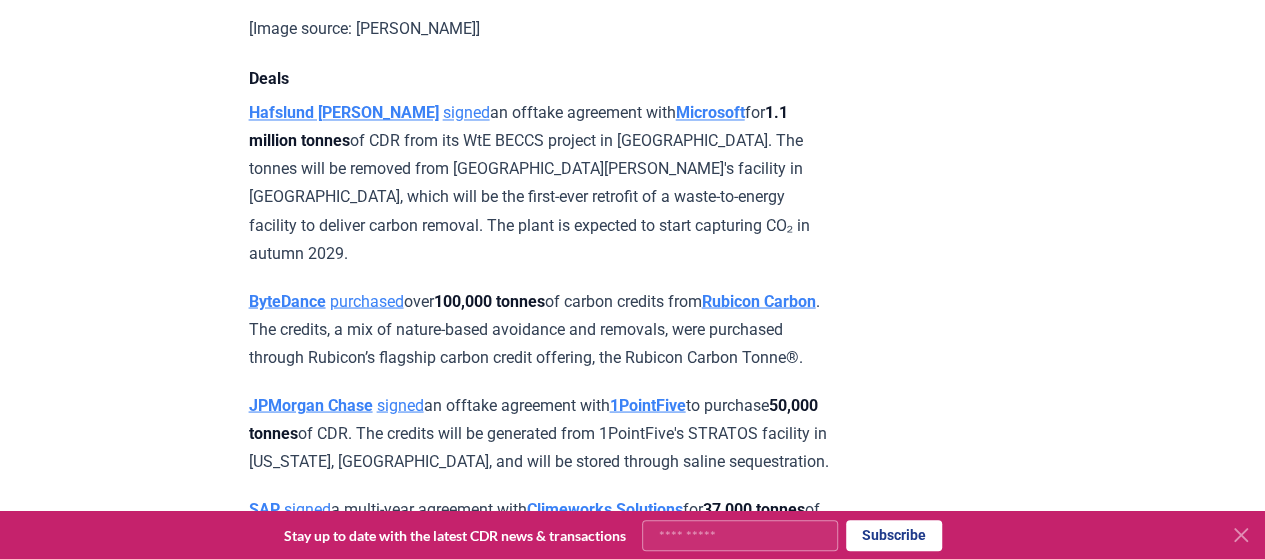 scroll, scrollTop: 1688, scrollLeft: 0, axis: vertical 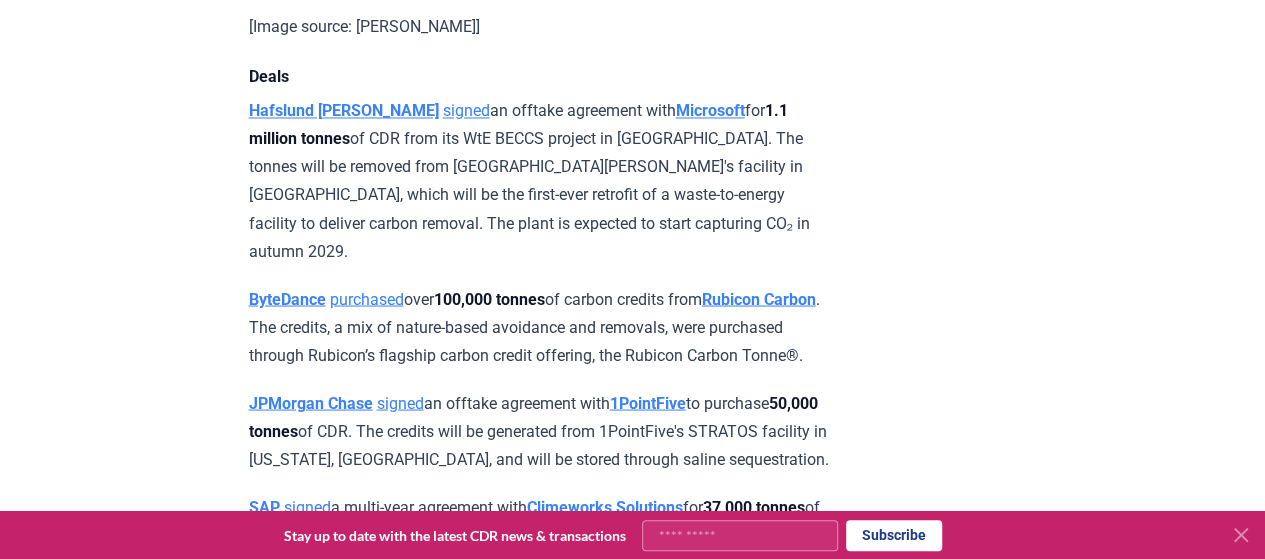 click on "July 03, 2025 CDR Monthly Recap - June 2025  We are back with another edition of the  CDR Monthly Recap , a monthly round-up of some of the top news, developments, and market updates from the world of durable carbon removal. After a huge May, which saw over 3.48 million tonnes contracted, June saw a relative slowdown in market activity, with just over 1.2 million tonnes purchased, including a 1.1 megatonne deal between Microsoft and Hafslund Celsio. Other top deals saw the participation of JPMorgan Chase, 1PointFive, SAP, Climeworks Solutions, Wild Assets, and Deep Sky. New projects, partnerships, and large funding opportunities, as well as announcements, continue to drive momentum for the industry ahead, alongside various events in the field. Read on to learn more below! What insights will shape the Q2 Durable CDR Market?  Help accelerate the durable carbon removal industry by updating your orders through the CDR.fyi Portal ahead of our  Q2 Durable CDR Market Update Report  Deals and Partnerships Deals" at bounding box center [632, 6140] 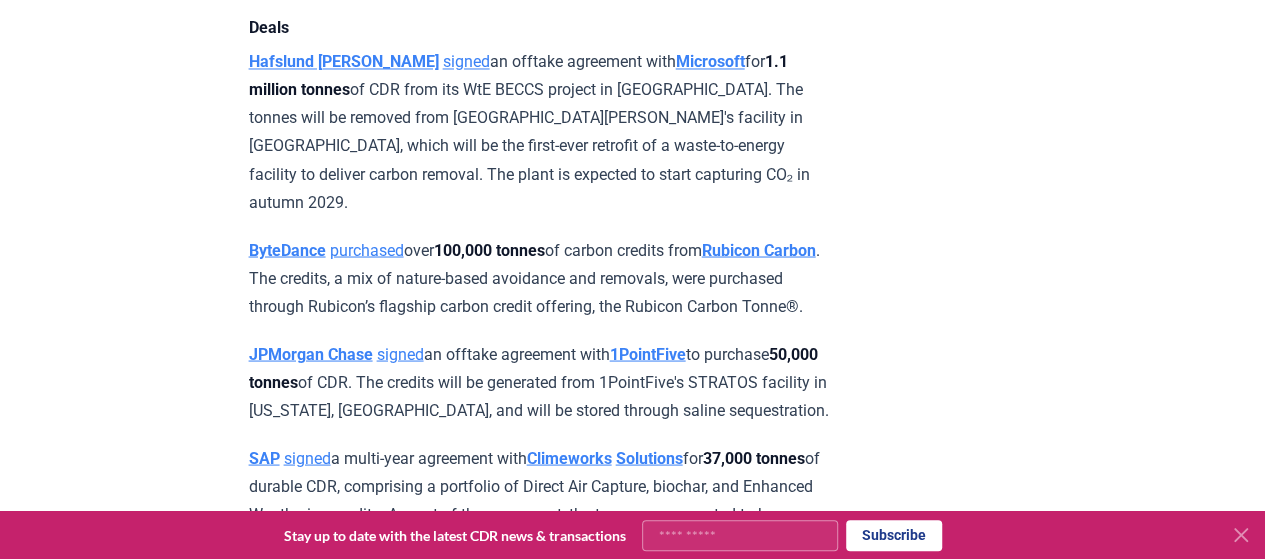 scroll, scrollTop: 1738, scrollLeft: 0, axis: vertical 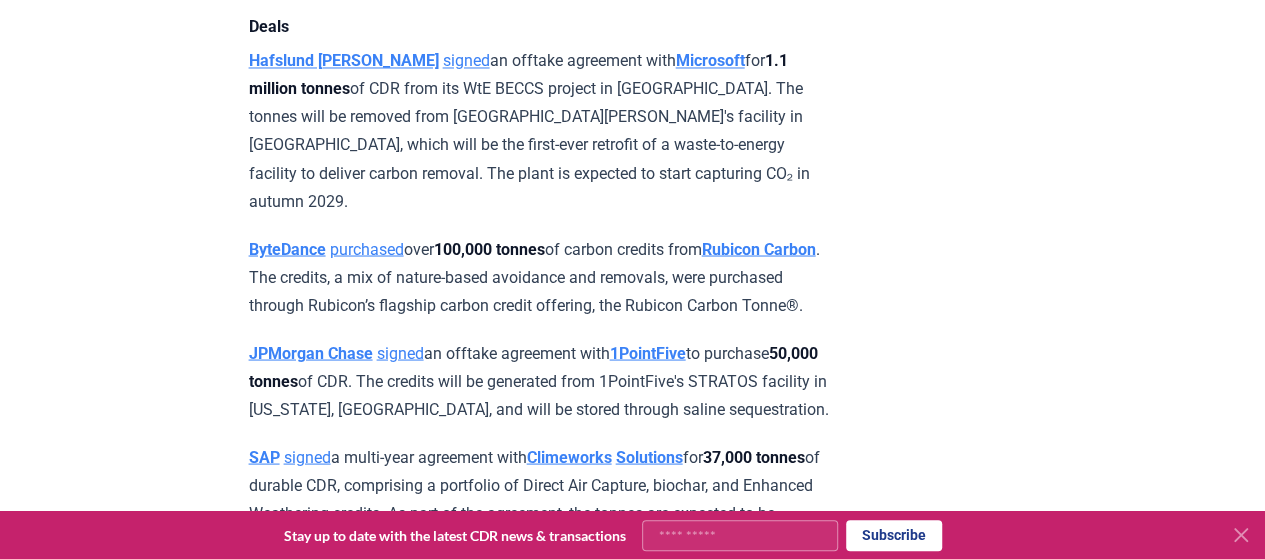 click on "July 03, 2025 CDR Monthly Recap - June 2025  We are back with another edition of the  CDR Monthly Recap , a monthly round-up of some of the top news, developments, and market updates from the world of durable carbon removal. After a huge May, which saw over 3.48 million tonnes contracted, June saw a relative slowdown in market activity, with just over 1.2 million tonnes purchased, including a 1.1 megatonne deal between Microsoft and Hafslund Celsio. Other top deals saw the participation of JPMorgan Chase, 1PointFive, SAP, Climeworks Solutions, Wild Assets, and Deep Sky. New projects, partnerships, and large funding opportunities, as well as announcements, continue to drive momentum for the industry ahead, alongside various events in the field. Read on to learn more below! What insights will shape the Q2 Durable CDR Market?  Help accelerate the durable carbon removal industry by updating your orders through the CDR.fyi Portal ahead of our  Q2 Durable CDR Market Update Report  Deals and Partnerships Deals" at bounding box center (632, 6090) 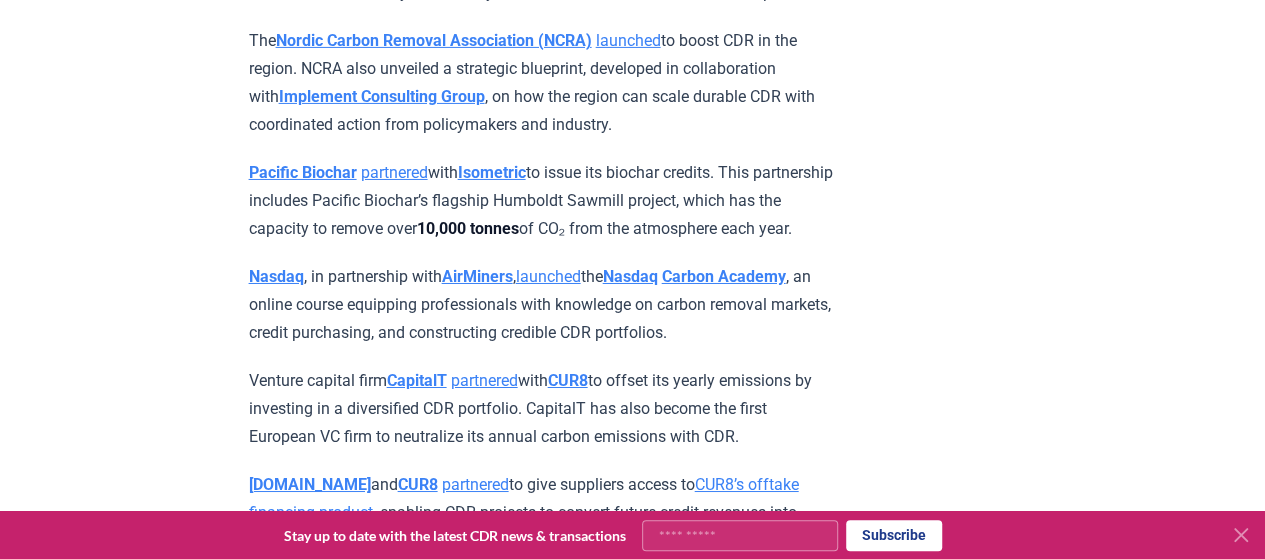 scroll, scrollTop: 3447, scrollLeft: 0, axis: vertical 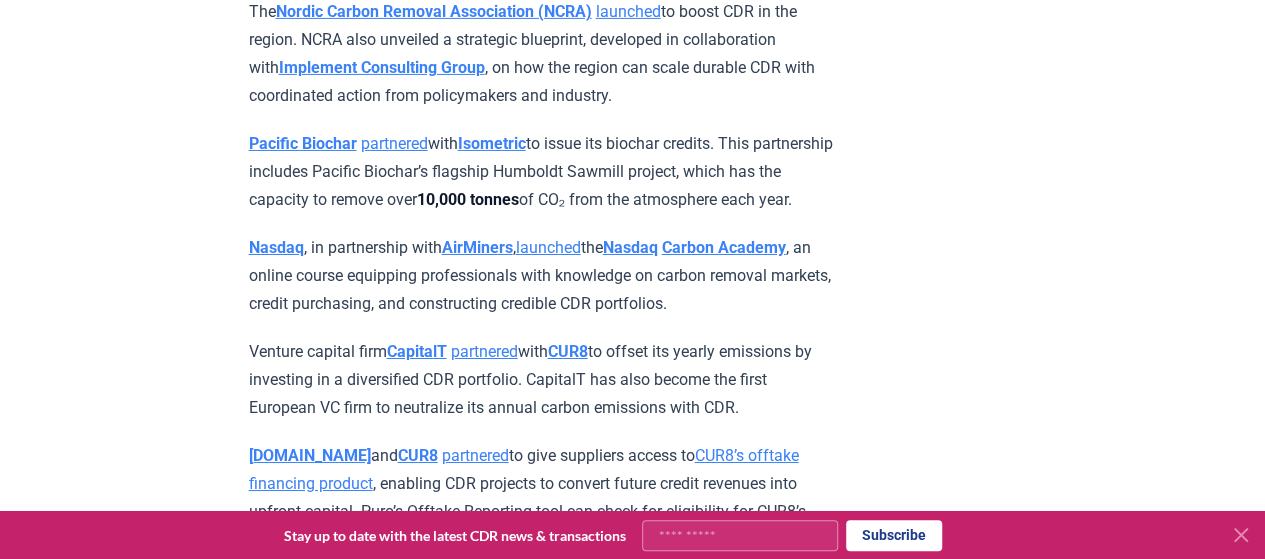 click on "Carbon Academy" at bounding box center [724, 247] 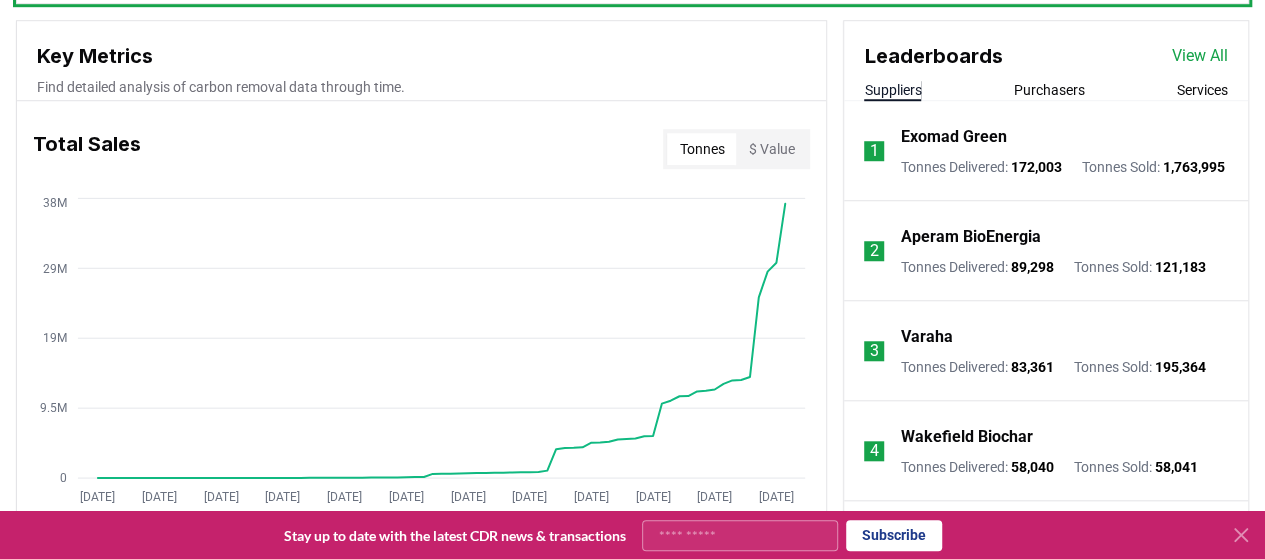 scroll, scrollTop: 716, scrollLeft: 0, axis: vertical 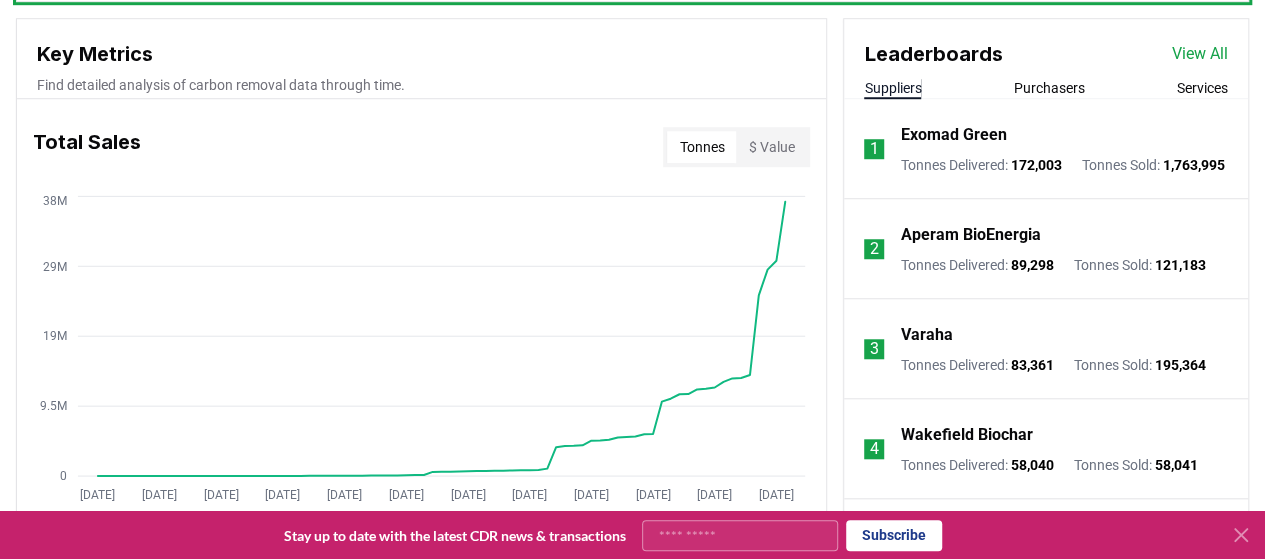 click on "View All" at bounding box center [1200, 54] 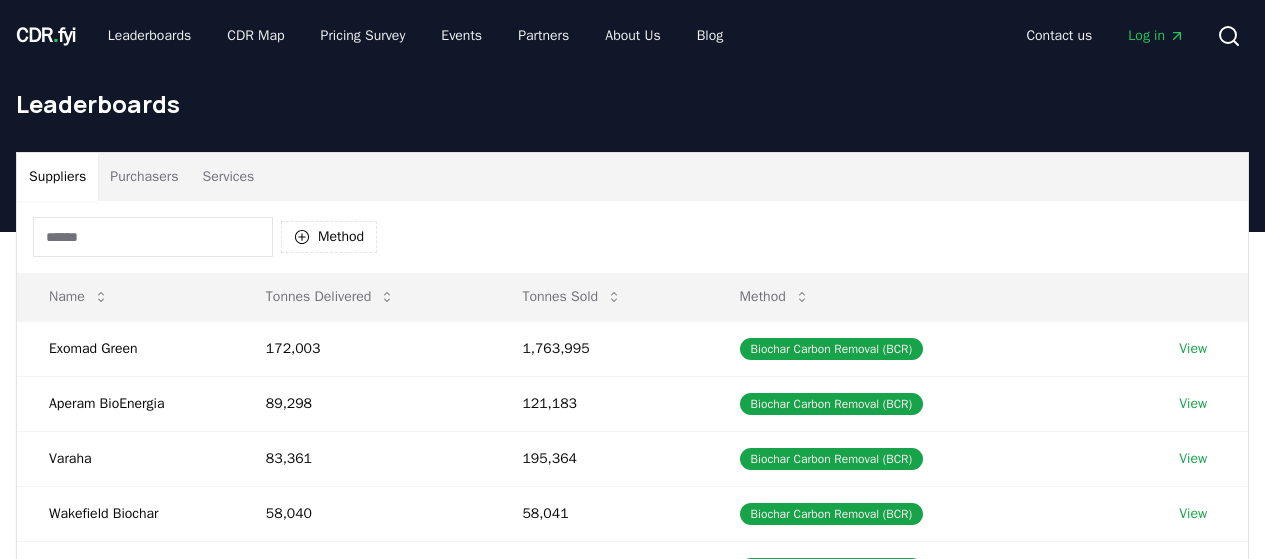 scroll, scrollTop: 0, scrollLeft: 0, axis: both 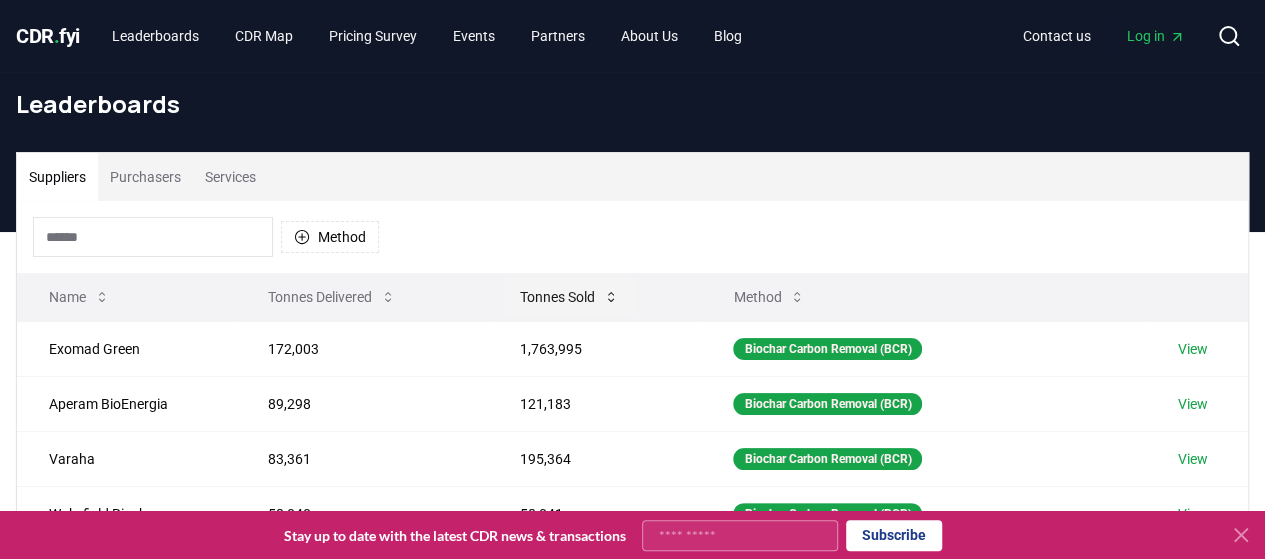 click on "Tonnes Sold" at bounding box center [569, 297] 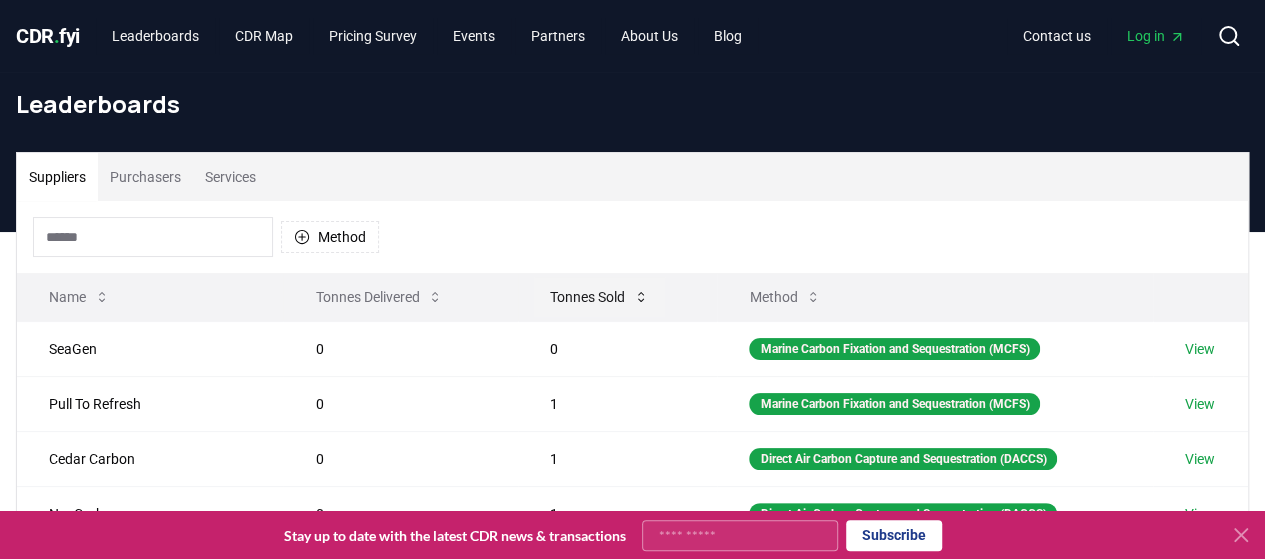 click on "Tonnes Sold" at bounding box center [599, 297] 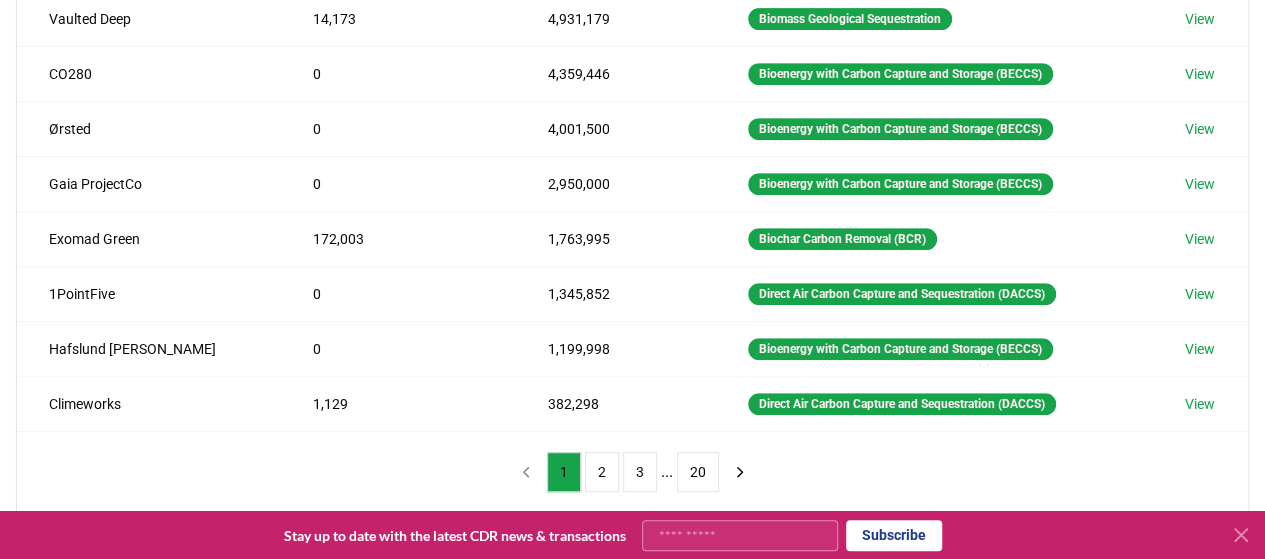 scroll, scrollTop: 442, scrollLeft: 0, axis: vertical 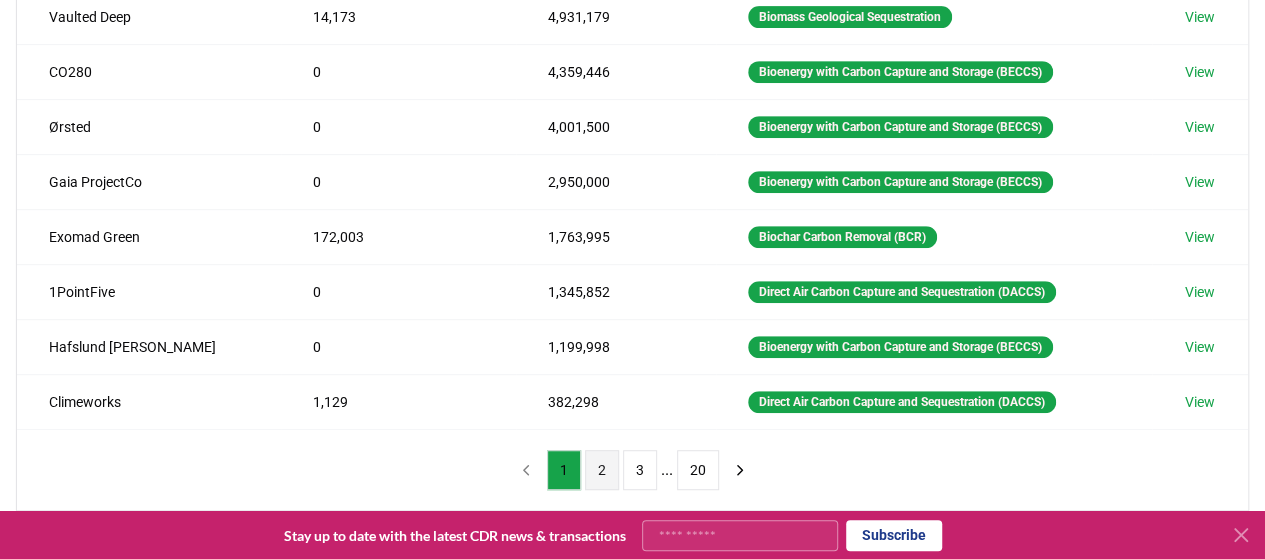 click on "2" at bounding box center [602, 470] 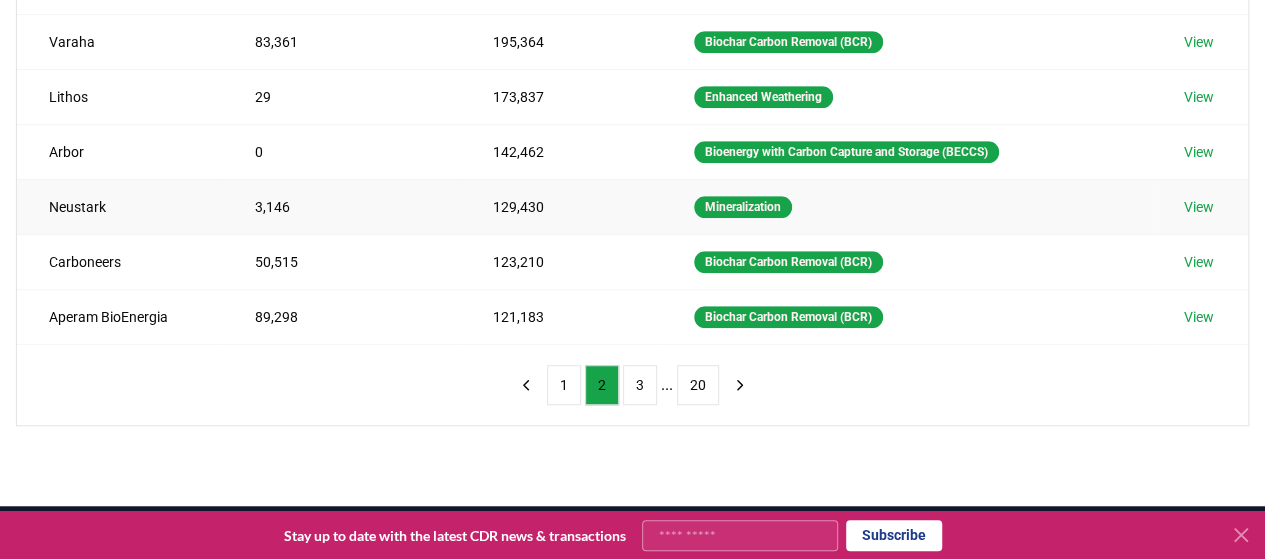 scroll, scrollTop: 538, scrollLeft: 0, axis: vertical 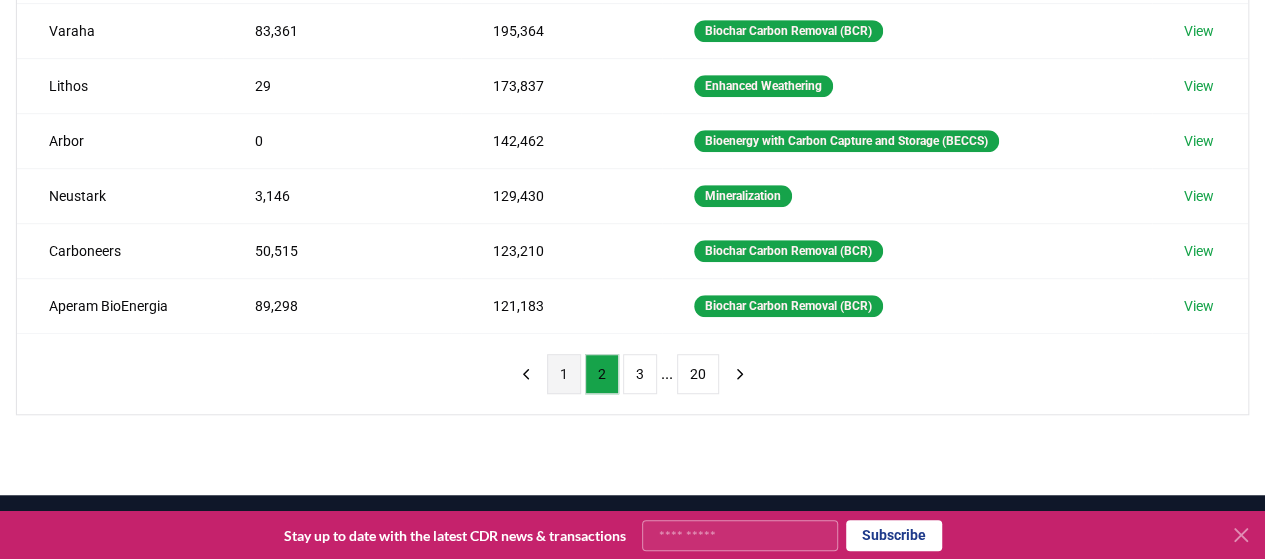 click on "1" at bounding box center [564, 374] 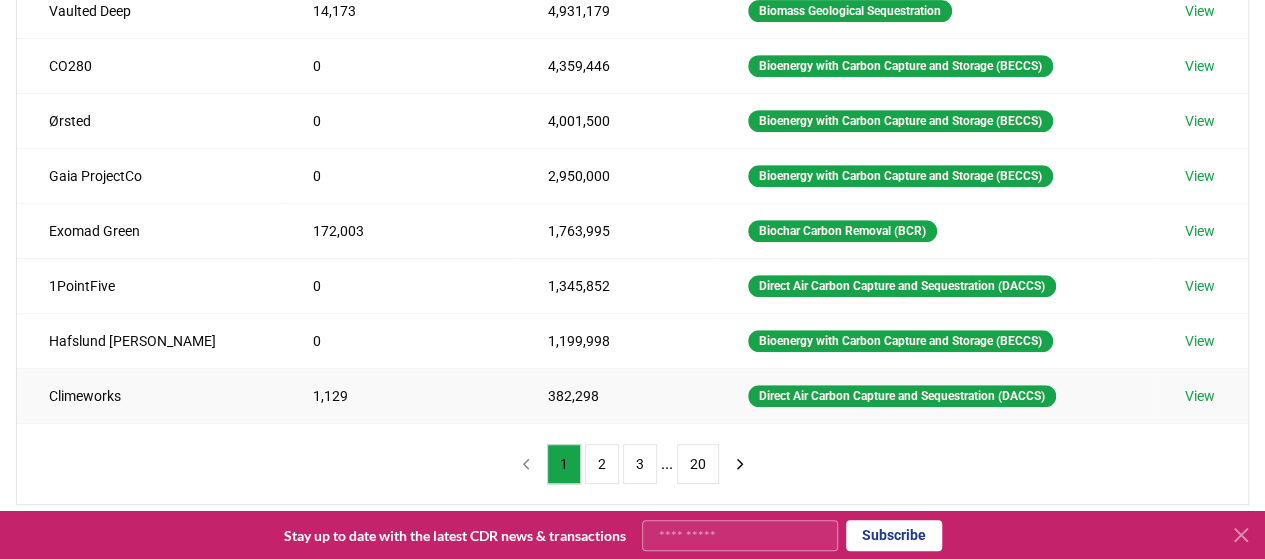 scroll, scrollTop: 447, scrollLeft: 0, axis: vertical 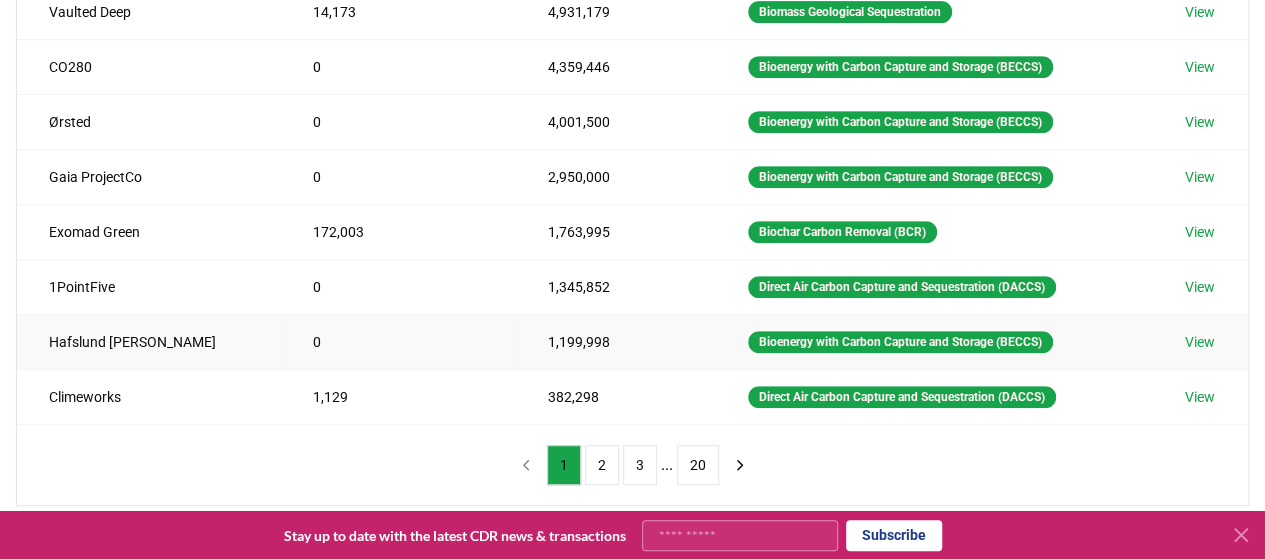 click on "View" at bounding box center (1199, 342) 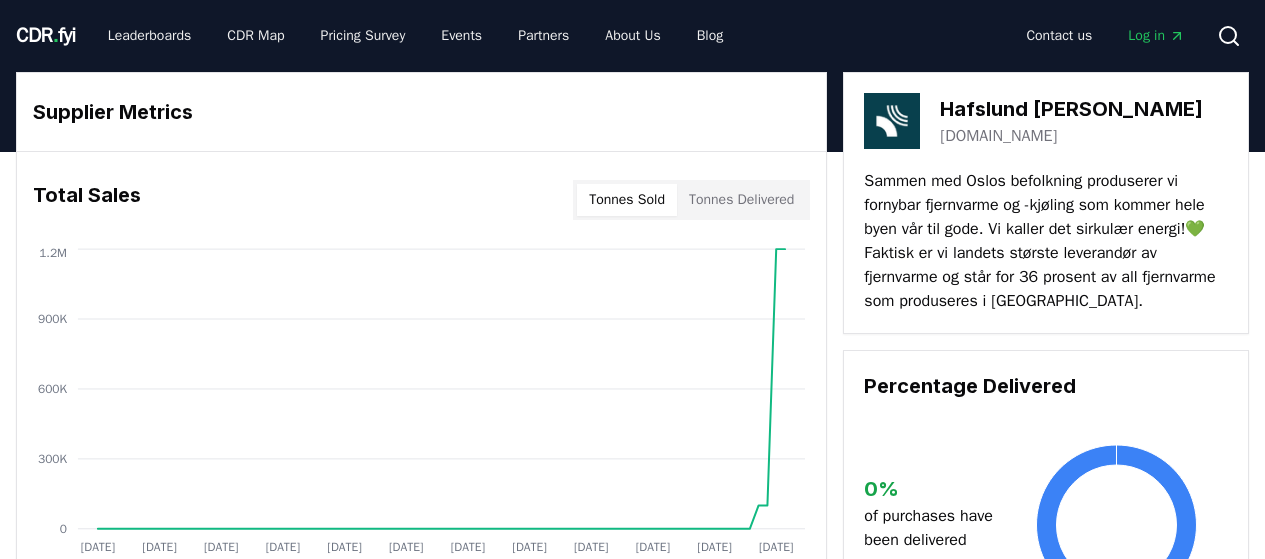 scroll, scrollTop: 0, scrollLeft: 0, axis: both 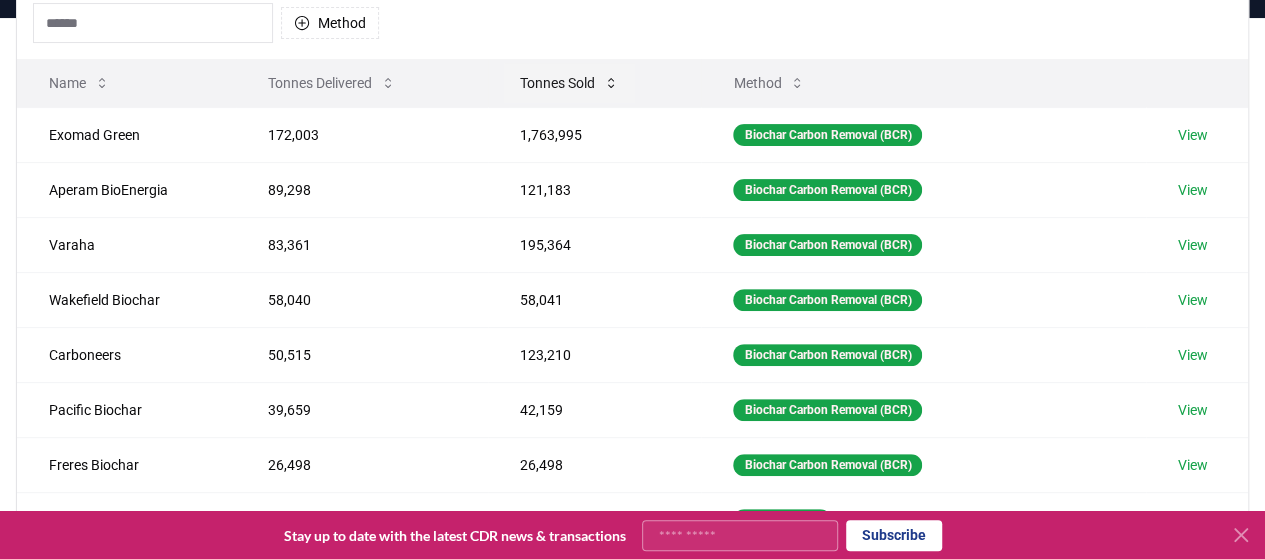 click on "Tonnes Sold" at bounding box center (569, 83) 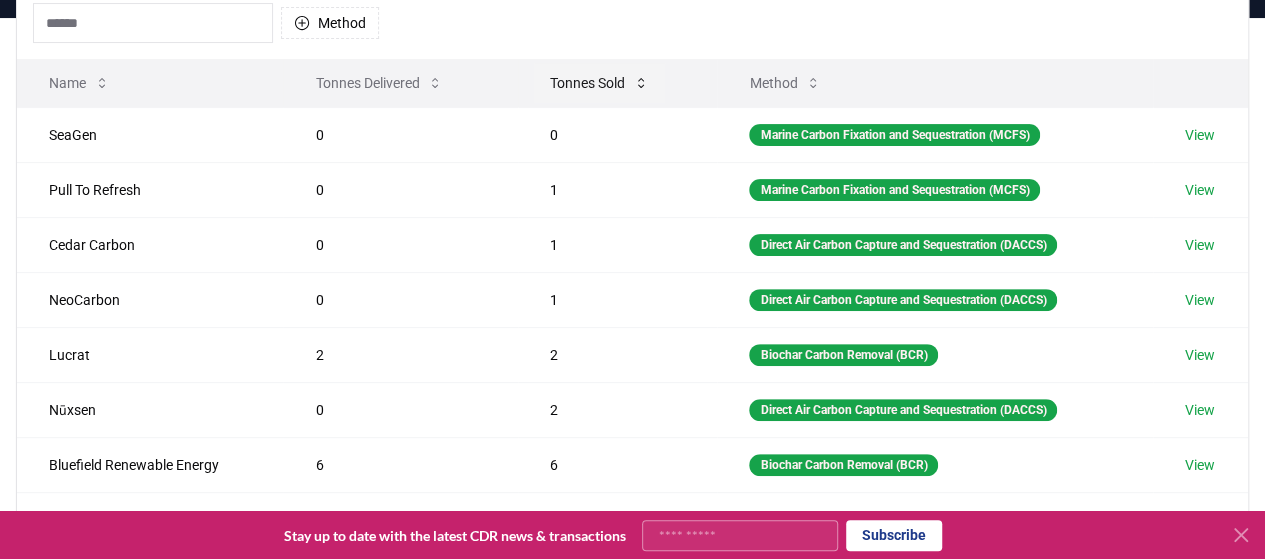 click on "Tonnes Sold" at bounding box center (599, 83) 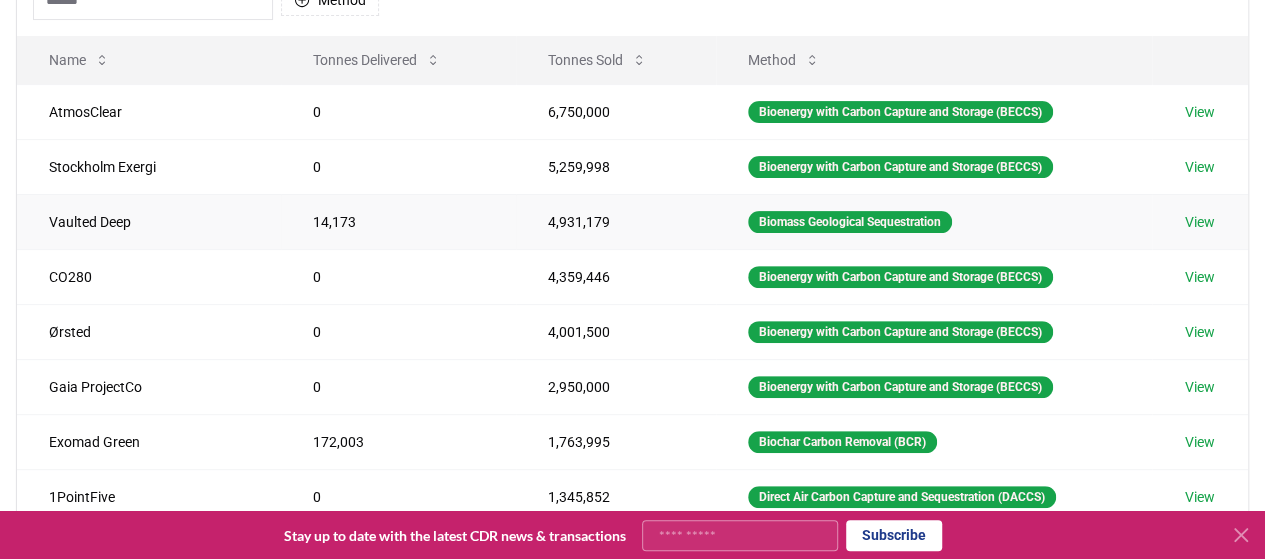 scroll, scrollTop: 258, scrollLeft: 0, axis: vertical 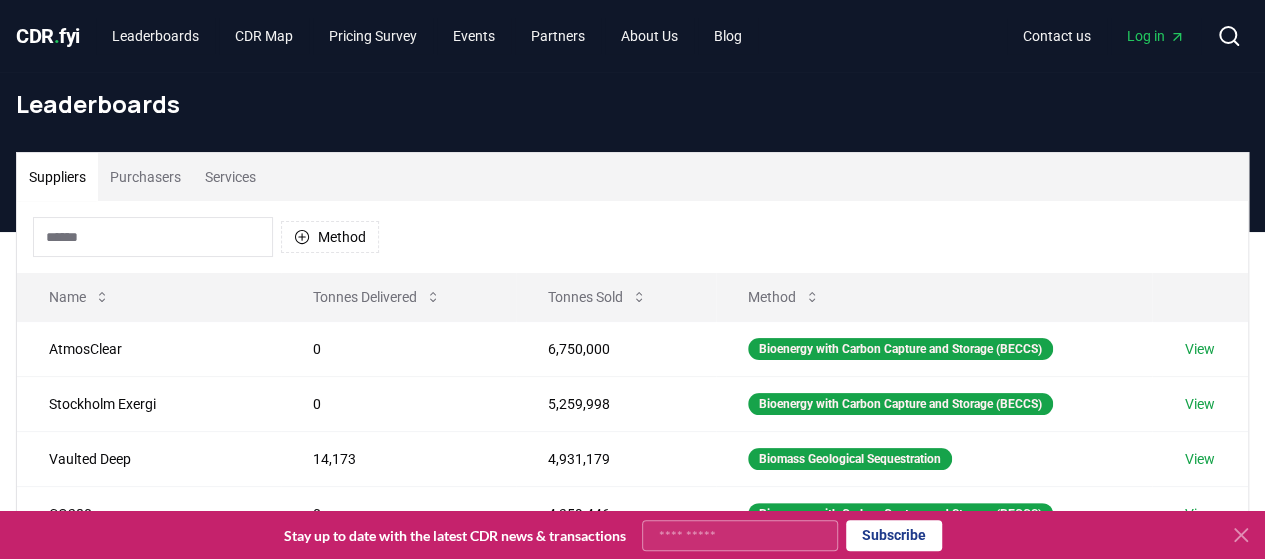click at bounding box center [153, 237] 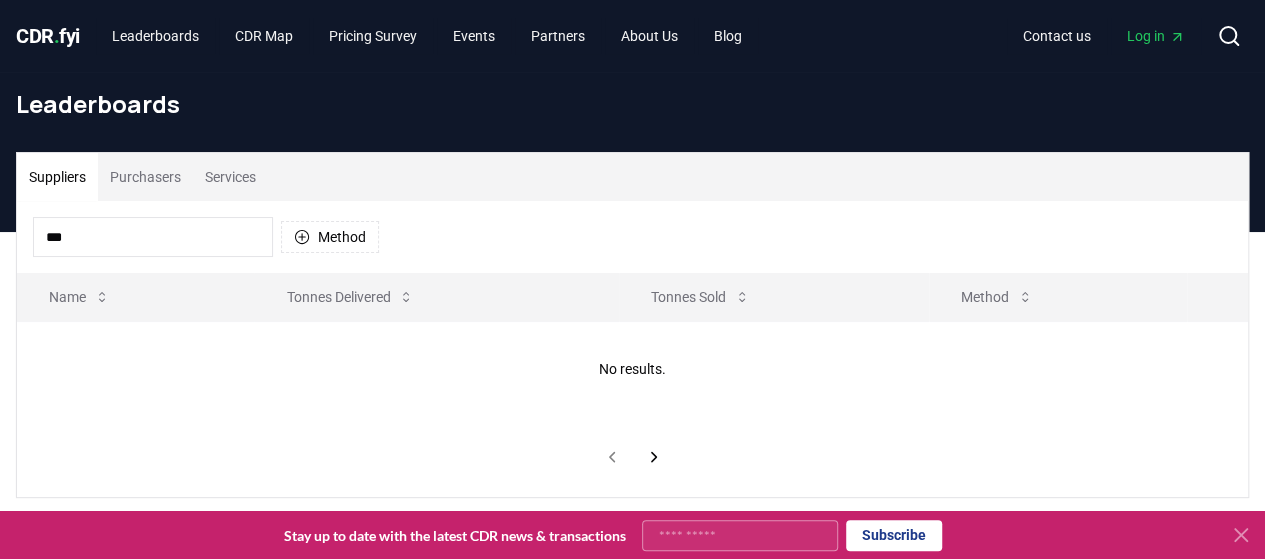 type on "****" 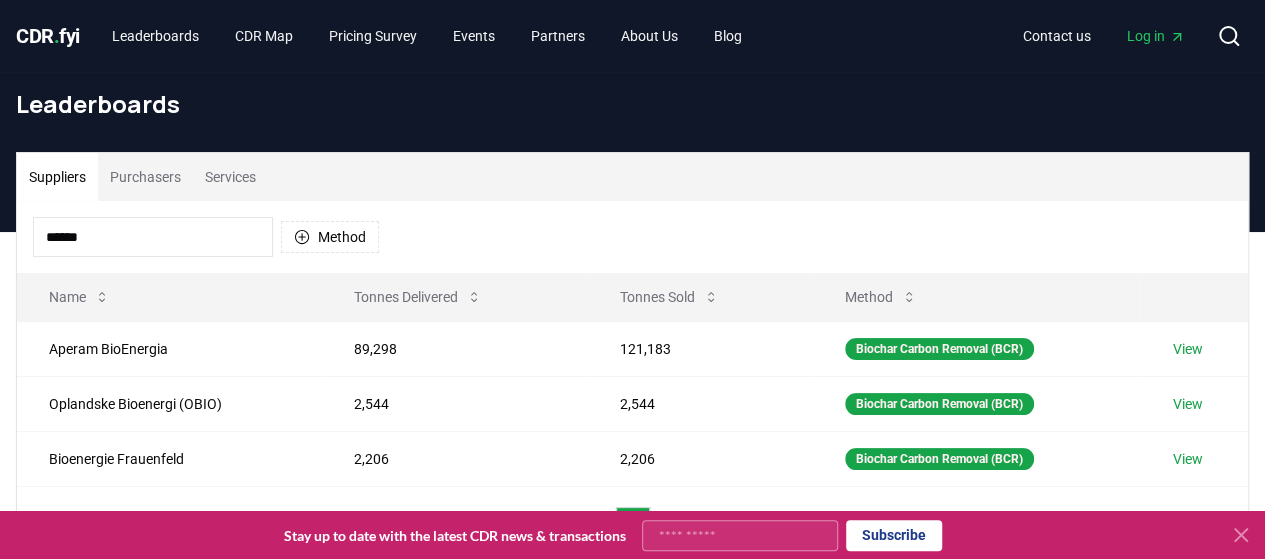 type on "*******" 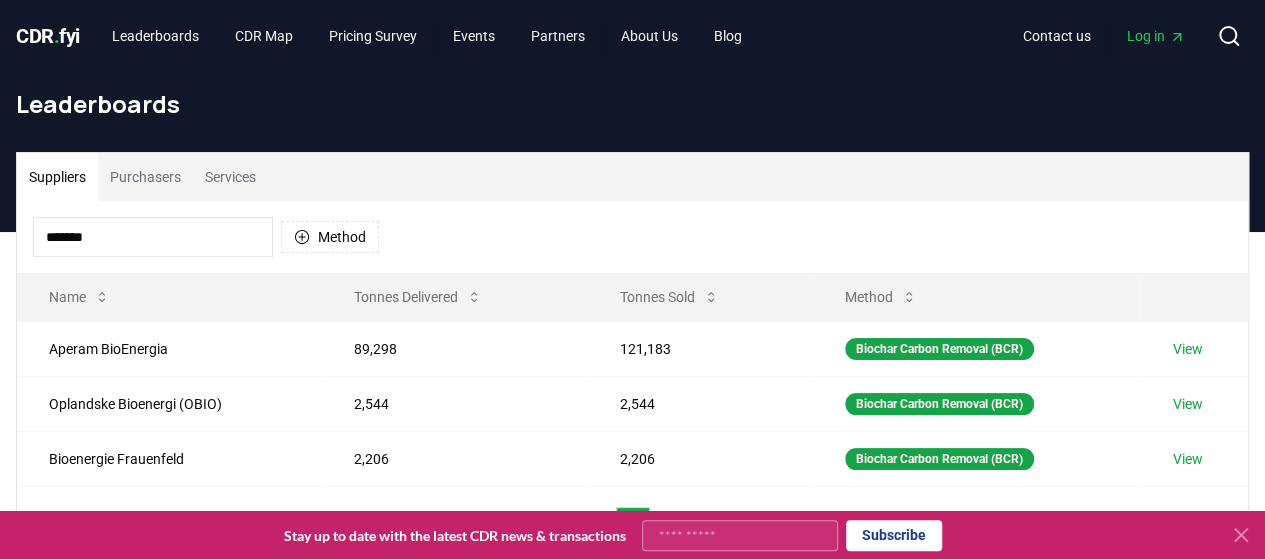 type 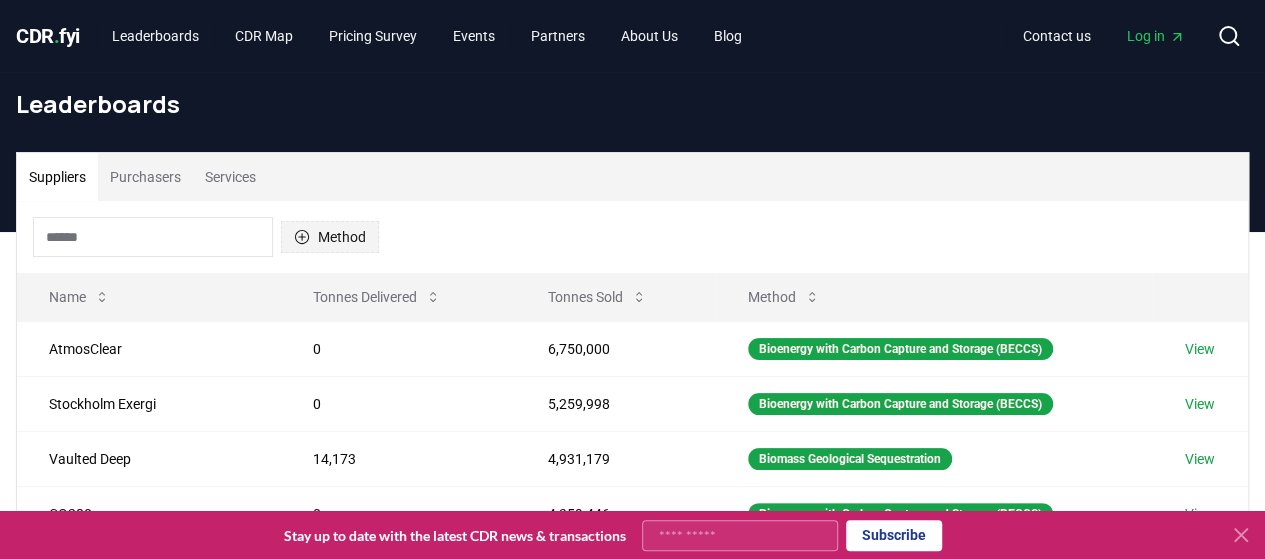 click on "Method" at bounding box center (330, 237) 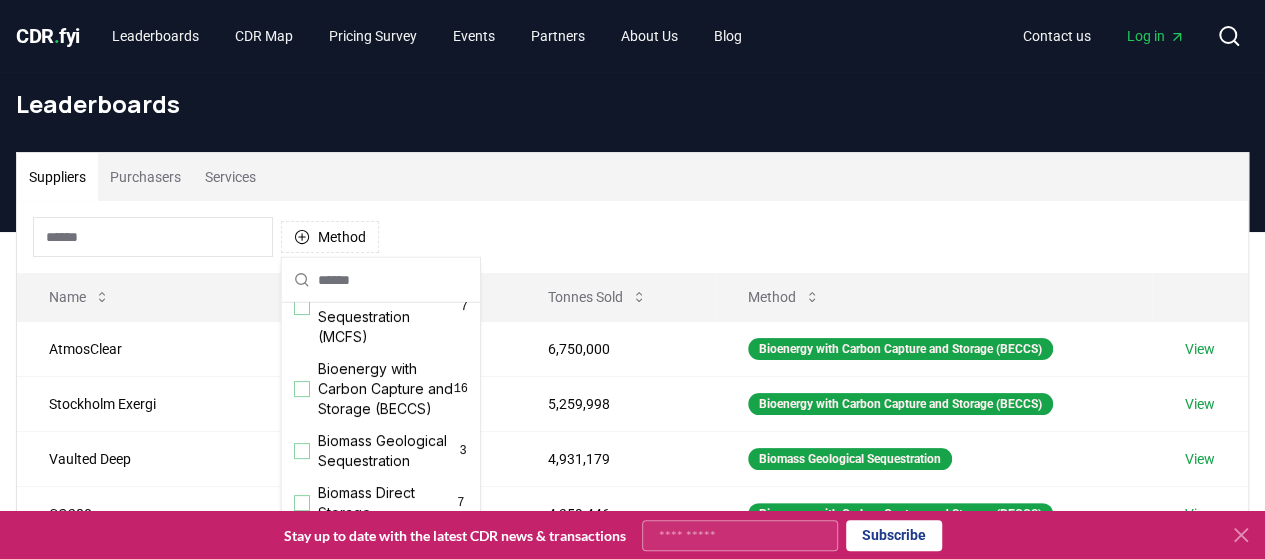 scroll, scrollTop: 138, scrollLeft: 0, axis: vertical 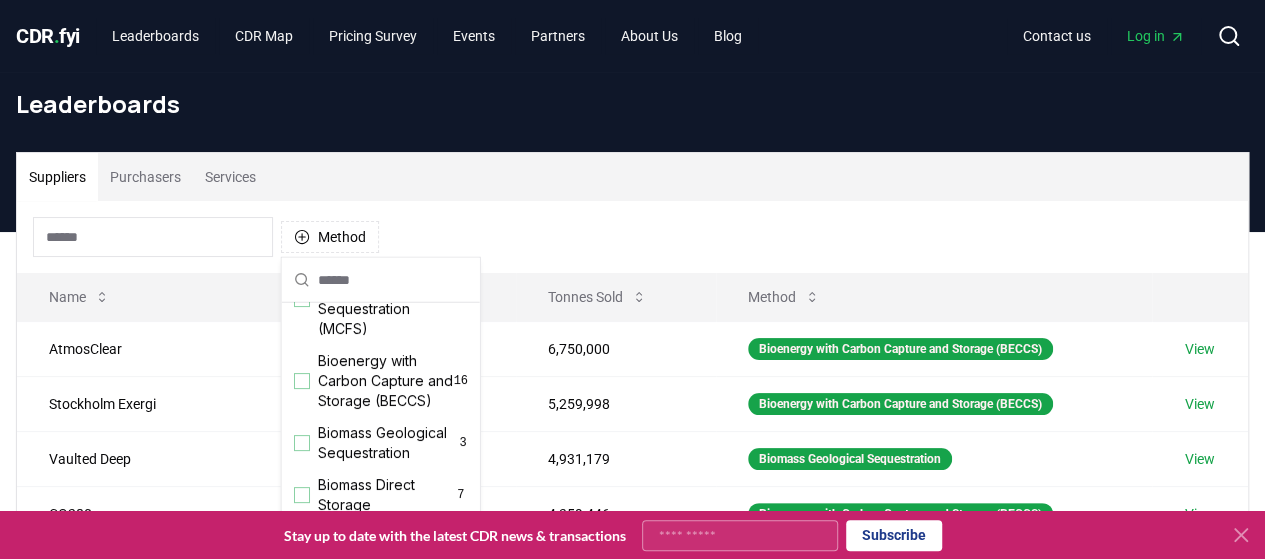click on "Bioenergy with Carbon Capture and Storage (BECCS)" at bounding box center (386, 381) 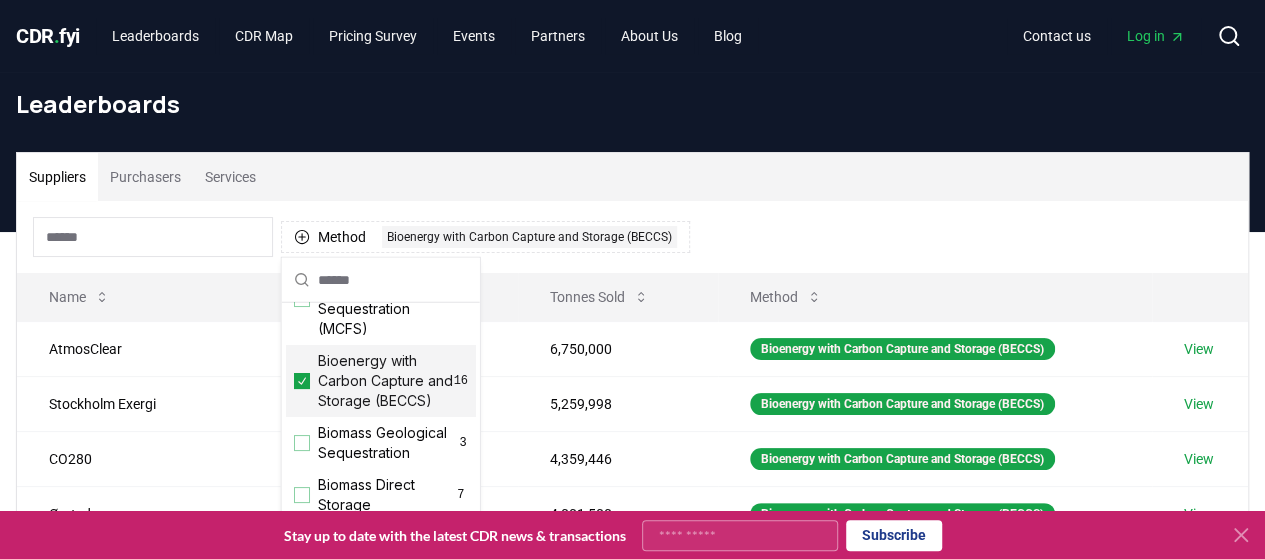click on "Method 1 Bioenergy with Carbon Capture and Storage (BECCS)" at bounding box center (632, 237) 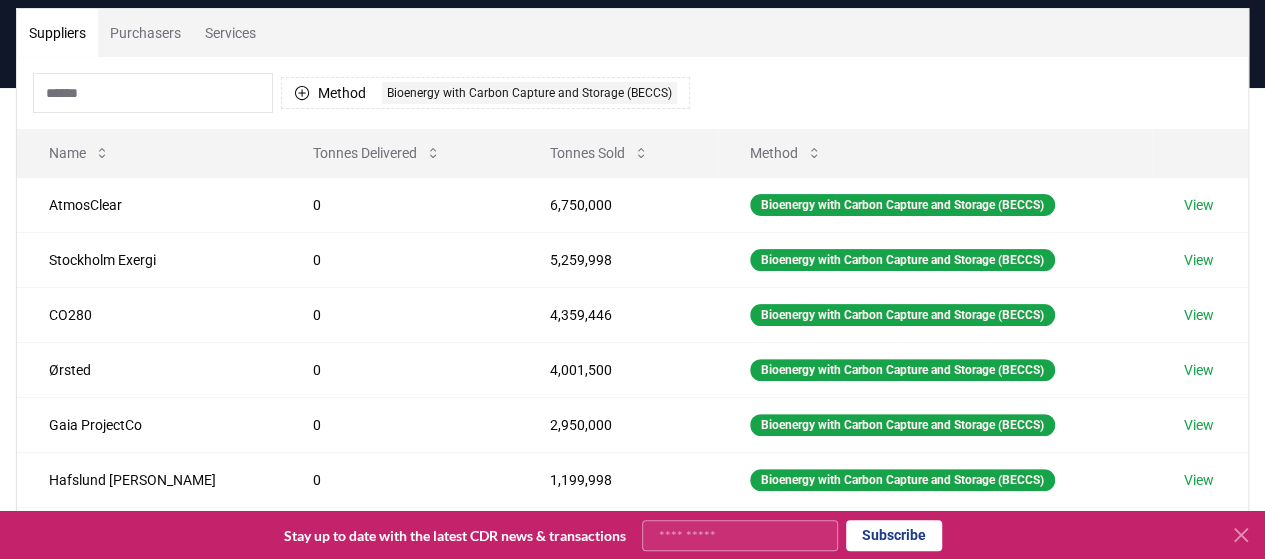 scroll, scrollTop: 186, scrollLeft: 0, axis: vertical 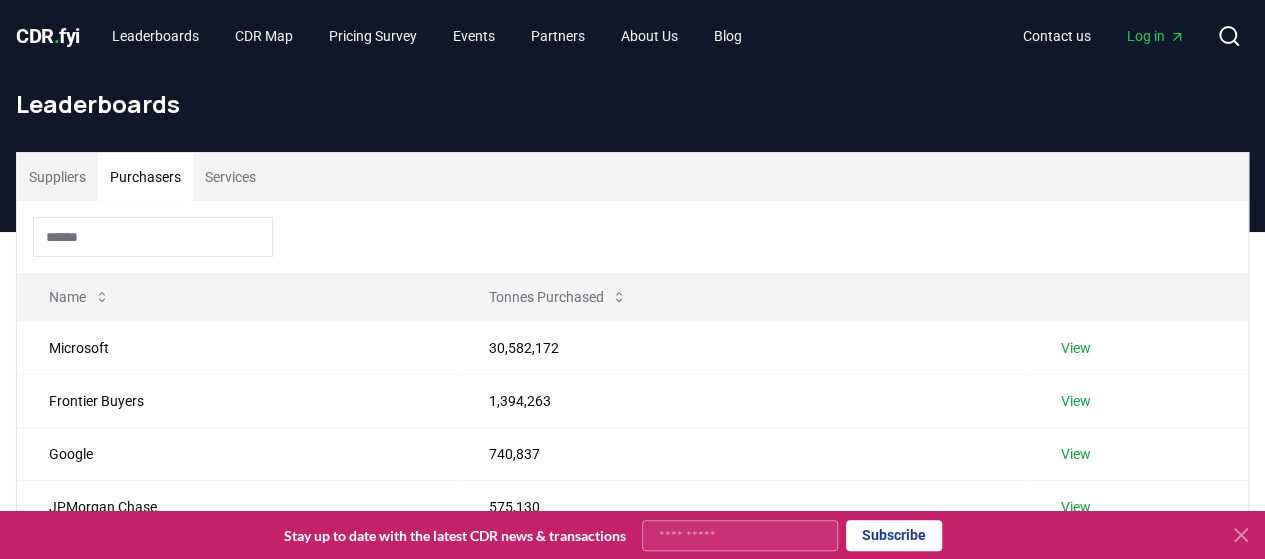 click on "Purchasers" at bounding box center (145, 177) 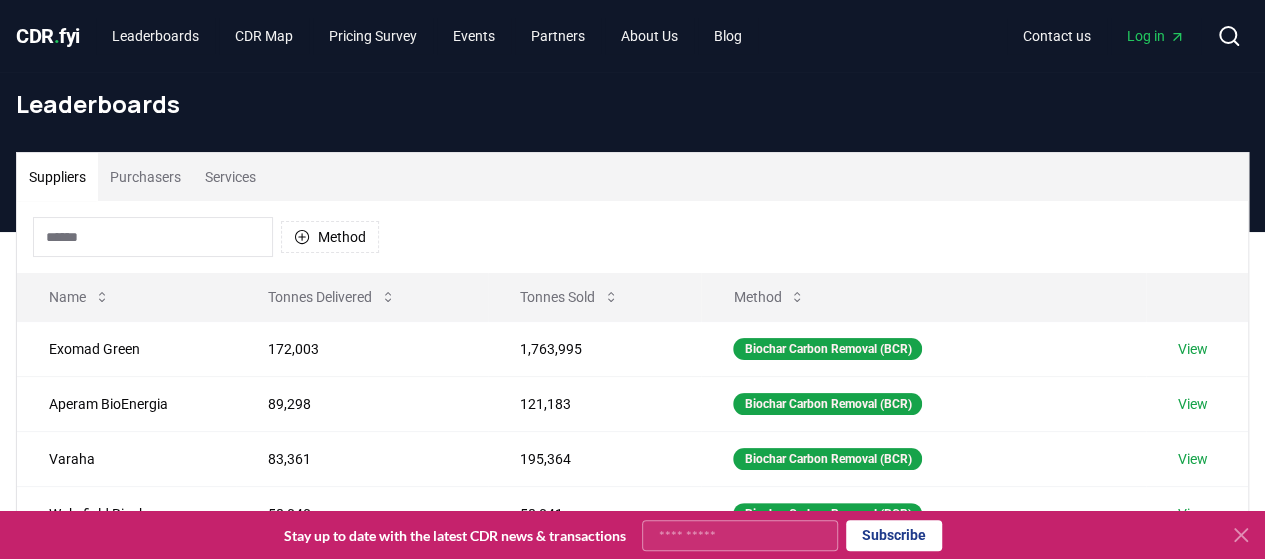 click on "Suppliers" at bounding box center [57, 177] 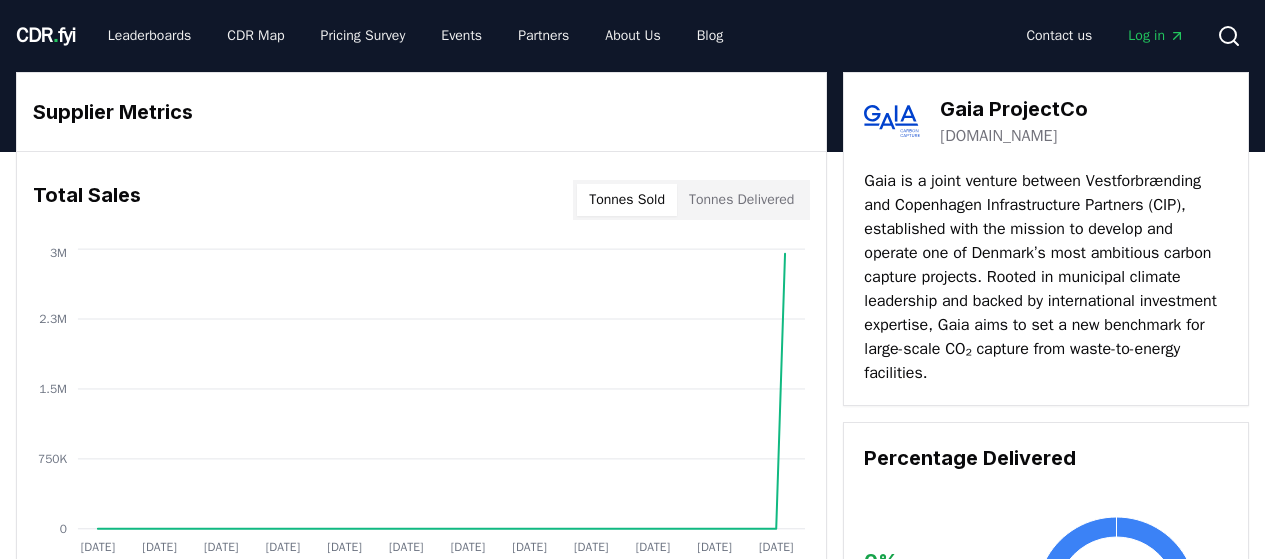 scroll, scrollTop: 0, scrollLeft: 0, axis: both 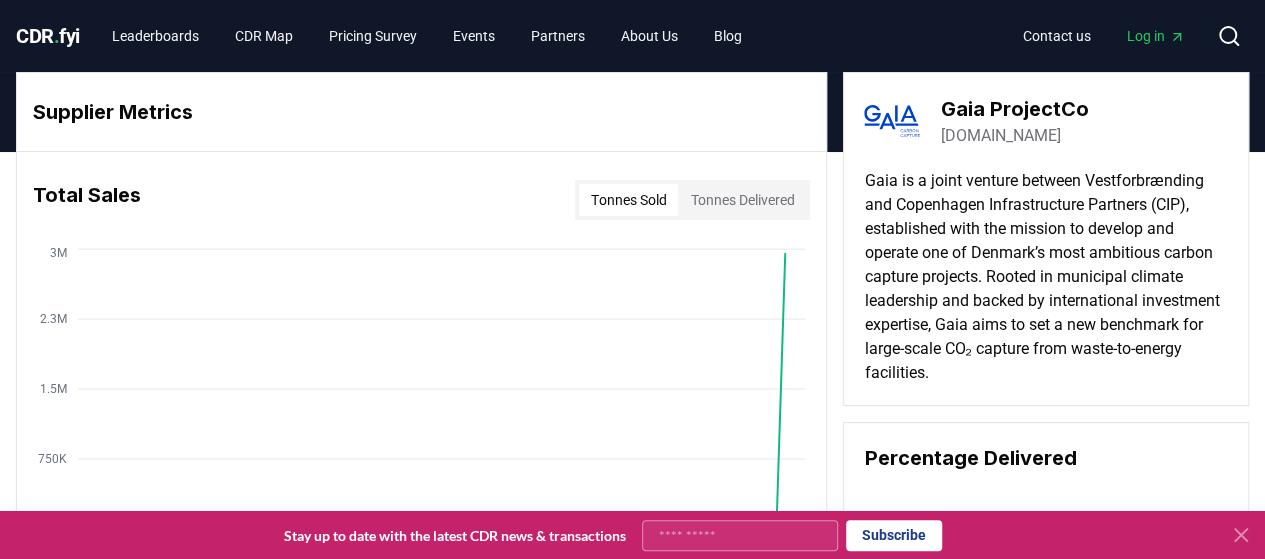click on "Supplier Metrics Total Sales Tonnes Sold Tonnes Delivered Jan 2019 Aug 2019 Mar 2020 Oct 2020 May 2021 Dec 2021 Jul 2022 Feb 2023 Sep 2023 Apr 2024 Nov 2024 Jun 2025 0 750K 1.5M 2.3M 3M Gaia ProjectCo gaia-ccs.dk Gaia is a joint venture between Vestforbrænding and Copenhagen Infrastructure Partners (CIP), established with the mission to develop and operate one of Denmark’s most ambitious carbon capture projects. Rooted in municipal climate leadership and backed by international investment expertise, Gaia aims to set a new benchmark for large-scale CO₂ capture from waste-to-energy facilities. Percentage Delivered 0 % of purchases have been delivered" at bounding box center [632, 389] 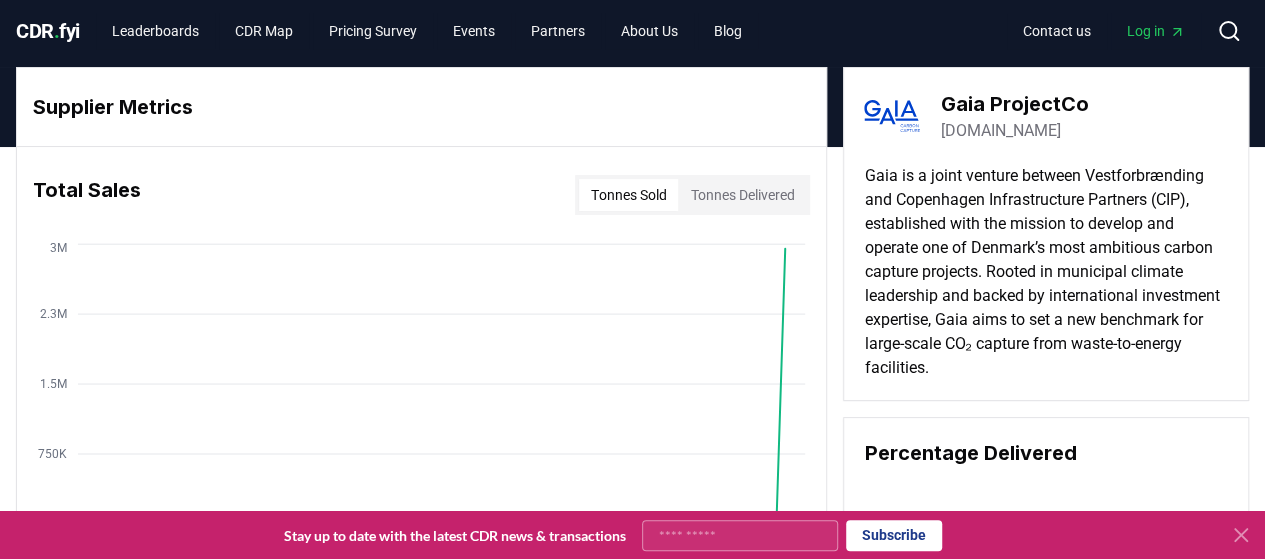 scroll, scrollTop: 0, scrollLeft: 0, axis: both 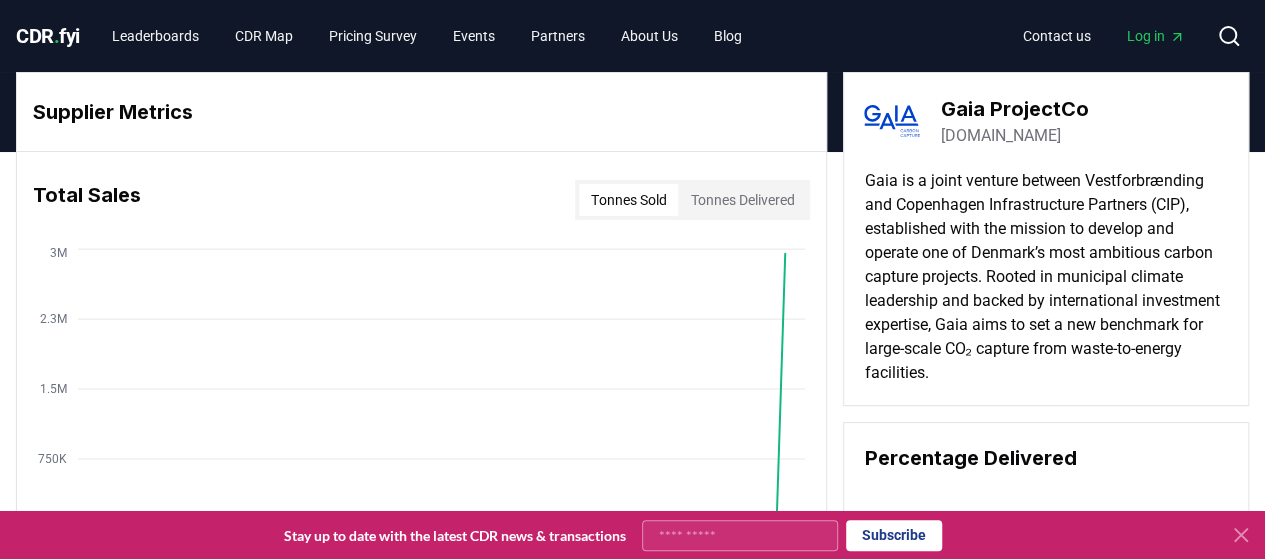 click on "Supplier Metrics Total Sales Tonnes Sold Tonnes Delivered Jan 2019 Aug 2019 Mar 2020 Oct 2020 May 2021 Dec 2021 Jul 2022 Feb 2023 Sep 2023 Apr 2024 Nov 2024 Jun 2025 0 750K 1.5M 2.3M 3M Gaia ProjectCo gaia-ccs.dk Gaia is a joint venture between Vestforbrænding and Copenhagen Infrastructure Partners (CIP), established with the mission to develop and operate one of Denmark’s most ambitious carbon capture projects. Rooted in municipal climate leadership and backed by international investment expertise, Gaia aims to set a new benchmark for large-scale CO₂ capture from waste-to-energy facilities. Percentage Delivered 0 % of purchases have been delivered" at bounding box center [632, 389] 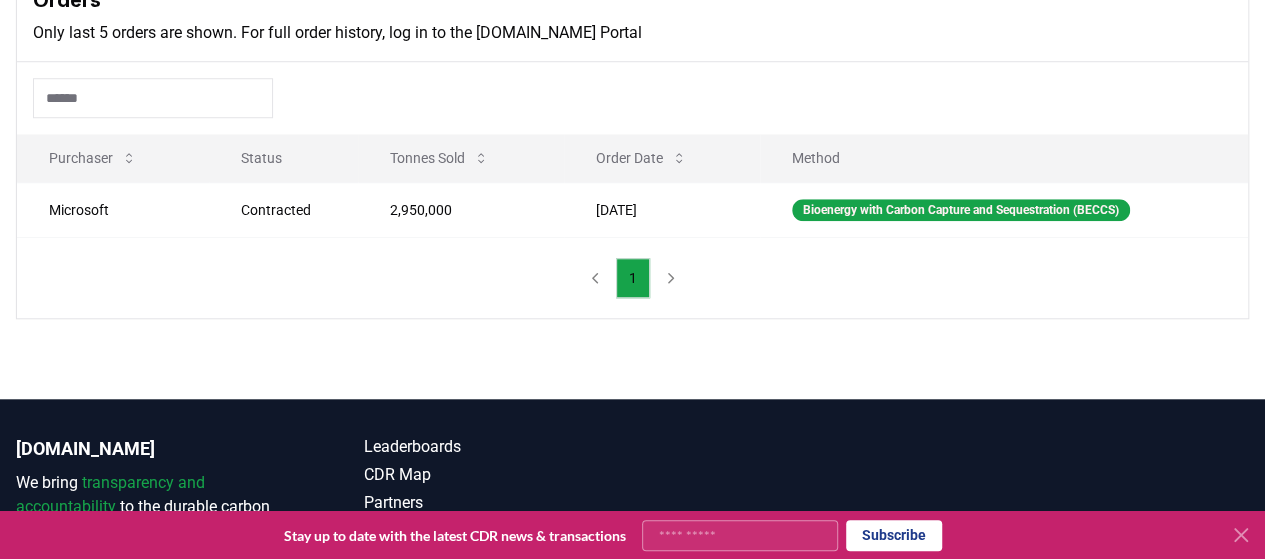 scroll, scrollTop: 755, scrollLeft: 0, axis: vertical 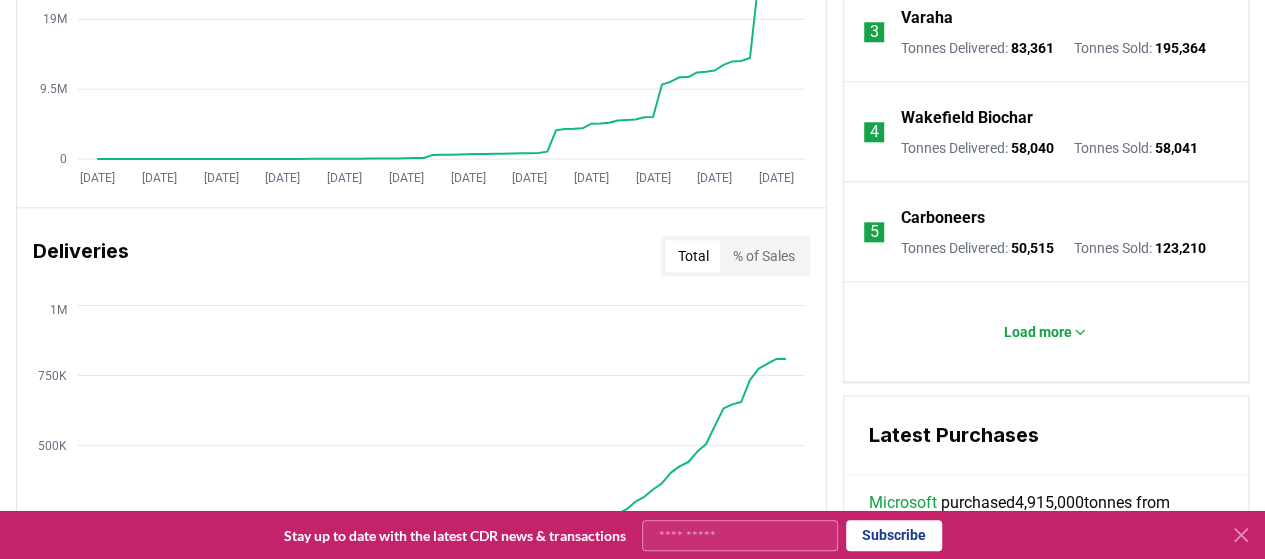 click on "Deliveries Total % of Sales" at bounding box center [421, 256] 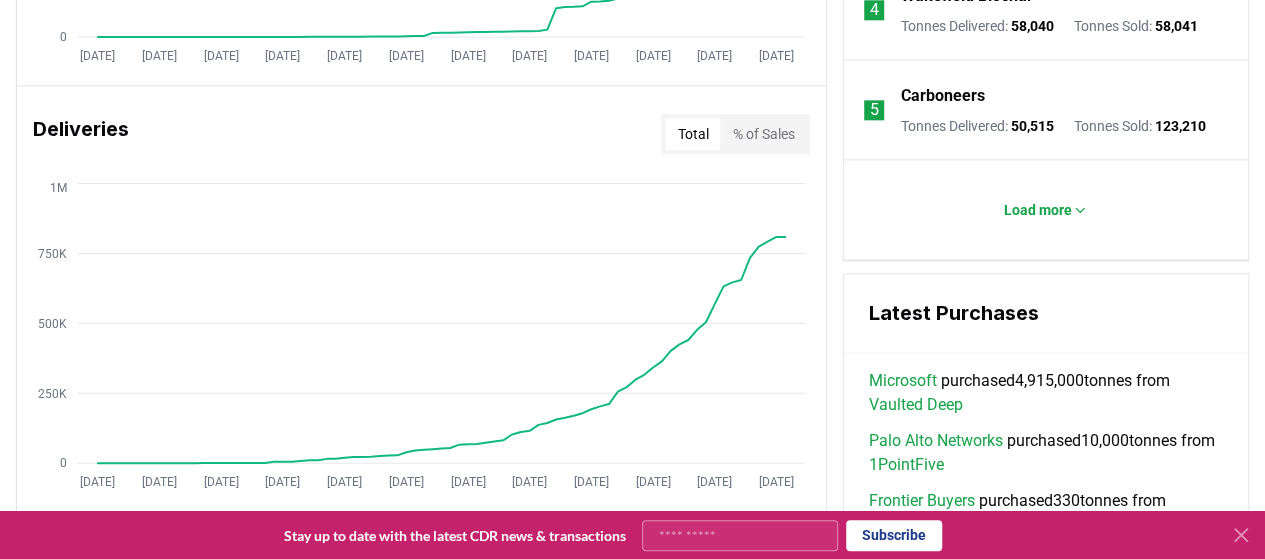 scroll, scrollTop: 1158, scrollLeft: 0, axis: vertical 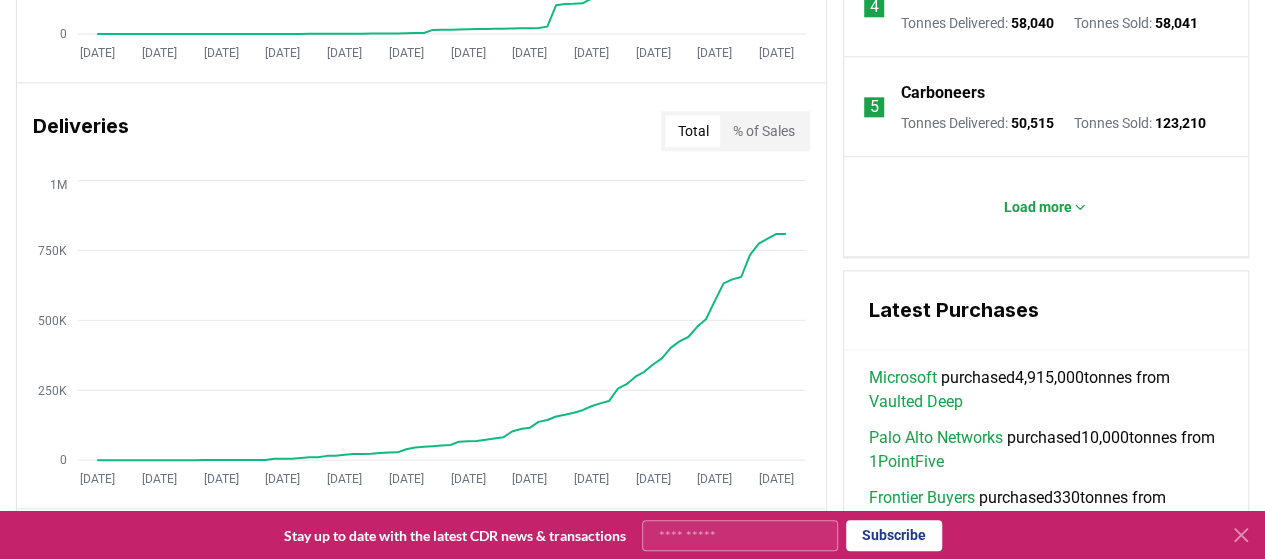 click on "Key Metrics Find detailed analysis of carbon removal data through time. Total Sales Tonnes $ Value [DATE] [DATE] [DATE] [DATE] [DATE] [DATE] [DATE] [DATE] [DATE] [DATE] [DATE] [DATE] 0 9.5M 19M 29M 38M Deliveries Total % of Sales [DATE] [DATE] [DATE] [DATE] [DATE] [DATE] [DATE] [DATE] [DATE] [DATE] [DATE] [DATE] 0 250K 500K 750K 1M Price Index By Method Aggregate $350 $700 $1.1K $1.4K Purchasers 596 Suppliers 576 Marketplaces, Registries, & Services 221 Orders 5191 Leaderboards View All Suppliers Purchasers Services 1 Exomad Green Tonnes Delivered :   172,003 Tonnes Sold :   1,763,995 2 Aperam BioEnergia Tonnes Delivered :   89,298 Tonnes Sold :   121,183 3 Varaha Tonnes Delivered :   83,361 Tonnes Sold :   195,364 4 Wakefield Biochar Tonnes Delivered :   58,040 Tonnes Sold :   58,041 5 Carboneers Tonnes Delivered :   50,515 Tonnes Sold :   123,210 Load more Latest Purchases Microsoft   purchased  4,915,000  tonnes from   Vaulted Deep Palo Alto Networks   10,000" at bounding box center (632, 318) 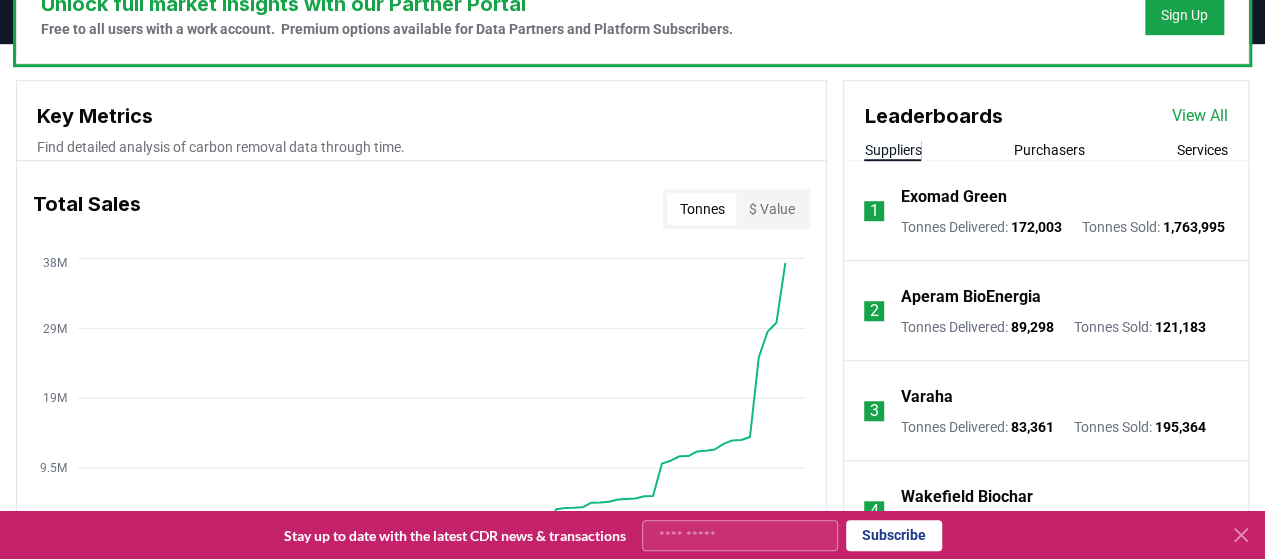 scroll, scrollTop: 652, scrollLeft: 0, axis: vertical 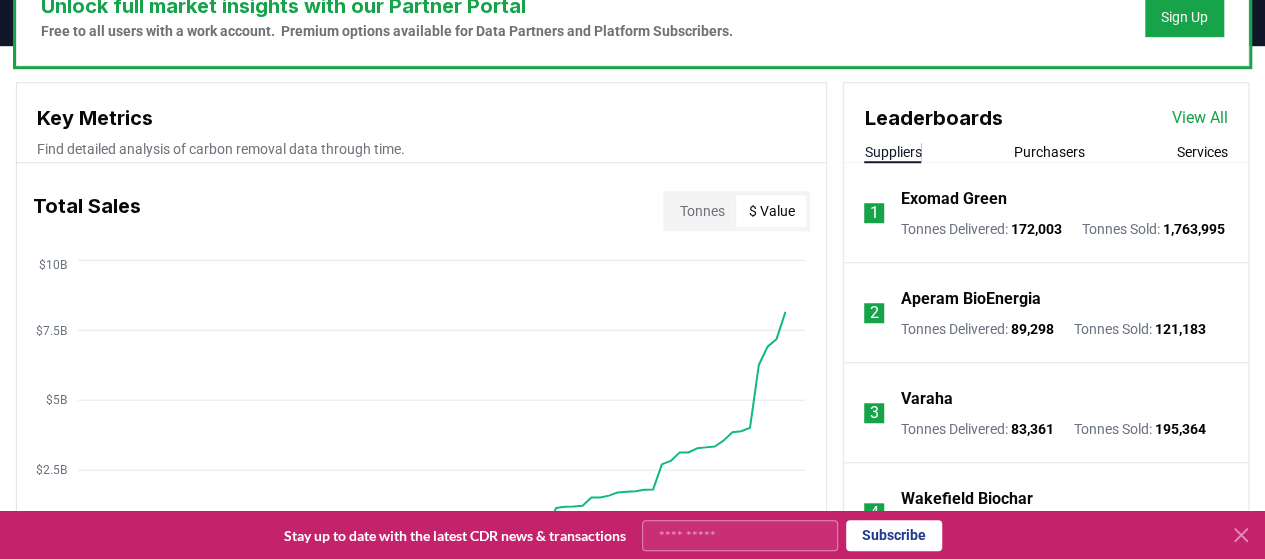 click on "$ Value" at bounding box center [771, 211] 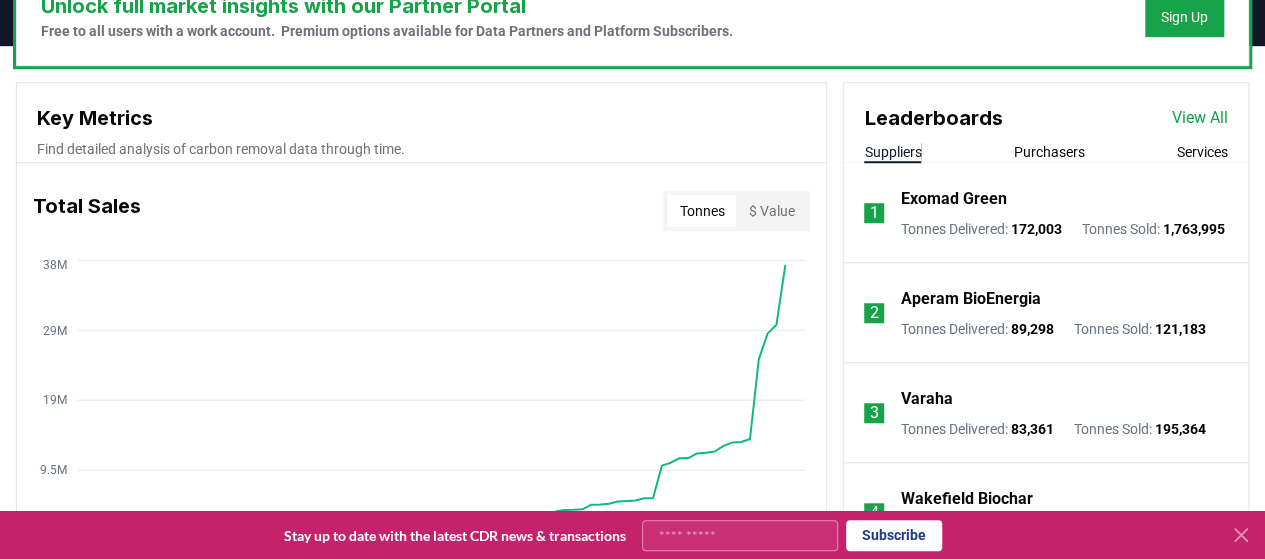 click on "Key Metrics Find detailed analysis of carbon removal data through time. Total Sales Tonnes $ Value [DATE] [DATE] [DATE] [DATE] [DATE] [DATE] [DATE] [DATE] [DATE] [DATE] [DATE] [DATE] 0 9.5M 19M 29M 38M Deliveries Total % of Sales [DATE] [DATE] [DATE] [DATE] [DATE] [DATE] [DATE] [DATE] [DATE] [DATE] [DATE] [DATE] 0 250K 500K 750K 1M Price Index By Method Aggregate $350 $700 $1.1K $1.4K Purchasers 596 Suppliers 576 Marketplaces, Registries, & Services 221 Orders 5191 Leaderboards View All Suppliers Purchasers Services 1 Exomad Green Tonnes Delivered :   172,003 Tonnes Sold :   1,763,995 2 Aperam BioEnergia Tonnes Delivered :   89,298 Tonnes Sold :   121,183 3 Varaha Tonnes Delivered :   83,361 Tonnes Sold :   195,364 4 Wakefield Biochar Tonnes Delivered :   58,040 Tonnes Sold :   58,041 5 Carboneers Tonnes Delivered :   50,515 Tonnes Sold :   123,210 Load more Latest Purchases Microsoft   purchased  4,915,000  tonnes from   Vaulted Deep Palo Alto Networks   10,000" at bounding box center [632, 824] 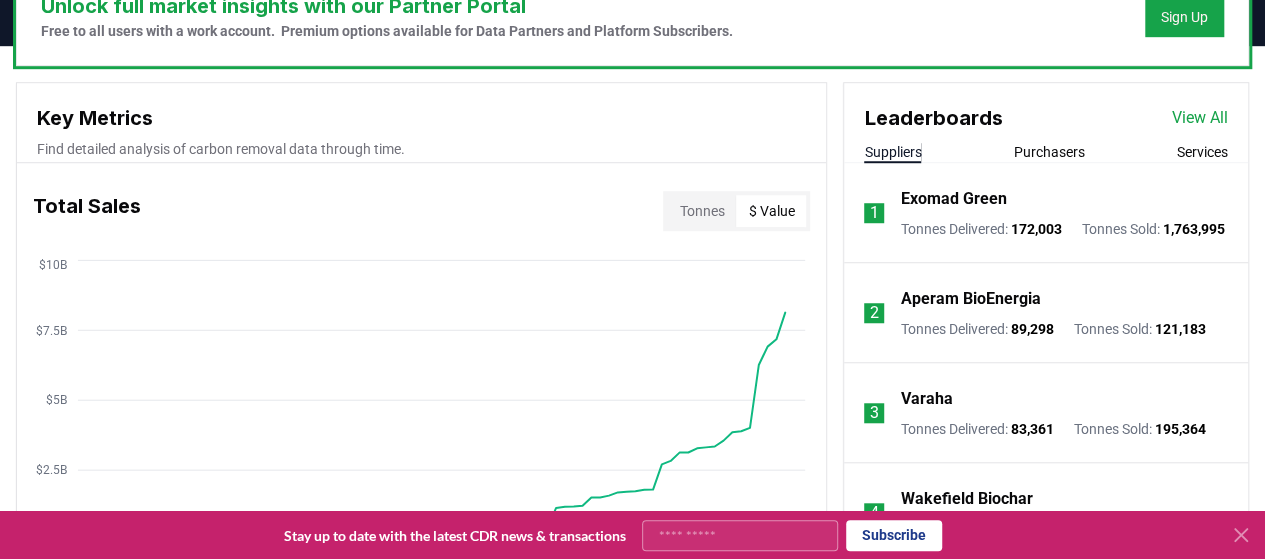 click on "$ Value" at bounding box center (771, 211) 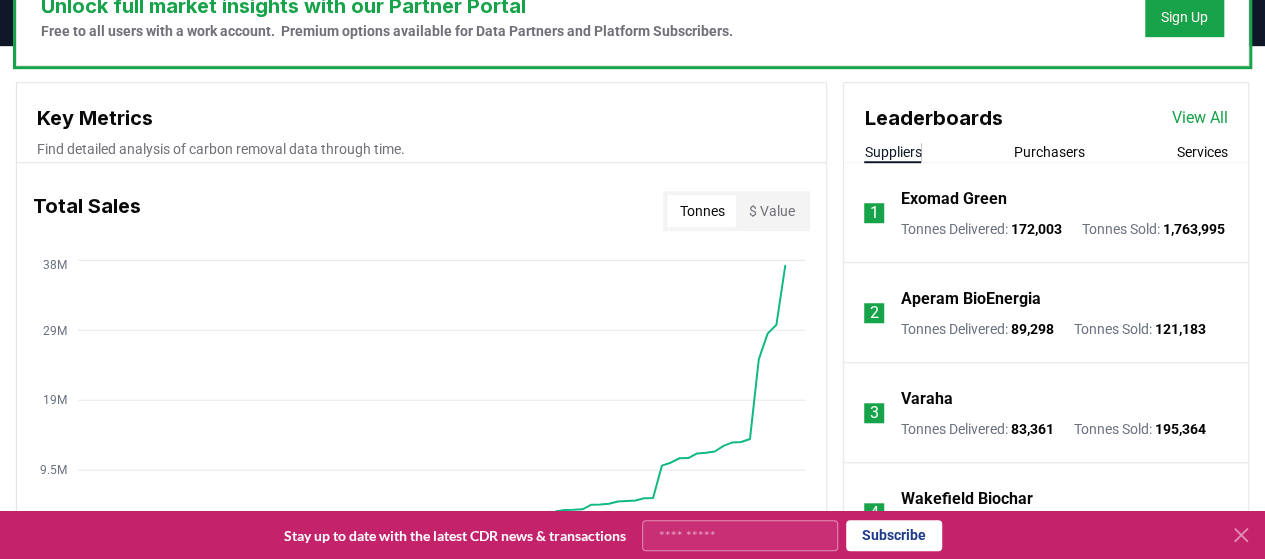 click on "$ Value" at bounding box center [771, 211] 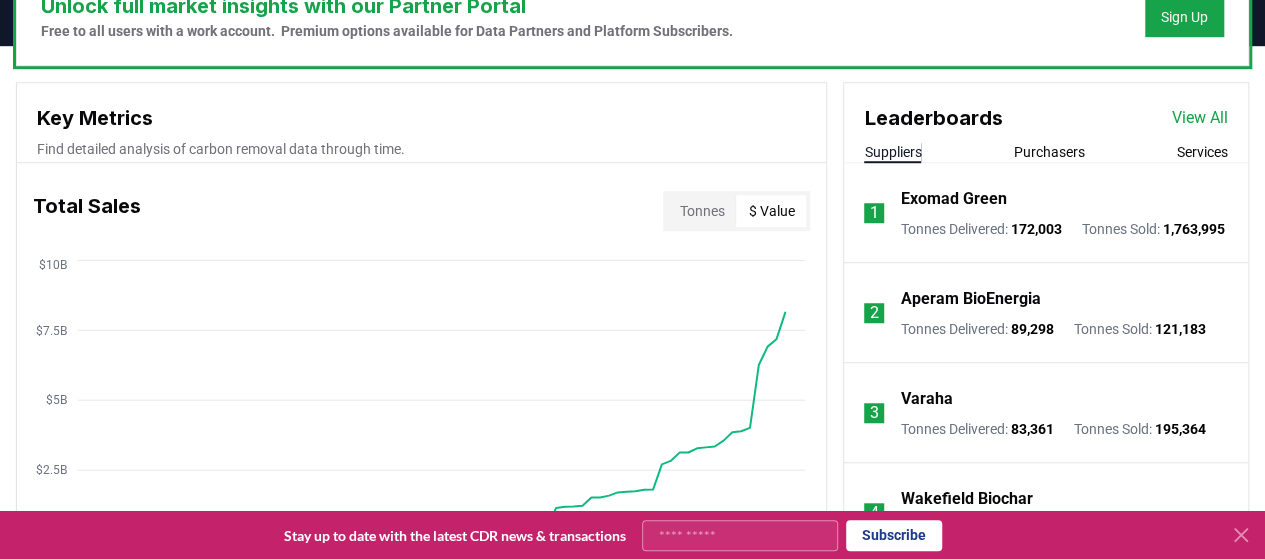 click on "Key Metrics Find detailed analysis of carbon removal data through time. Total Sales Tonnes $ Value Jan 2019 Aug 2019 Mar 2020 Oct 2020 May 2021 Dec 2021 Jul 2022 Feb 2023 Sep 2023 Apr 2024 Nov 2024 Jun 2025 $0 $2.5B $5B $7.5B $10B Deliveries Total % of Sales Jan 2019 Aug 2019 Mar 2020 Oct 2020 May 2021 Dec 2021 Jul 2022 Feb 2023 Sep 2023 Apr 2024 Nov 2024 Jun 2025 0 250K 500K 750K 1M Price Index By Method Aggregate $350 $700 $1.1K $1.4K Purchasers 596 Suppliers 576 Marketplaces, Registries, & Services 221 Orders 5191 Leaderboards View All Suppliers Purchasers Services 1 Exomad Green Tonnes Delivered :   172,003 Tonnes Sold :   1,763,995 2 Aperam BioEnergia Tonnes Delivered :   89,298 Tonnes Sold :   121,183 3 Varaha Tonnes Delivered :   83,361 Tonnes Sold :   195,364 4 Wakefield Biochar Tonnes Delivered :   58,040 Tonnes Sold :   58,041 5 Carboneers Tonnes Delivered :   50,515 Tonnes Sold :   123,210 Load more Latest Purchases Microsoft   purchased  4,915,000  tonnes from   Vaulted Deep Palo Alto Networks" at bounding box center (632, 824) 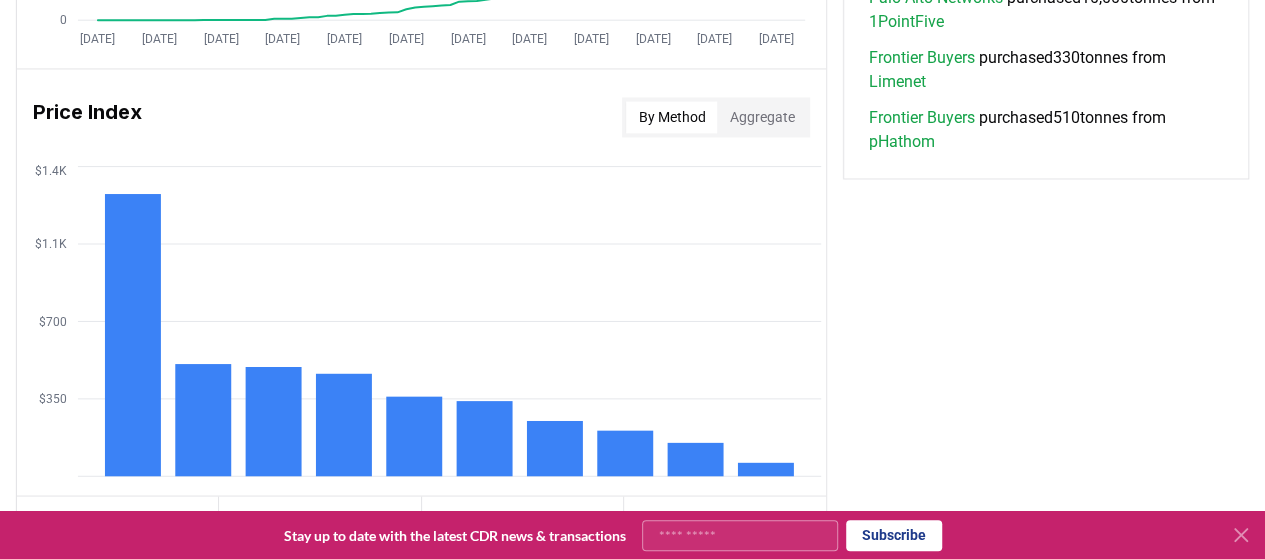 scroll, scrollTop: 1602, scrollLeft: 0, axis: vertical 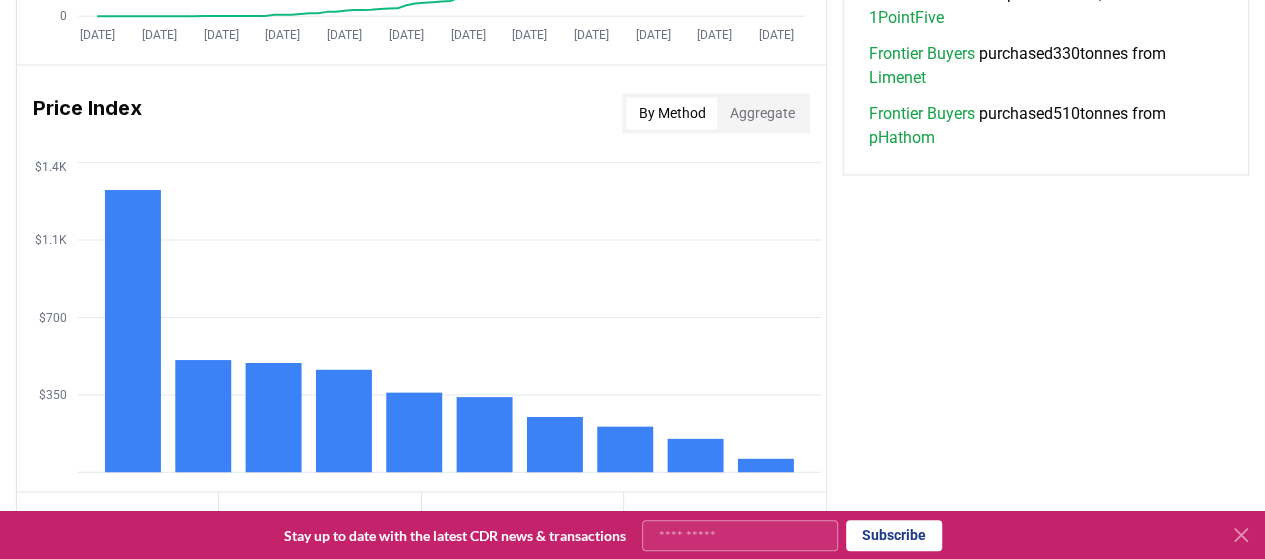 click on "Key Metrics Find detailed analysis of carbon removal data through time. Total Sales Tonnes $ Value Jan 2019 Aug 2019 Mar 2020 Oct 2020 May 2021 Dec 2021 Jul 2022 Feb 2023 Sep 2023 Apr 2024 Nov 2024 Jun 2025 $0 $2.5B $5B $7.5B $10B Deliveries Total % of Sales Jan 2019 Aug 2019 Mar 2020 Oct 2020 May 2021 Dec 2021 Jul 2022 Feb 2023 Sep 2023 Apr 2024 Nov 2024 Jun 2025 0 250K 500K 750K 1M Price Index By Method Aggregate $350 $700 $1.1K $1.4K Purchasers 596 Suppliers 576 Marketplaces, Registries, & Services 221 Orders 5191 Leaderboards View All Suppliers Purchasers Services 1 Exomad Green Tonnes Delivered :   172,003 Tonnes Sold :   1,763,995 2 Aperam BioEnergia Tonnes Delivered :   89,298 Tonnes Sold :   121,183 3 Varaha Tonnes Delivered :   83,361 Tonnes Sold :   195,364 4 Wakefield Biochar Tonnes Delivered :   58,040 Tonnes Sold :   58,041 5 Carboneers Tonnes Delivered :   50,515 Tonnes Sold :   123,210 Load more Latest Purchases Microsoft   purchased  4,915,000  tonnes from   Vaulted Deep Palo Alto Networks" at bounding box center [632, -126] 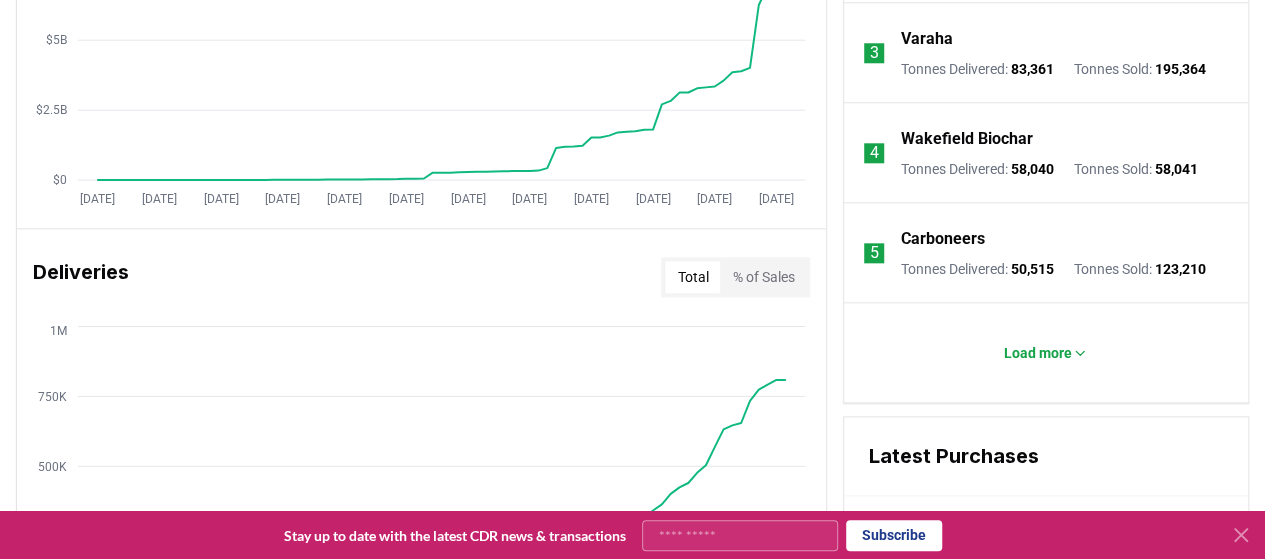 scroll, scrollTop: 1000, scrollLeft: 0, axis: vertical 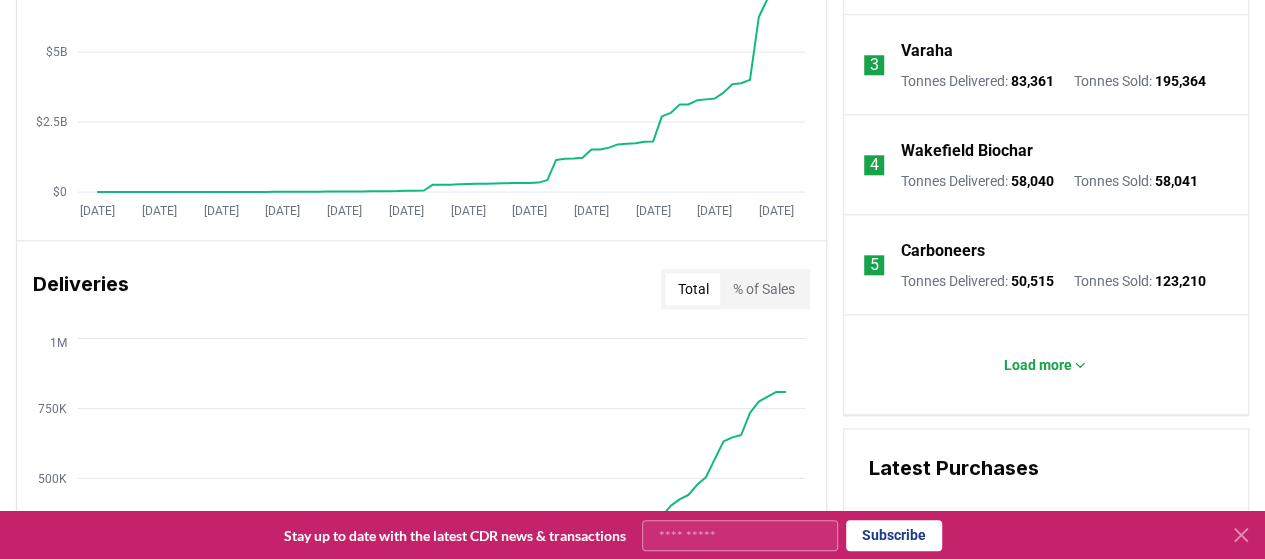 click on "Key Metrics Find detailed analysis of carbon removal data through time. Total Sales Tonnes $ Value Jan 2019 Aug 2019 Mar 2020 Oct 2020 May 2021 Dec 2021 Jul 2022 Feb 2023 Sep 2023 Apr 2024 Nov 2024 Jun 2025 $0 $2.5B $5B $7.5B $10B Deliveries Total % of Sales Jan 2019 Aug 2019 Mar 2020 Oct 2020 May 2021 Dec 2021 Jul 2022 Feb 2023 Sep 2023 Apr 2024 Nov 2024 Jun 2025 0 250K 500K 750K 1M Price Index By Method Aggregate $350 $700 $1.1K $1.4K Purchasers 596 Suppliers 576 Marketplaces, Registries, & Services 221 Orders 5191 Leaderboards View All Suppliers Purchasers Services 1 Exomad Green Tonnes Delivered :   172,003 Tonnes Sold :   1,763,995 2 Aperam BioEnergia Tonnes Delivered :   89,298 Tonnes Sold :   121,183 3 Varaha Tonnes Delivered :   83,361 Tonnes Sold :   195,364 4 Wakefield Biochar Tonnes Delivered :   58,040 Tonnes Sold :   58,041 5 Carboneers Tonnes Delivered :   50,515 Tonnes Sold :   123,210 Load more Latest Purchases Microsoft   purchased  4,915,000  tonnes from   Vaulted Deep Palo Alto Networks" at bounding box center [632, 476] 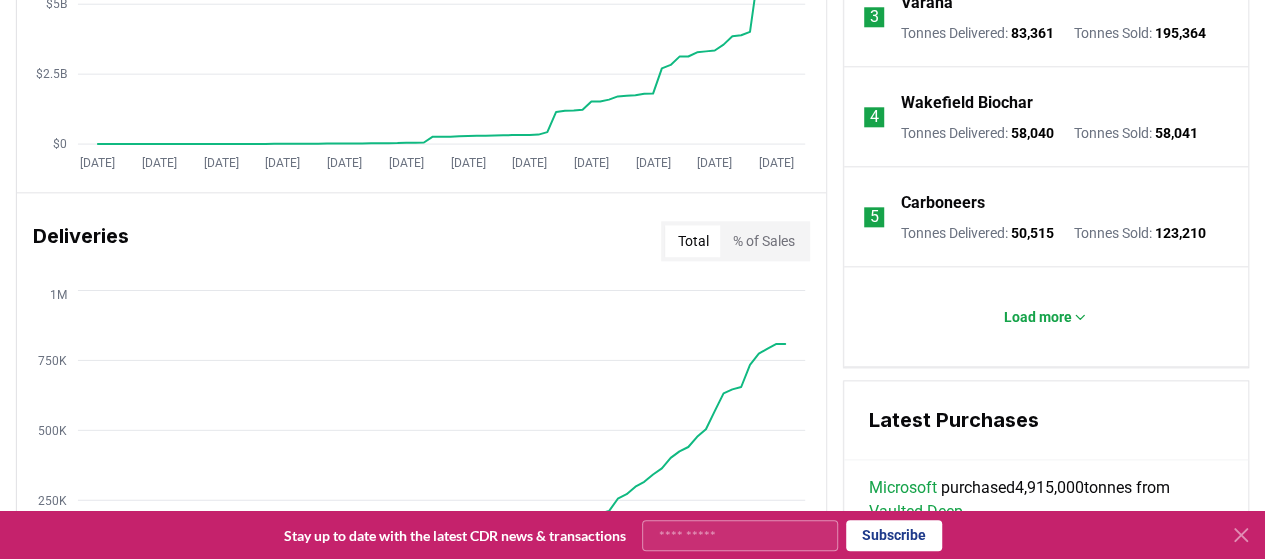 scroll, scrollTop: 1052, scrollLeft: 0, axis: vertical 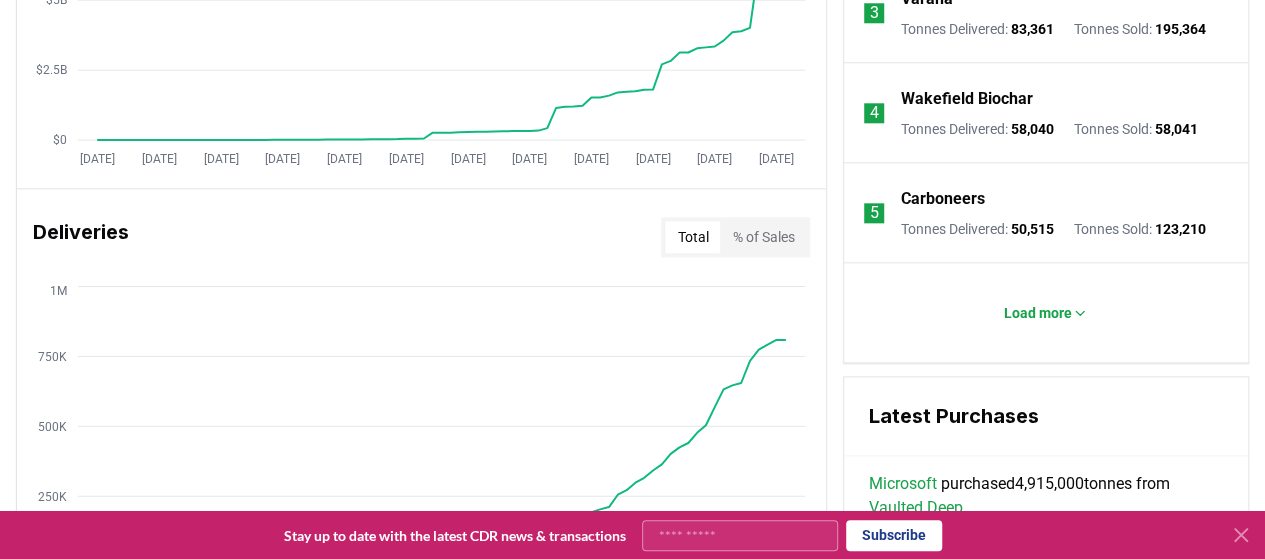 click on "% of Sales" at bounding box center [763, 237] 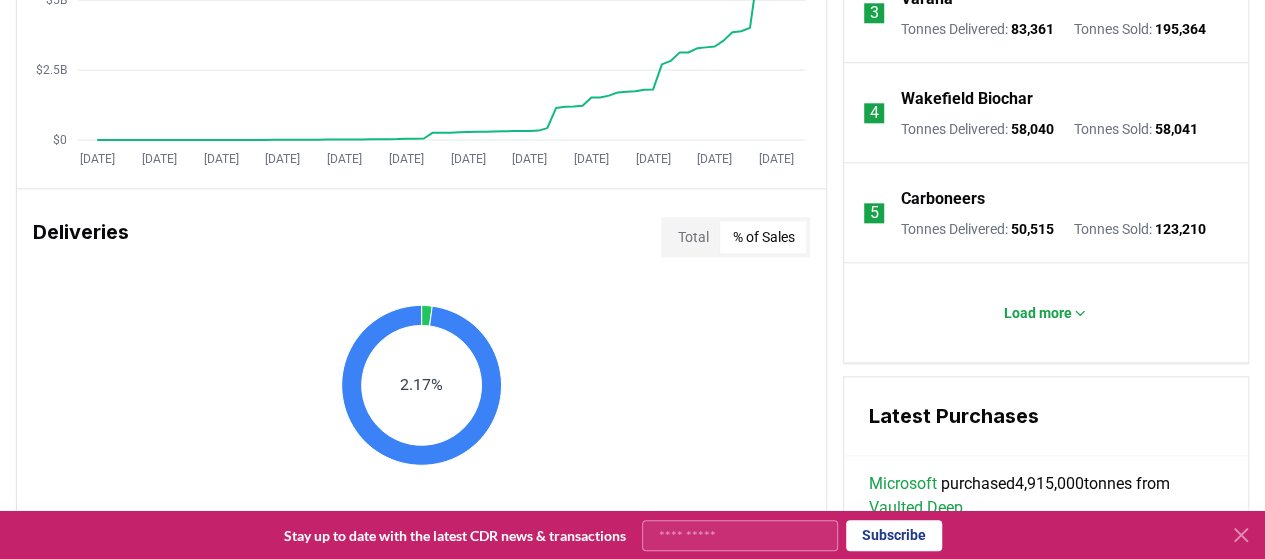 click on "Total" at bounding box center (692, 237) 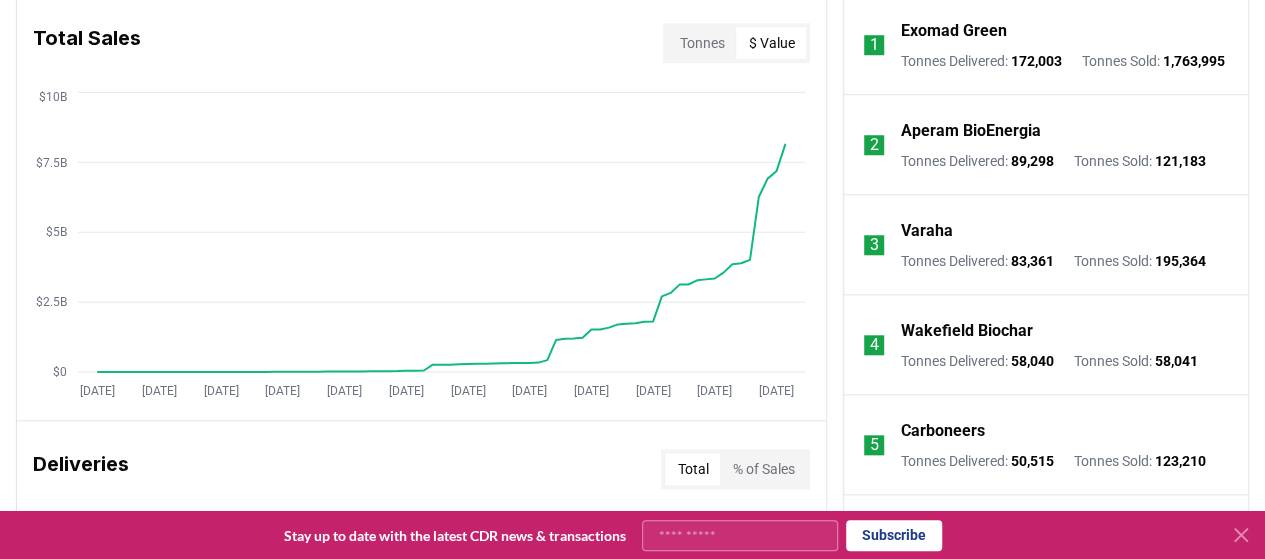 scroll, scrollTop: 816, scrollLeft: 0, axis: vertical 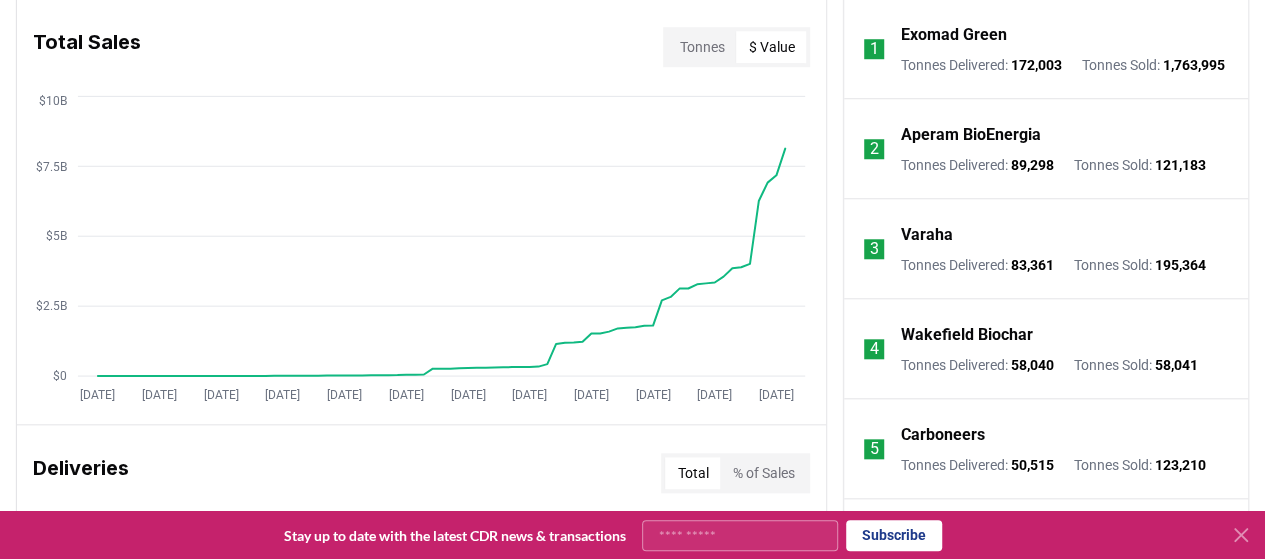 click on "Tonnes" at bounding box center [701, 47] 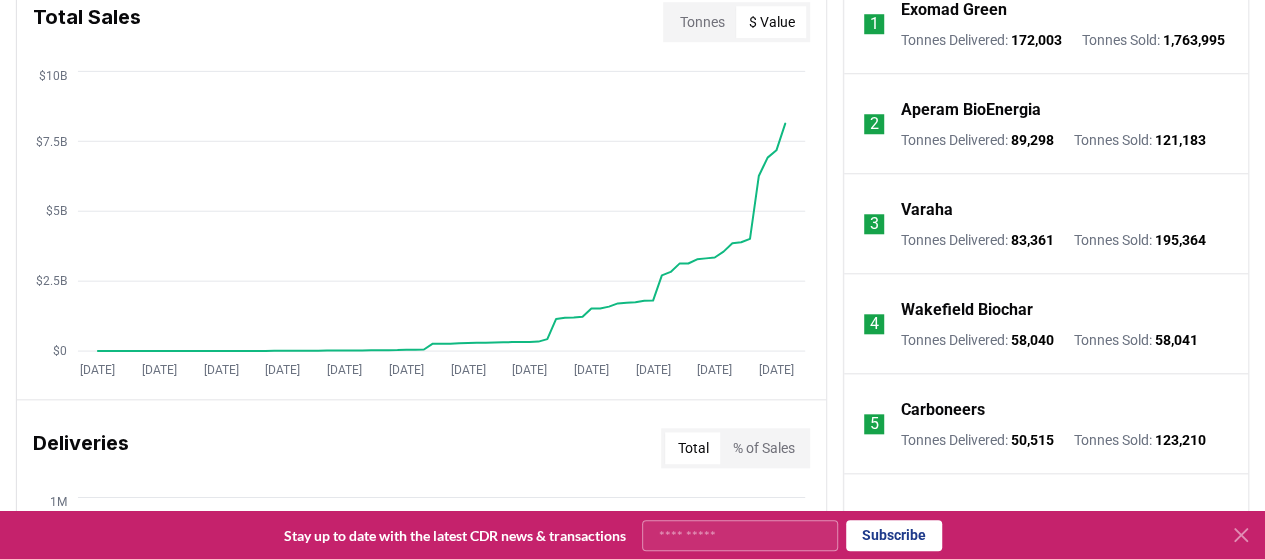 scroll, scrollTop: 842, scrollLeft: 0, axis: vertical 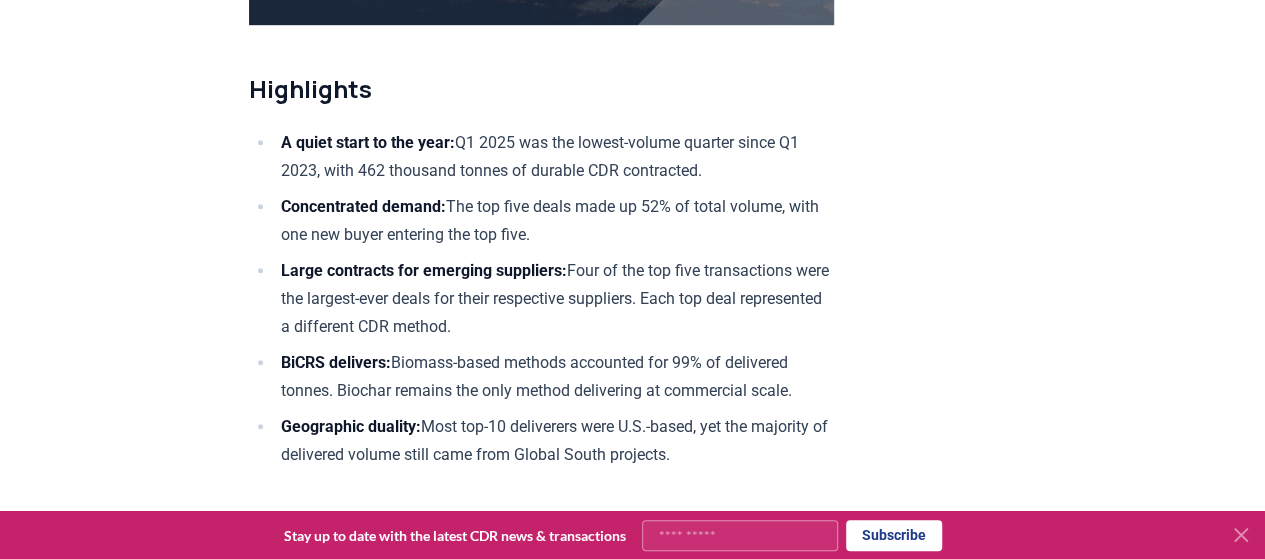 click on "A quiet start to the year:  Q1 2025 was the lowest-volume quarter since Q1 2023, with 462 thousand tonnes of durable CDR contracted. Concentrated demand:  The top five deals made up 52% of total volume, with one new buyer entering the top five. Large contracts for emerging suppliers:  Four of the top five transactions were the largest-ever deals for their respective suppliers. Each top deal represented a different CDR method. BiCRS delivers:  Biomass-based methods accounted for 99% of delivered tonnes. Biochar remains the only method delivering at commercial scale. Geographic duality:  Most top-10 deliverers were U.S.-based, yet the majority of delivered volume still came from Global South projects." at bounding box center [541, 299] 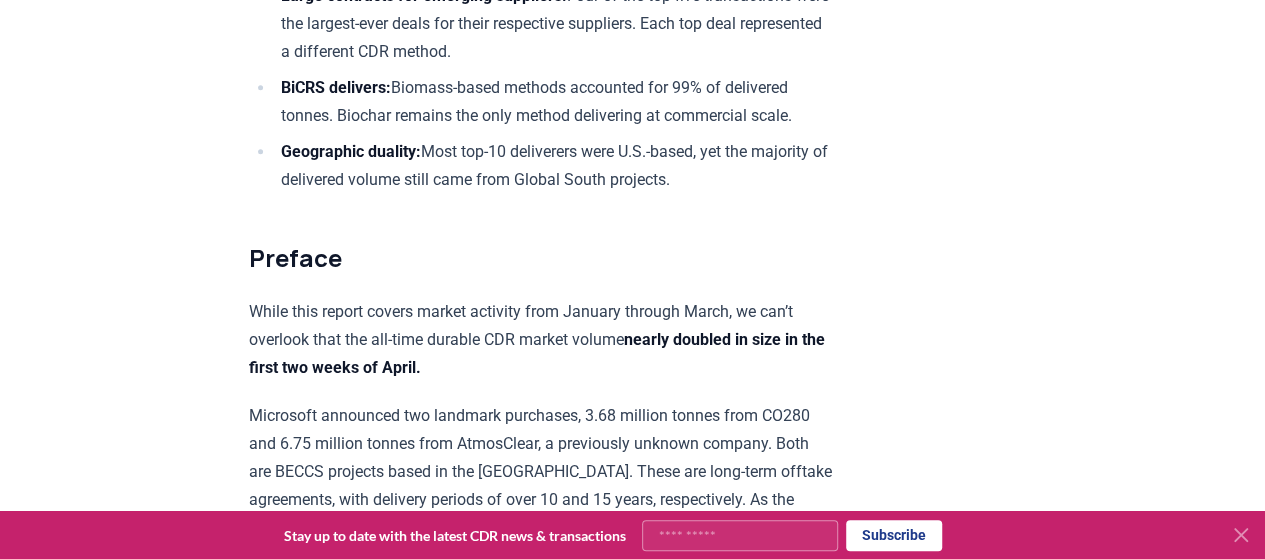 scroll, scrollTop: 942, scrollLeft: 0, axis: vertical 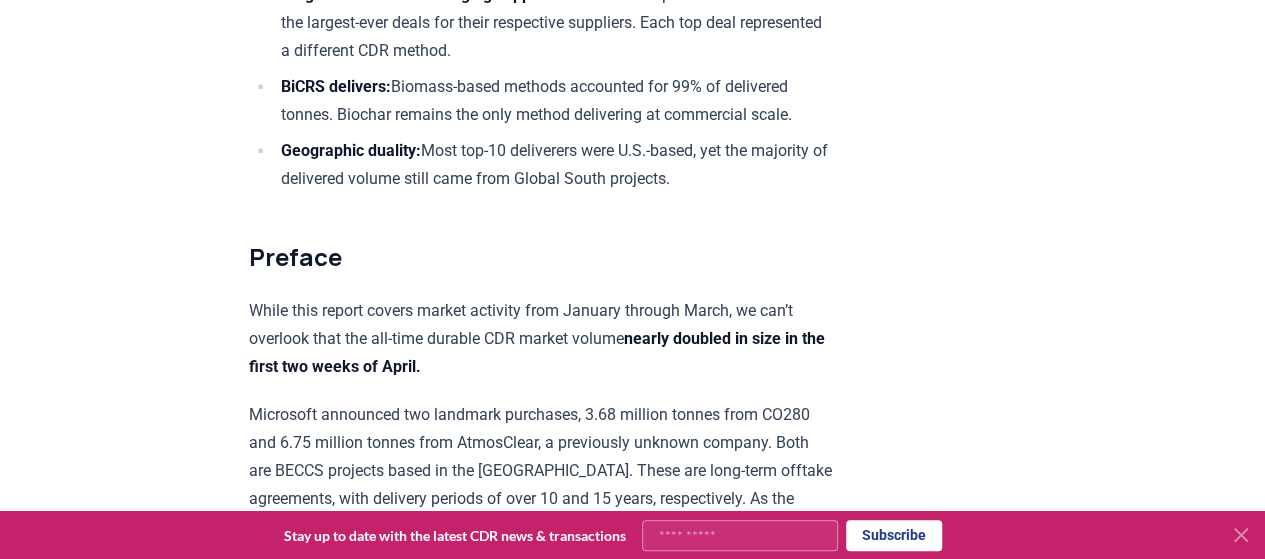 click on "April 21, 2025 2025 Q1 Durable CDR Market Update - Back at Basecamp Highlights A quiet start to the year:  Q1 2025 was the lowest-volume quarter since Q1 2023, with 462 thousand tonnes of durable CDR contracted. Concentrated demand:  The top five deals made up 52% of total volume, with one new buyer entering the top five. Large contracts for emerging suppliers:  Four of the top five transactions were the largest-ever deals for their respective suppliers. Each top deal represented a different CDR method. BiCRS delivers:  Biomass-based methods accounted for 99% of delivered tonnes. Biochar remains the only method delivering at commercial scale. Geographic duality:  Most top-10 deliverers were U.S.-based, yet the majority of delivered volume still came from Global South projects. Preface While this report covers market activity from January through March, we can’t overlook that the all-time durable CDR market volume  nearly doubled in size in the first two weeks of April. Analysis .) Mitsu O.S.K Lines (MOL)  ." at bounding box center (632, 5193) 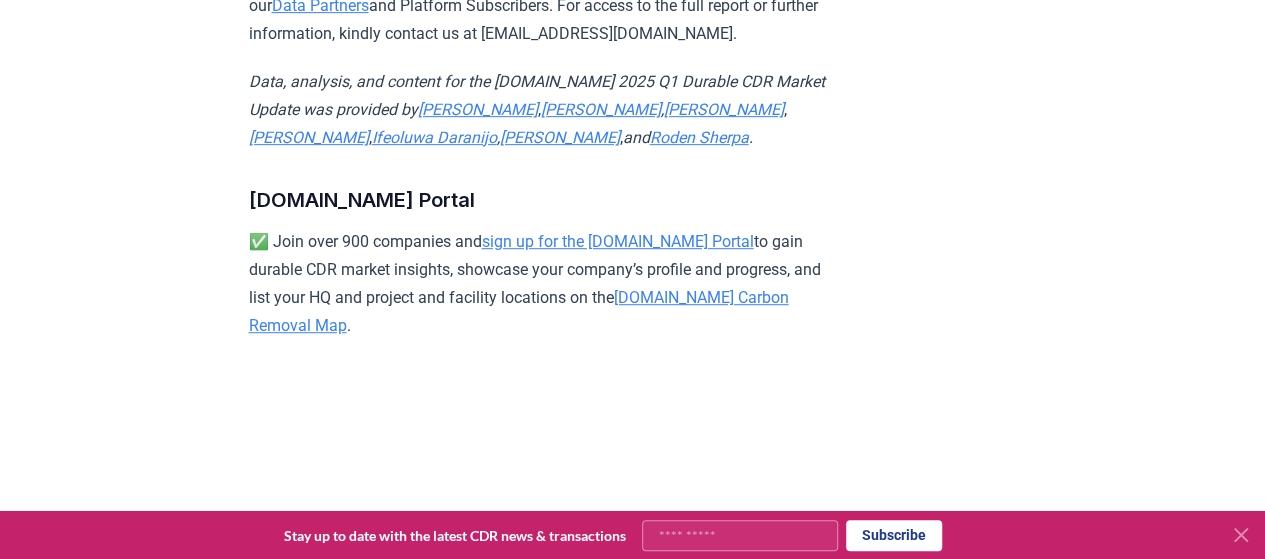 scroll, scrollTop: 11838, scrollLeft: 0, axis: vertical 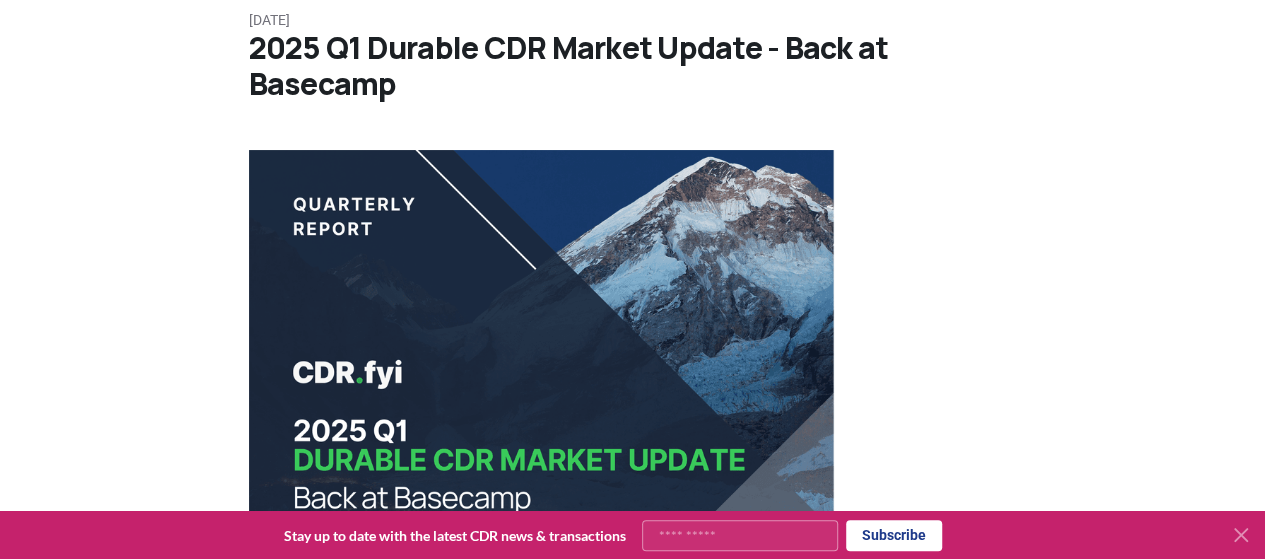 click on "[DATE] 2025 Q1 Durable CDR Market Update - Back at Basecamp Highlights A quiet start to the year:  Q1 2025 was the lowest-volume quarter since Q1 2023, with 462 thousand tonnes of durable CDR contracted. Concentrated demand:  The top five deals made up 52% of total volume, with one new buyer entering the top five. Large contracts for emerging suppliers:  Four of the top five transactions were the largest-ever deals for their respective suppliers. Each top deal represented a different CDR method. BiCRS delivers:  Biomass-based methods accounted for 99% of delivered tonnes. Biochar remains the only method delivering at commercial scale. Geographic duality:  Most top-10 deliverers were U.S.-based, yet the majority of delivered volume still came from Global South projects. Preface While this report covers market activity from January through March, we can’t overlook that the all-time durable CDR market volume  nearly doubled in size in the first two weeks of April. Analysis .) Mitsu O.S.K Lines (MOL)  ." at bounding box center [632, 6033] 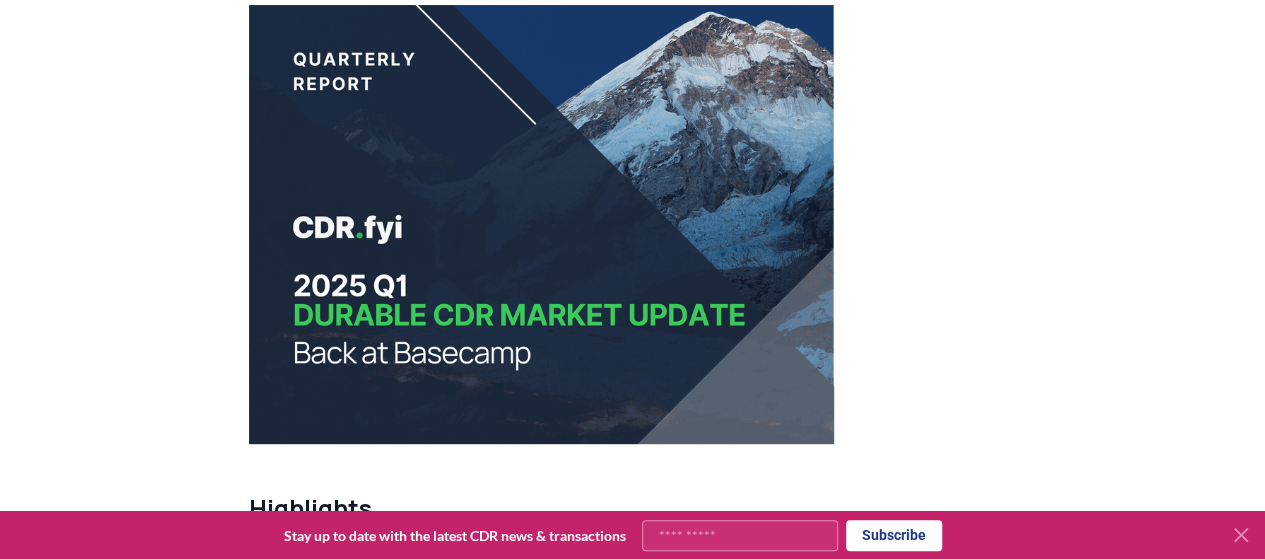 scroll, scrollTop: 250, scrollLeft: 0, axis: vertical 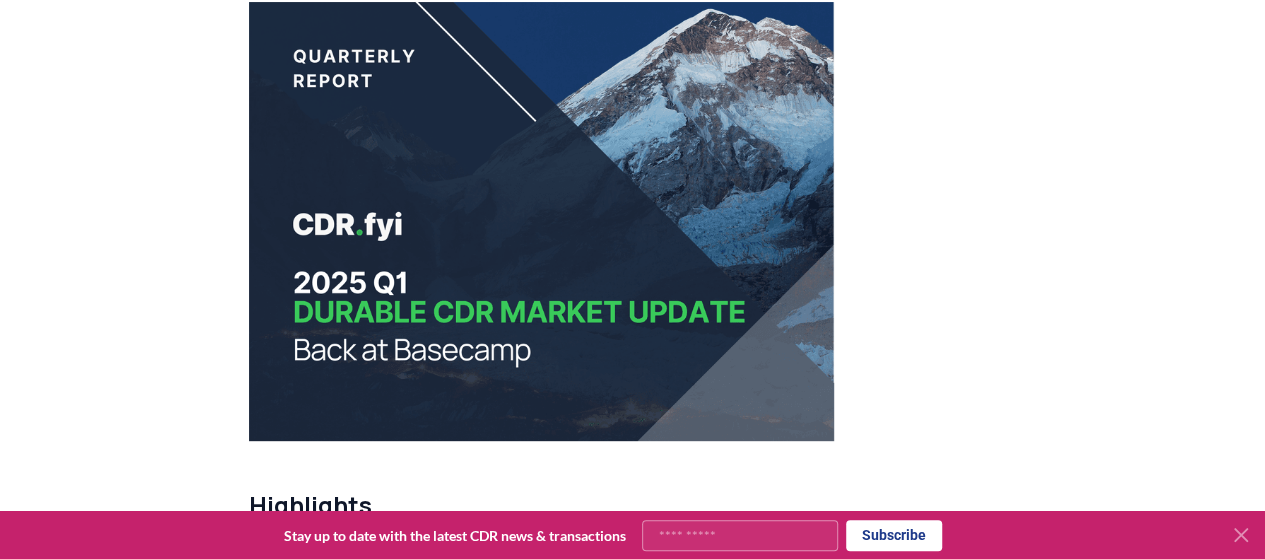 click on "[DATE] 2025 Q1 Durable CDR Market Update - Back at Basecamp Highlights A quiet start to the year:  Q1 2025 was the lowest-volume quarter since Q1 2023, with 462 thousand tonnes of durable CDR contracted. Concentrated demand:  The top five deals made up 52% of total volume, with one new buyer entering the top five. Large contracts for emerging suppliers:  Four of the top five transactions were the largest-ever deals for their respective suppliers. Each top deal represented a different CDR method. BiCRS delivers:  Biomass-based methods accounted for 99% of delivered tonnes. Biochar remains the only method delivering at commercial scale. Geographic duality:  Most top-10 deliverers were U.S.-based, yet the majority of delivered volume still came from Global South projects. Preface While this report covers market activity from January through March, we can’t overlook that the all-time durable CDR market volume  nearly doubled in size in the first two weeks of April. Analysis .) Mitsu O.S.K Lines (MOL)  ." at bounding box center (632, 5885) 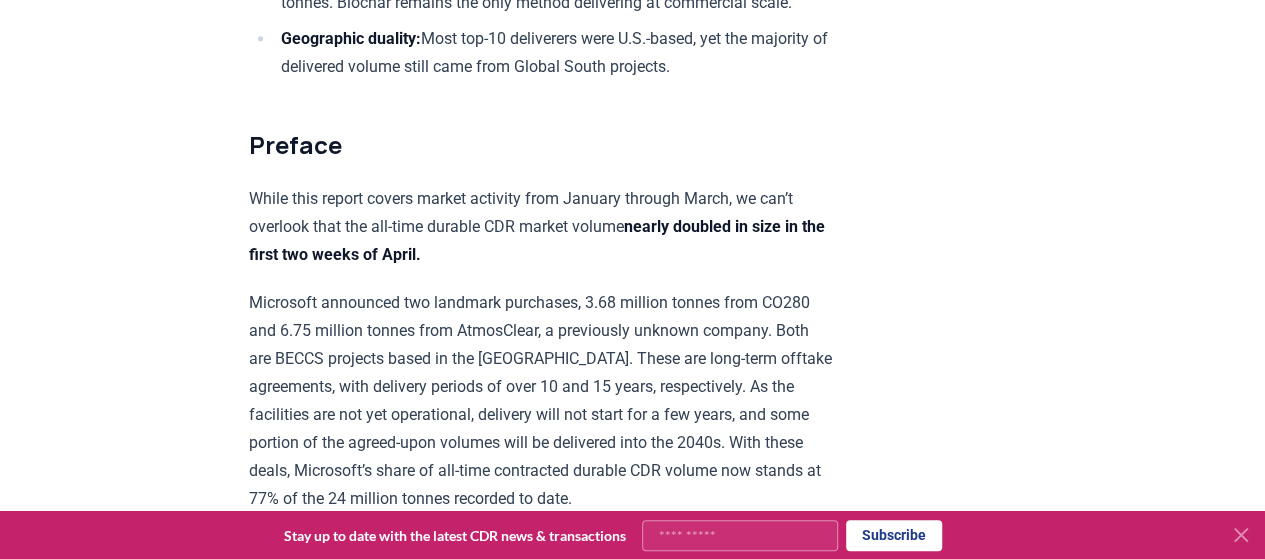 scroll, scrollTop: 1061, scrollLeft: 0, axis: vertical 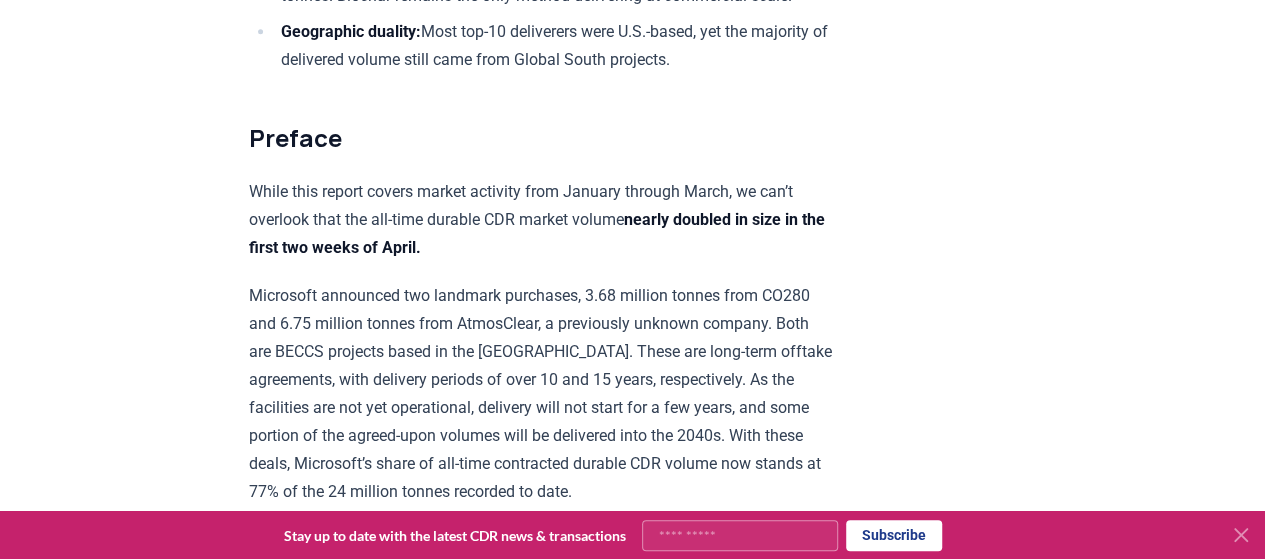 click on "[DATE] 2025 Q1 Durable CDR Market Update - Back at Basecamp Highlights A quiet start to the year:  Q1 2025 was the lowest-volume quarter since Q1 2023, with 462 thousand tonnes of durable CDR contracted. Concentrated demand:  The top five deals made up 52% of total volume, with one new buyer entering the top five. Large contracts for emerging suppliers:  Four of the top five transactions were the largest-ever deals for their respective suppliers. Each top deal represented a different CDR method. BiCRS delivers:  Biomass-based methods accounted for 99% of delivered tonnes. Biochar remains the only method delivering at commercial scale. Geographic duality:  Most top-10 deliverers were U.S.-based, yet the majority of delivered volume still came from Global South projects. Preface While this report covers market activity from January through March, we can’t overlook that the all-time durable CDR market volume  nearly doubled in size in the first two weeks of April. Analysis .) Mitsu O.S.K Lines (MOL)  ." at bounding box center [633, 5074] 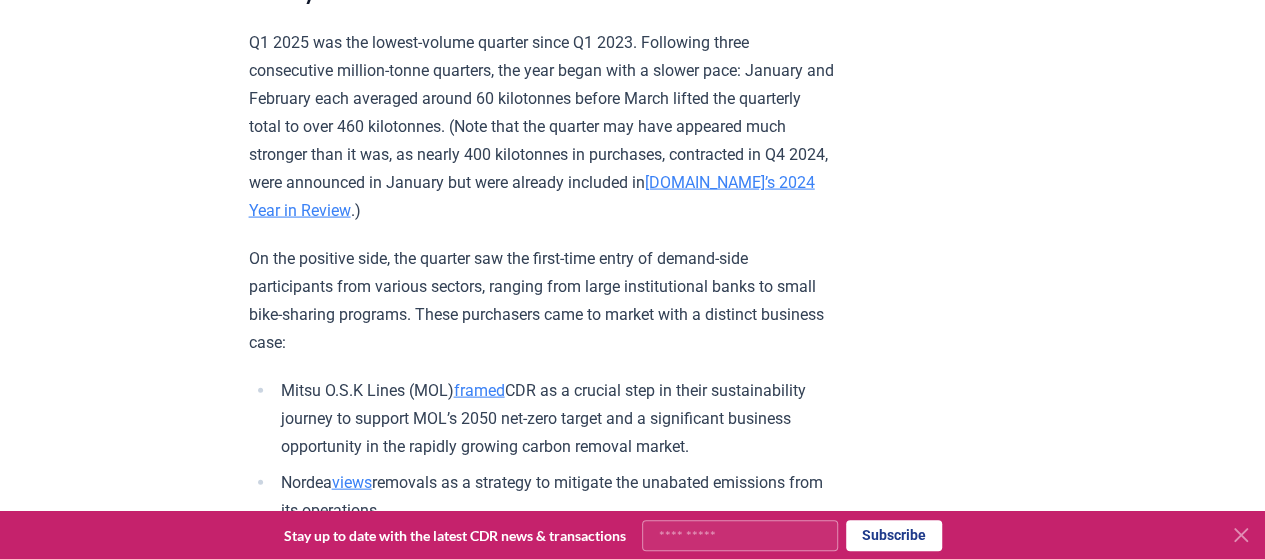 scroll, scrollTop: 2005, scrollLeft: 0, axis: vertical 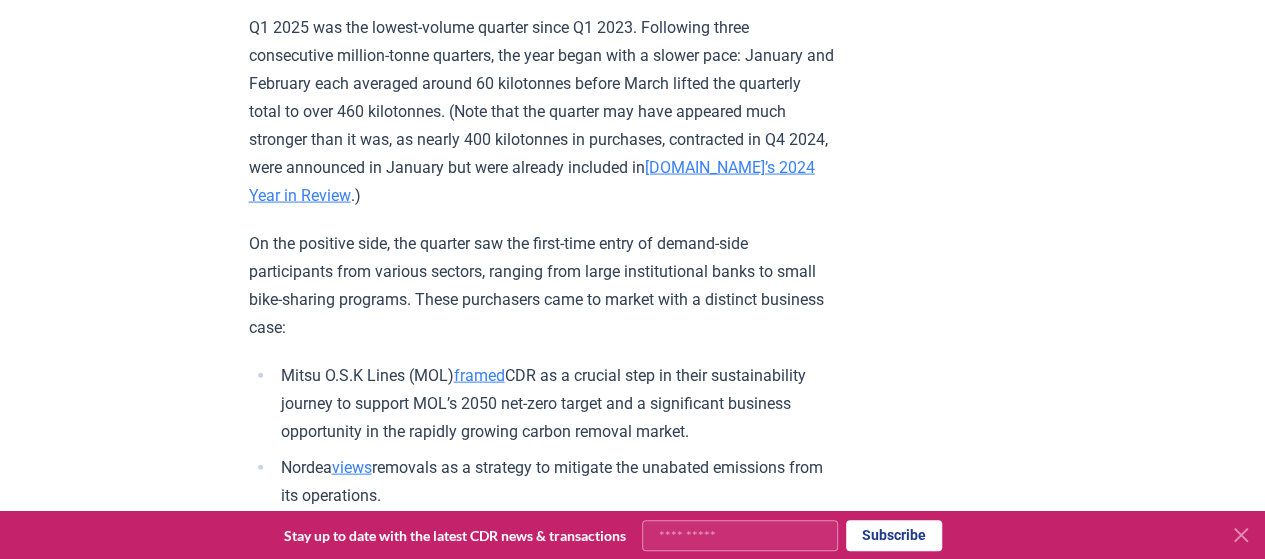 click on "[DATE] 2025 Q1 Durable CDR Market Update - Back at Basecamp Highlights A quiet start to the year:  Q1 2025 was the lowest-volume quarter since Q1 2023, with 462 thousand tonnes of durable CDR contracted. Concentrated demand:  The top five deals made up 52% of total volume, with one new buyer entering the top five. Large contracts for emerging suppliers:  Four of the top five transactions were the largest-ever deals for their respective suppliers. Each top deal represented a different CDR method. BiCRS delivers:  Biomass-based methods accounted for 99% of delivered tonnes. Biochar remains the only method delivering at commercial scale. Geographic duality:  Most top-10 deliverers were U.S.-based, yet the majority of delivered volume still came from Global South projects. Preface While this report covers market activity from January through March, we can’t overlook that the all-time durable CDR market volume  nearly doubled in size in the first two weeks of April. Analysis .) Mitsu O.S.K Lines (MOL)  ." at bounding box center (632, 4130) 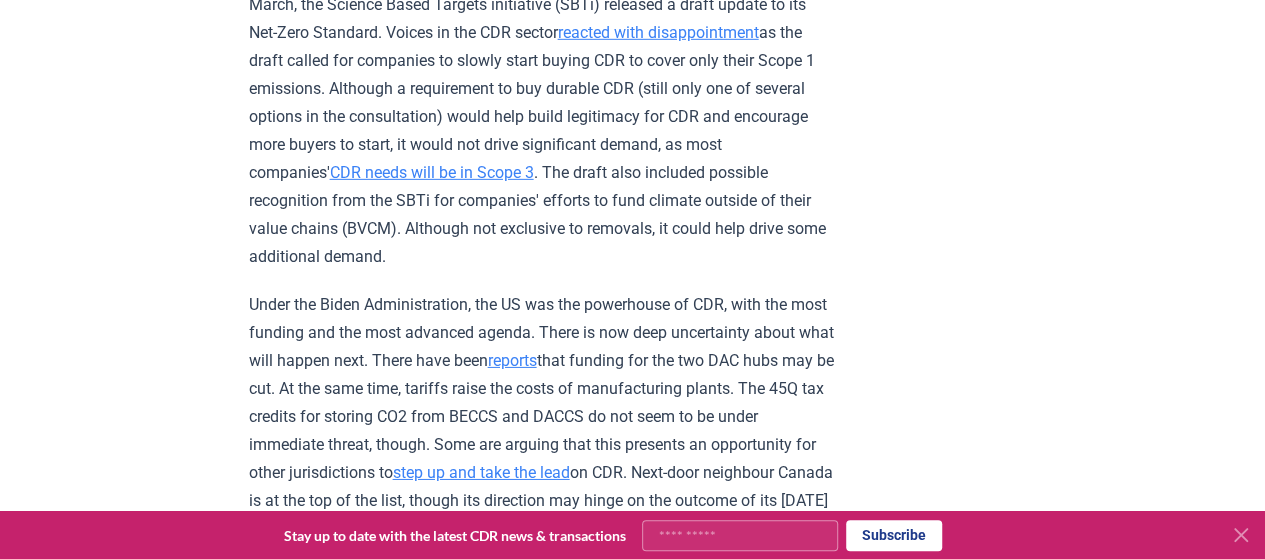 scroll, scrollTop: 3058, scrollLeft: 0, axis: vertical 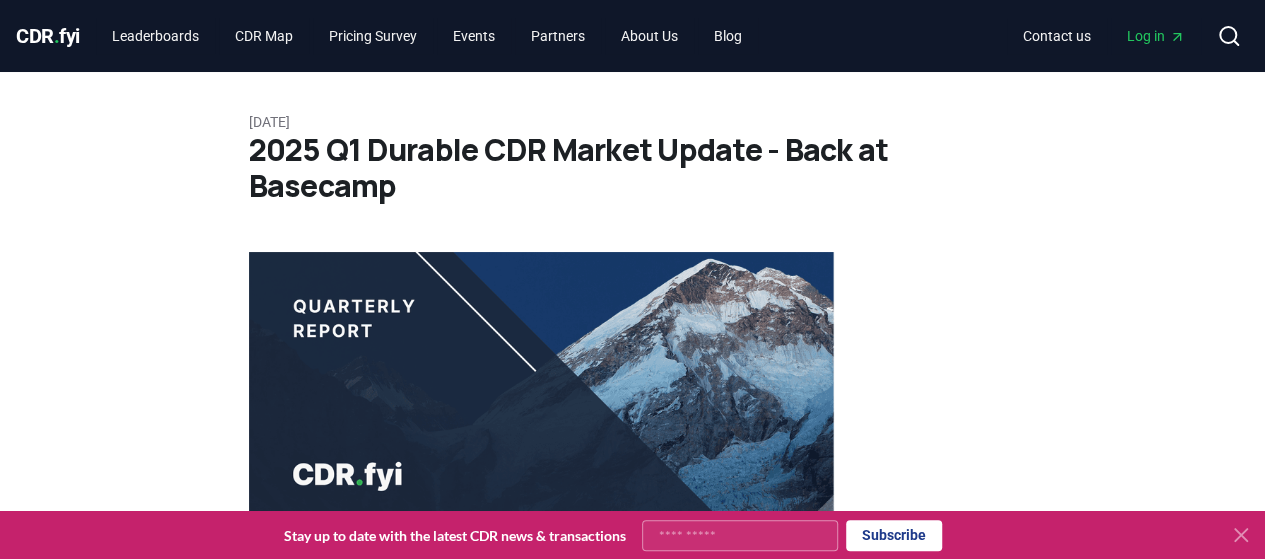 click on "April 21, 2025 2025 Q1 Durable CDR Market Update - Back at Basecamp Highlights A quiet start to the year:  Q1 2025 was the lowest-volume quarter since Q1 2023, with 462 thousand tonnes of durable CDR contracted. Concentrated demand:  The top five deals made up 52% of total volume, with one new buyer entering the top five. Large contracts for emerging suppliers:  Four of the top five transactions were the largest-ever deals for their respective suppliers. Each top deal represented a different CDR method. BiCRS delivers:  Biomass-based methods accounted for 99% of delivered tonnes. Biochar remains the only method delivering at commercial scale. Geographic duality:  Most top-10 deliverers were U.S.-based, yet the majority of delivered volume still came from Global South projects. Preface While this report covers market activity from January through March, we can’t overlook that the all-time durable CDR market volume  nearly doubled in size in the first two weeks of April. Analysis .) Mitsu O.S.K Lines (MOL)  ." at bounding box center [633, 6135] 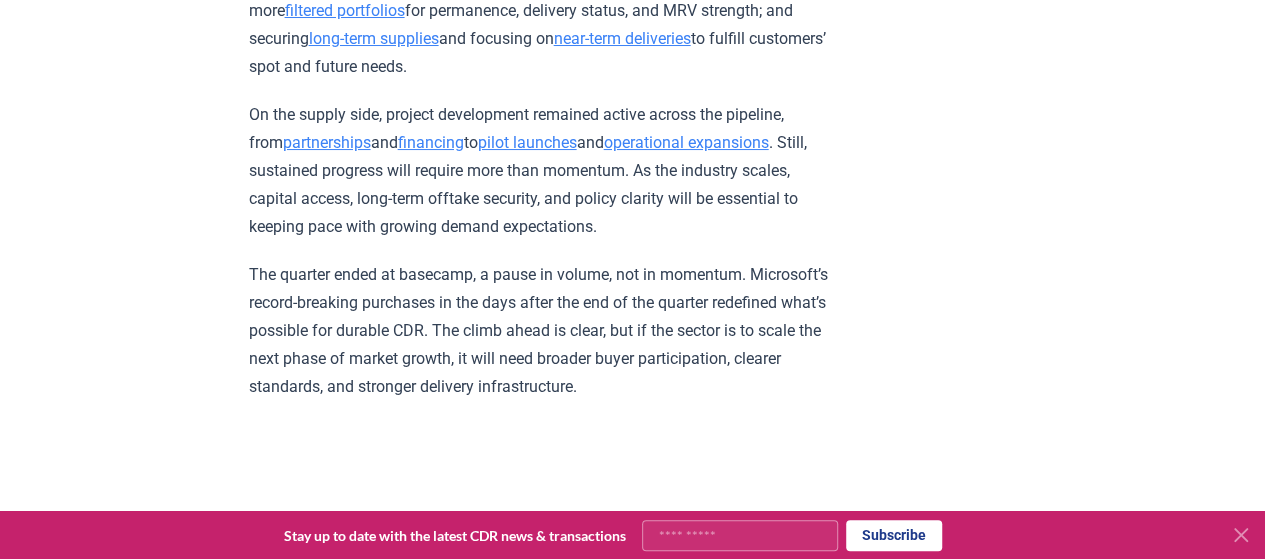 scroll, scrollTop: 3847, scrollLeft: 0, axis: vertical 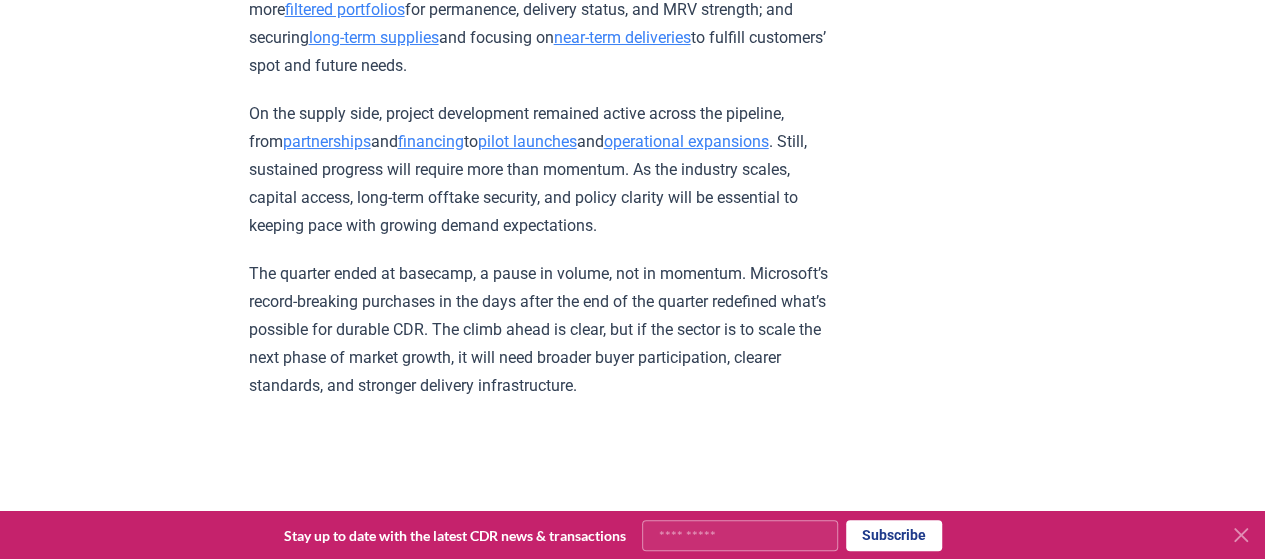 click on "financing" at bounding box center [431, 141] 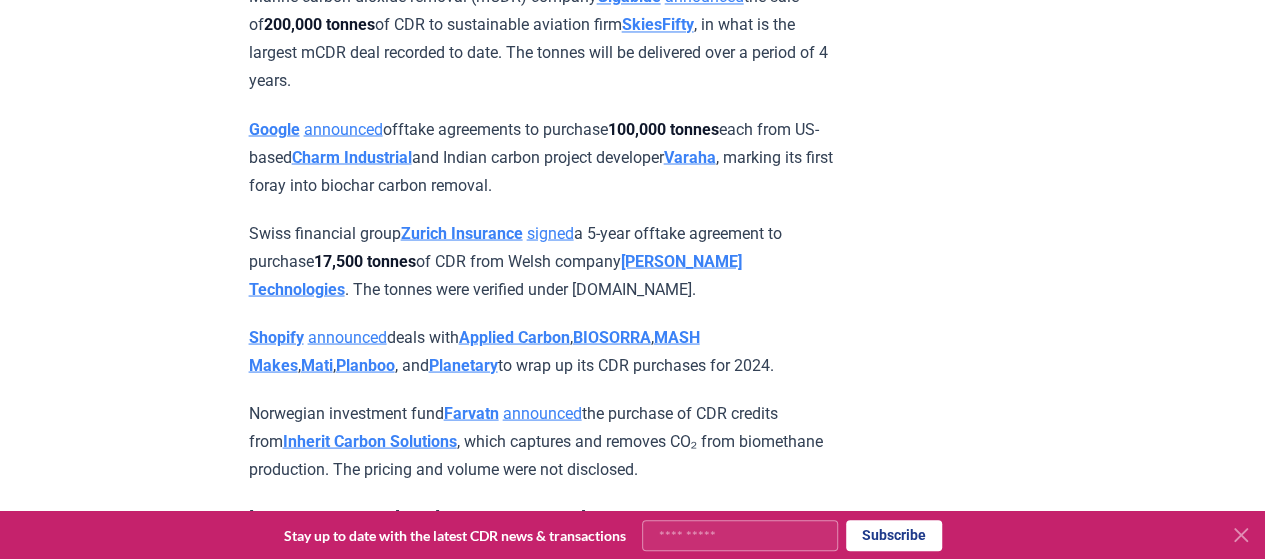 scroll, scrollTop: 1769, scrollLeft: 0, axis: vertical 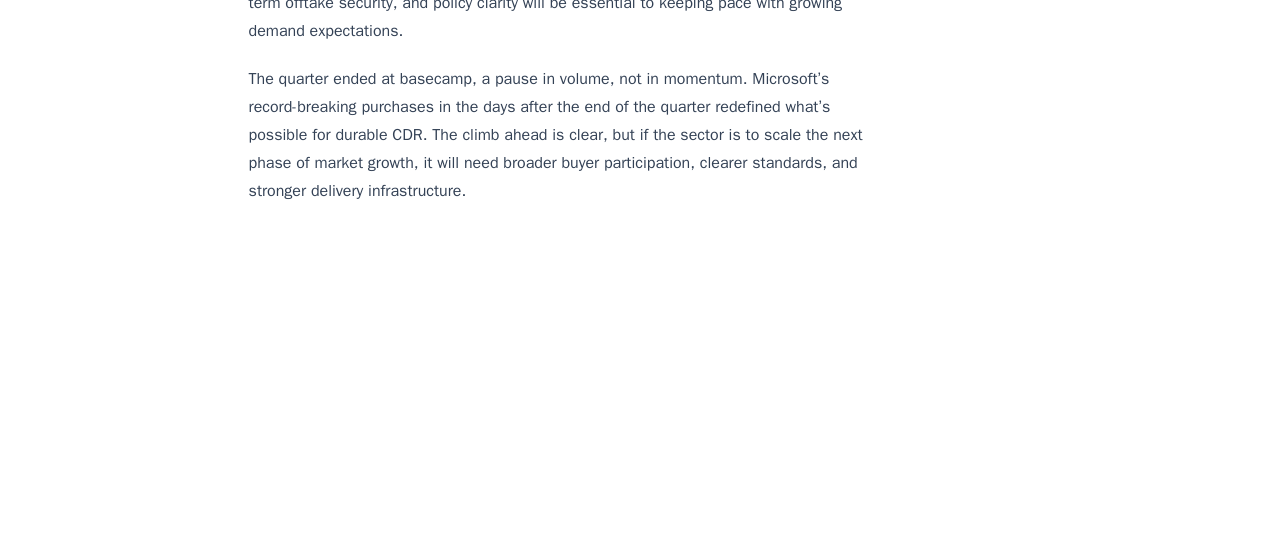 click on "[DATE] 2025 Q1 Durable CDR Market Update - Back at Basecamp Highlights A quiet start to the year:  Q1 2025 was the lowest-volume quarter since Q1 2023, with 462 thousand tonnes of durable CDR contracted. Concentrated demand:  The top five deals made up 52% of total volume, with one new buyer entering the top five. Large contracts for emerging suppliers:  Four of the top five transactions were the largest-ever deals for their respective suppliers. Each top deal represented a different CDR method. BiCRS delivers:  Biomass-based methods accounted for 99% of delivered tonnes. Biochar remains the only method delivering at commercial scale. Geographic duality:  Most top-10 deliverers were U.S.-based, yet the majority of delivered volume still came from Global South projects. Preface While this report covers market activity from January through March, we can’t overlook that the all-time durable CDR market volume  nearly doubled in size in the first two weeks of April. Analysis .) Mitsu O.S.K Lines (MOL)  ." at bounding box center [633, 2107] 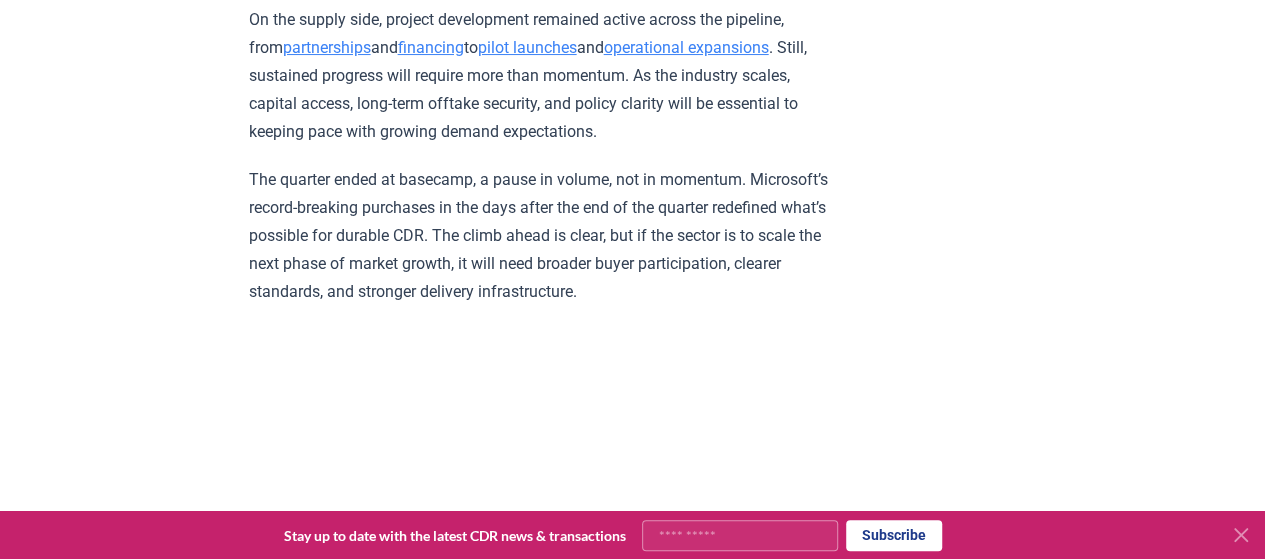 scroll, scrollTop: 3942, scrollLeft: 0, axis: vertical 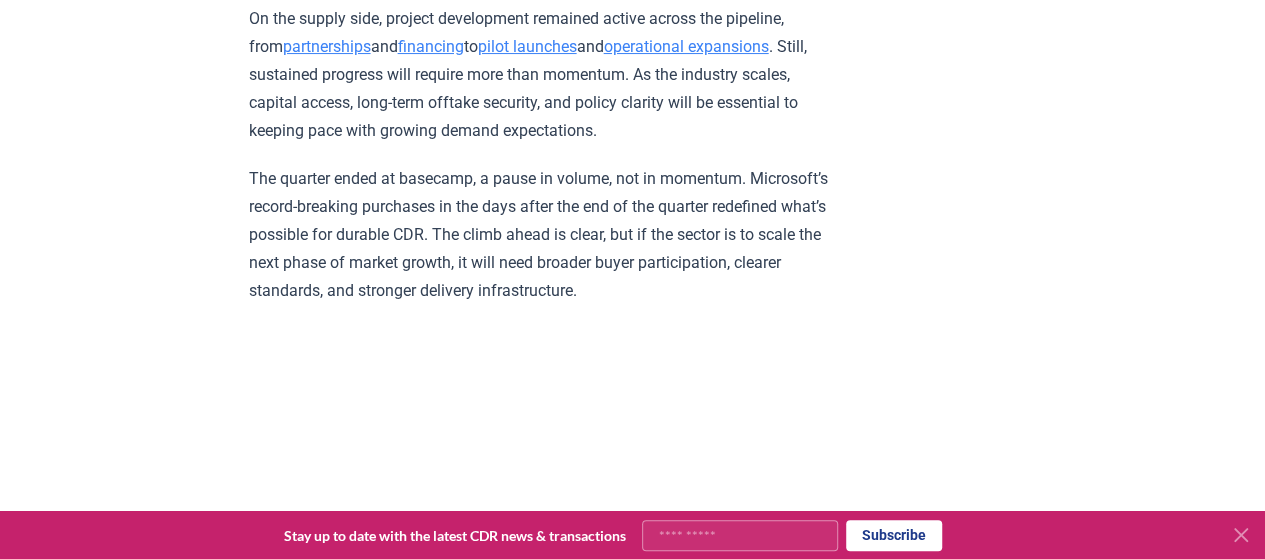 click 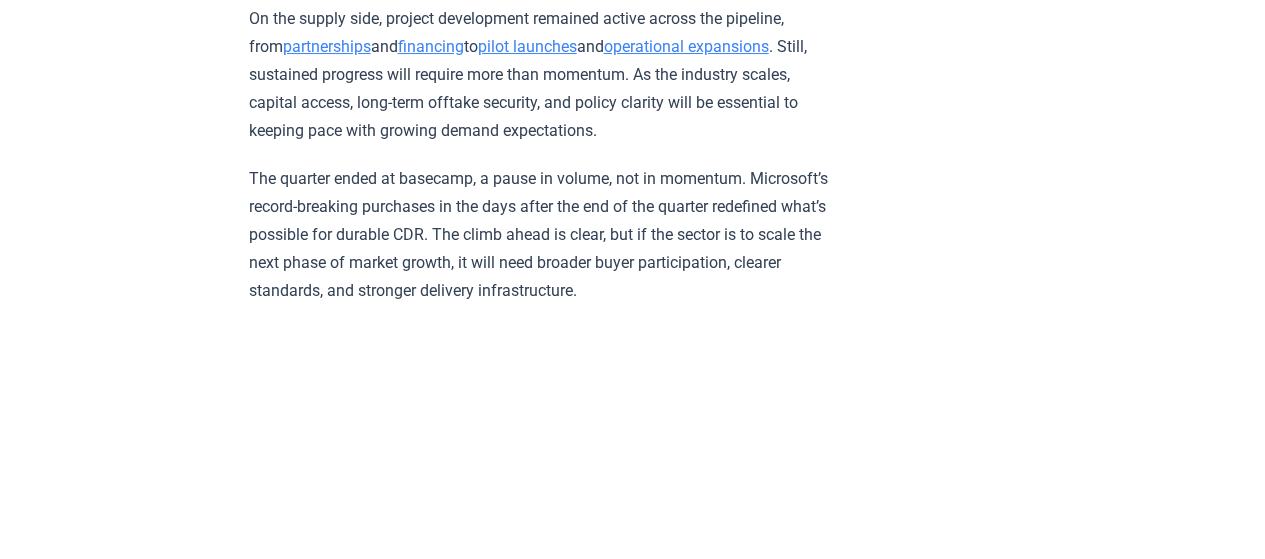 click on "[DATE] 2025 Q1 Durable CDR Market Update - Back at Basecamp Highlights A quiet start to the year:  Q1 2025 was the lowest-volume quarter since Q1 2023, with 462 thousand tonnes of durable CDR contracted. Concentrated demand:  The top five deals made up 52% of total volume, with one new buyer entering the top five. Large contracts for emerging suppliers:  Four of the top five transactions were the largest-ever deals for their respective suppliers. Each top deal represented a different CDR method. BiCRS delivers:  Biomass-based methods accounted for 99% of delivered tonnes. Biochar remains the only method delivering at commercial scale. Geographic duality:  Most top-10 deliverers were U.S.-based, yet the majority of delivered volume still came from Global South projects. Preface While this report covers market activity from January through March, we can’t overlook that the all-time durable CDR market volume  nearly doubled in size in the first two weeks of April. Analysis .) Mitsu O.S.K Lines (MOL)  ." at bounding box center (633, 2193) 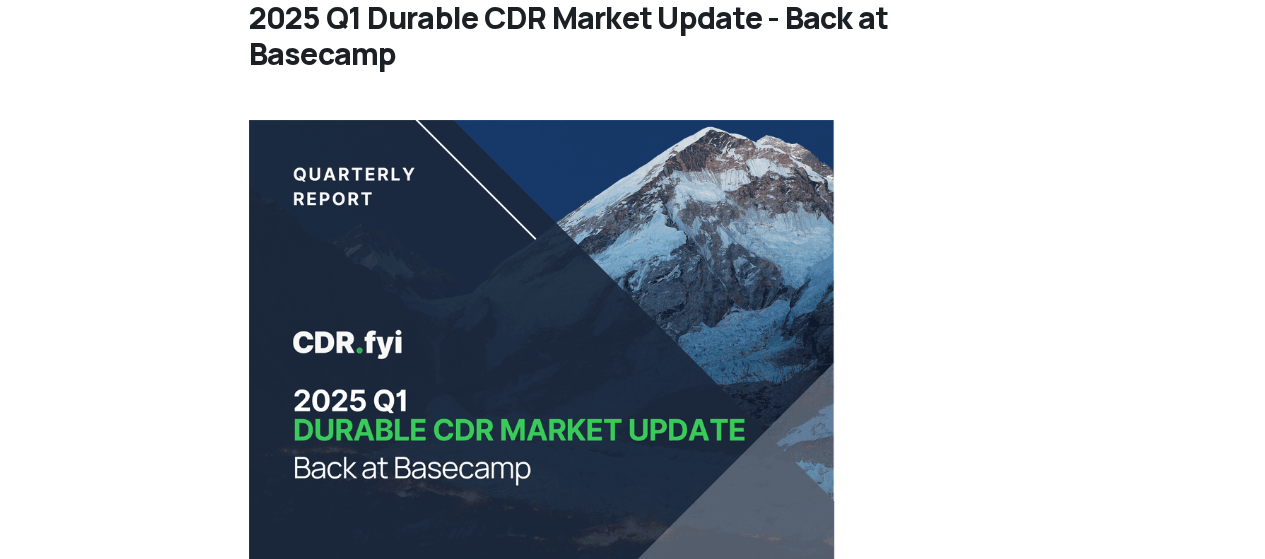 scroll, scrollTop: 0, scrollLeft: 0, axis: both 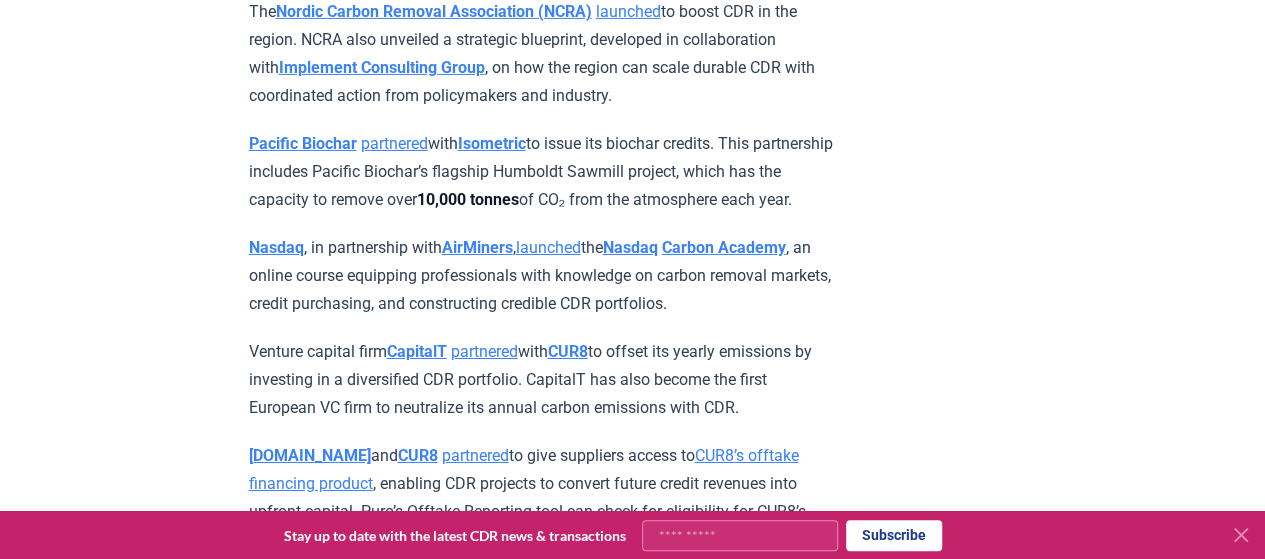 click on "July 03, 2025 CDR Monthly Recap - June 2025  We are back with another edition of the  CDR Monthly Recap , a monthly round-up of some of the top news, developments, and market updates from the world of durable carbon removal. After a huge May, which saw over 3.48 million tonnes contracted, June saw a relative slowdown in market activity, with just over 1.2 million tonnes purchased, including a 1.1 megatonne deal between Microsoft and Hafslund Celsio. Other top deals saw the participation of JPMorgan Chase, 1PointFive, SAP, Climeworks Solutions, Wild Assets, and Deep Sky. New projects, partnerships, and large funding opportunities, as well as announcements, continue to drive momentum for the industry ahead, alongside various events in the field. Read on to learn more below! What insights will shape the Q2 Durable CDR Market?  Help accelerate the durable carbon removal industry by updating your orders through the CDR.fyi Portal ahead of our  Q2 Durable CDR Market Update Report  Deals and Partnerships Deals" at bounding box center [632, 3468] 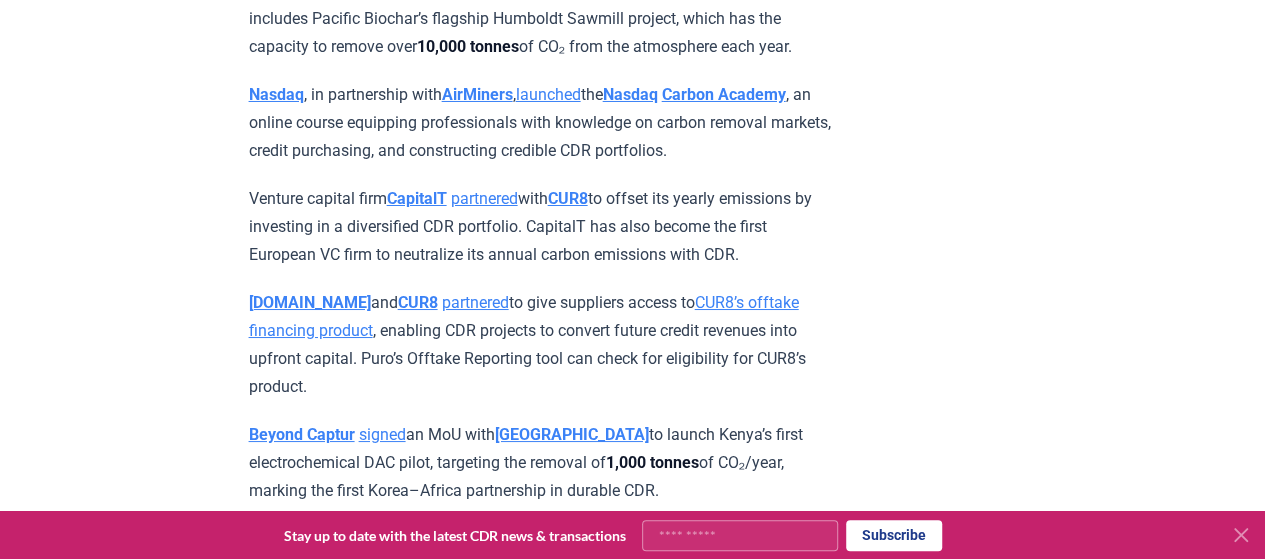 scroll, scrollTop: 3597, scrollLeft: 0, axis: vertical 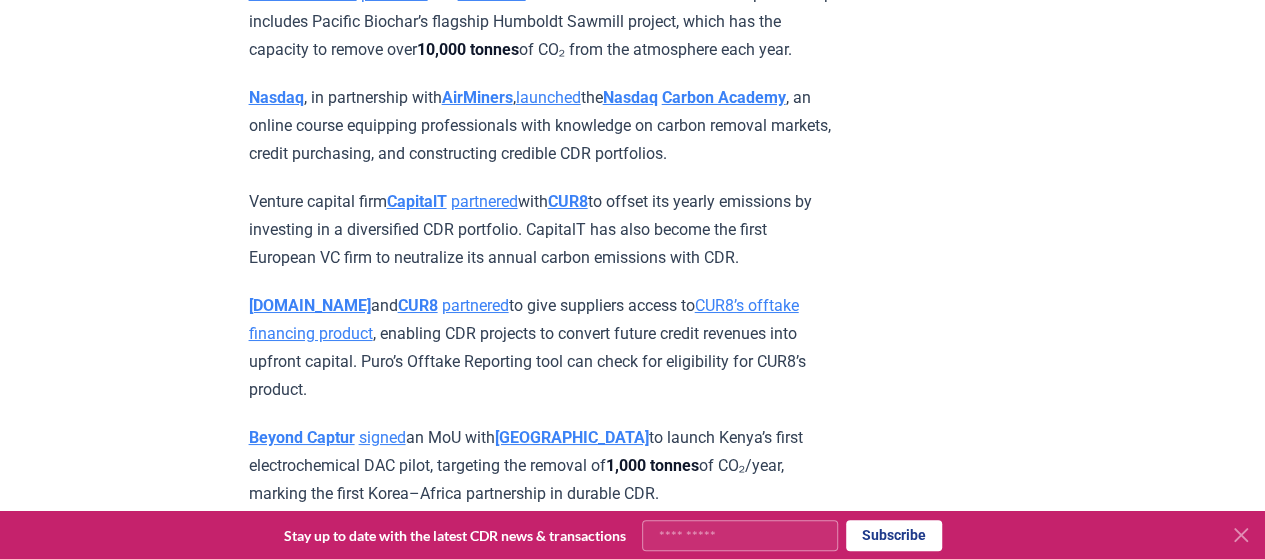 click on "July 03, 2025 CDR Monthly Recap - June 2025  We are back with another edition of the  CDR Monthly Recap , a monthly round-up of some of the top news, developments, and market updates from the world of durable carbon removal. After a huge May, which saw over 3.48 million tonnes contracted, June saw a relative slowdown in market activity, with just over 1.2 million tonnes purchased, including a 1.1 megatonne deal between Microsoft and Hafslund Celsio. Other top deals saw the participation of JPMorgan Chase, 1PointFive, SAP, Climeworks Solutions, Wild Assets, and Deep Sky. New projects, partnerships, and large funding opportunities, as well as announcements, continue to drive momentum for the industry ahead, alongside various events in the field. Read on to learn more below! What insights will shape the Q2 Durable CDR Market?  Help accelerate the durable carbon removal industry by updating your orders through the CDR.fyi Portal ahead of our  Q2 Durable CDR Market Update Report  Deals and Partnerships Deals" at bounding box center (632, 3318) 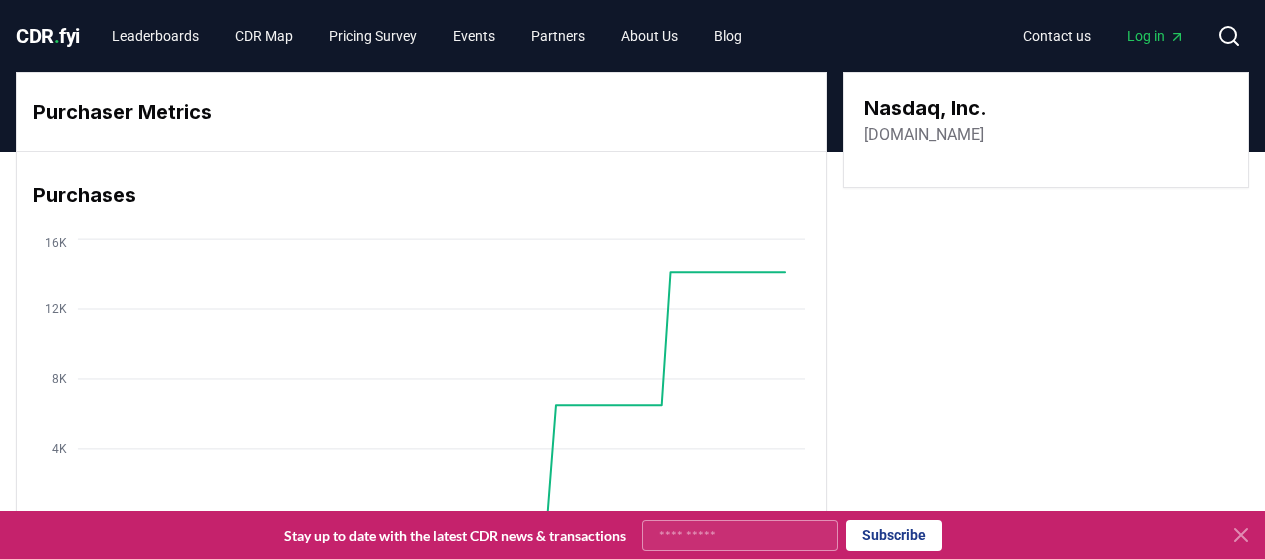 scroll, scrollTop: 0, scrollLeft: 0, axis: both 